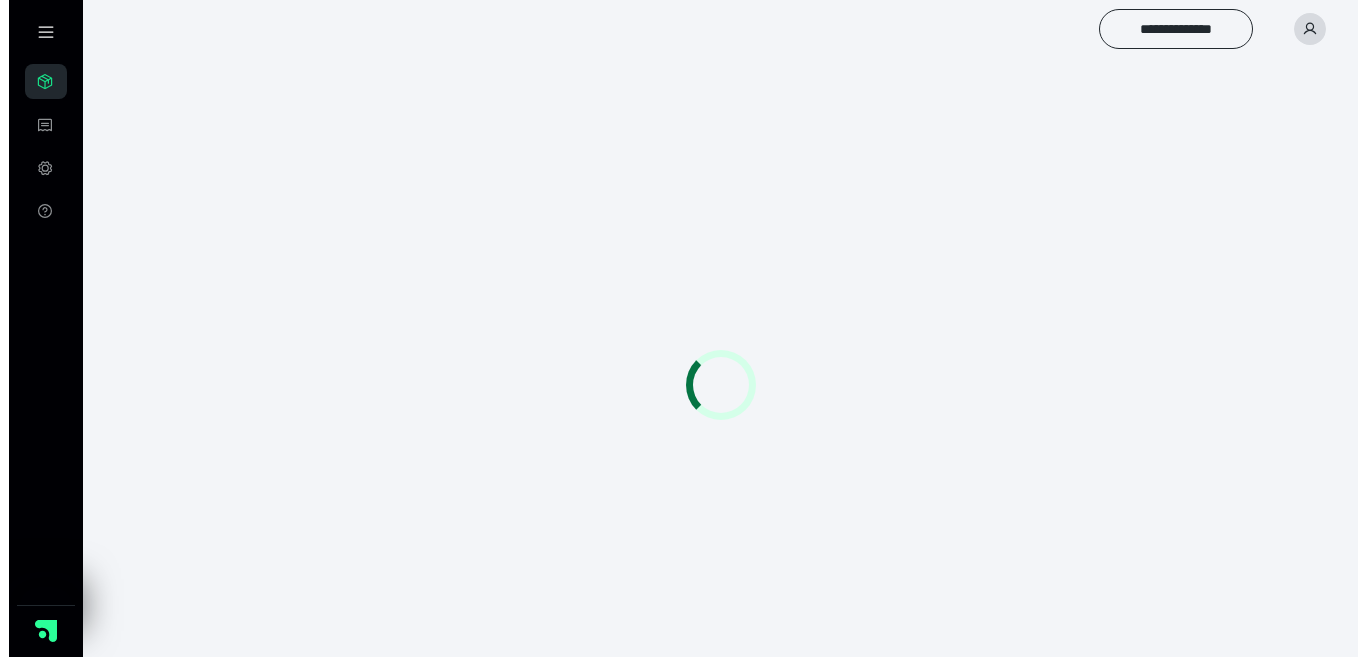 scroll, scrollTop: 0, scrollLeft: 0, axis: both 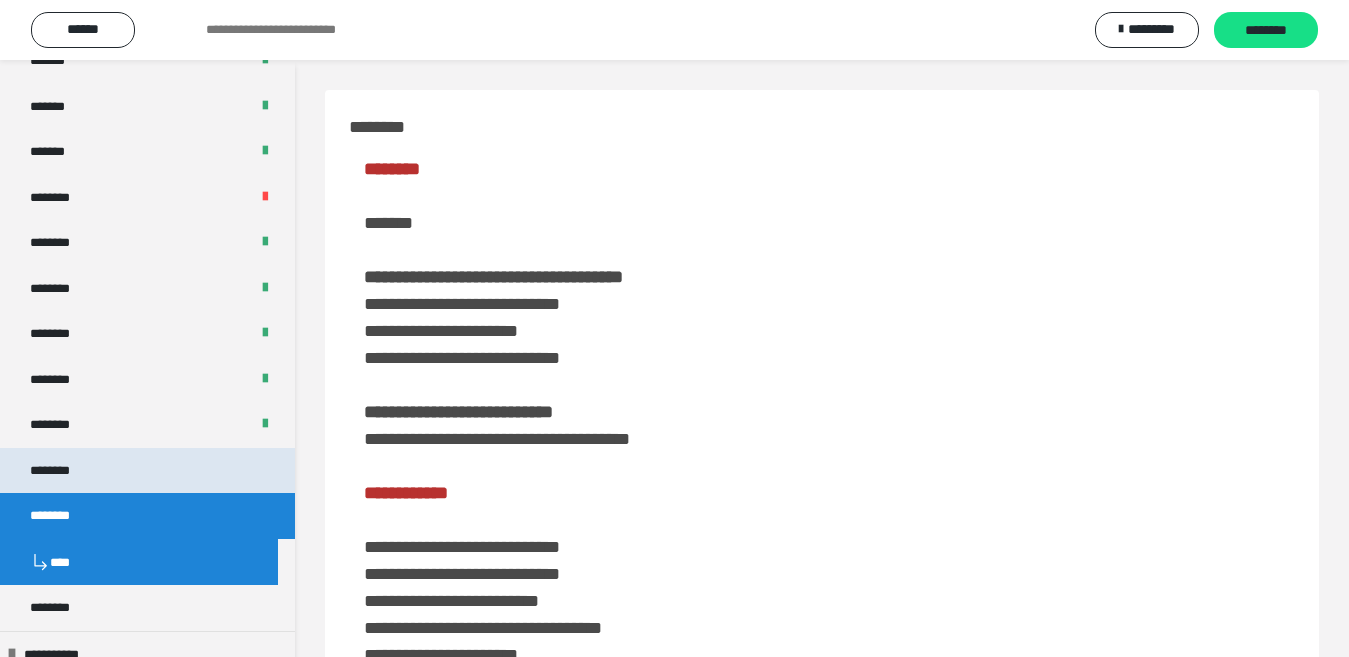 click on "********" at bounding box center (147, 471) 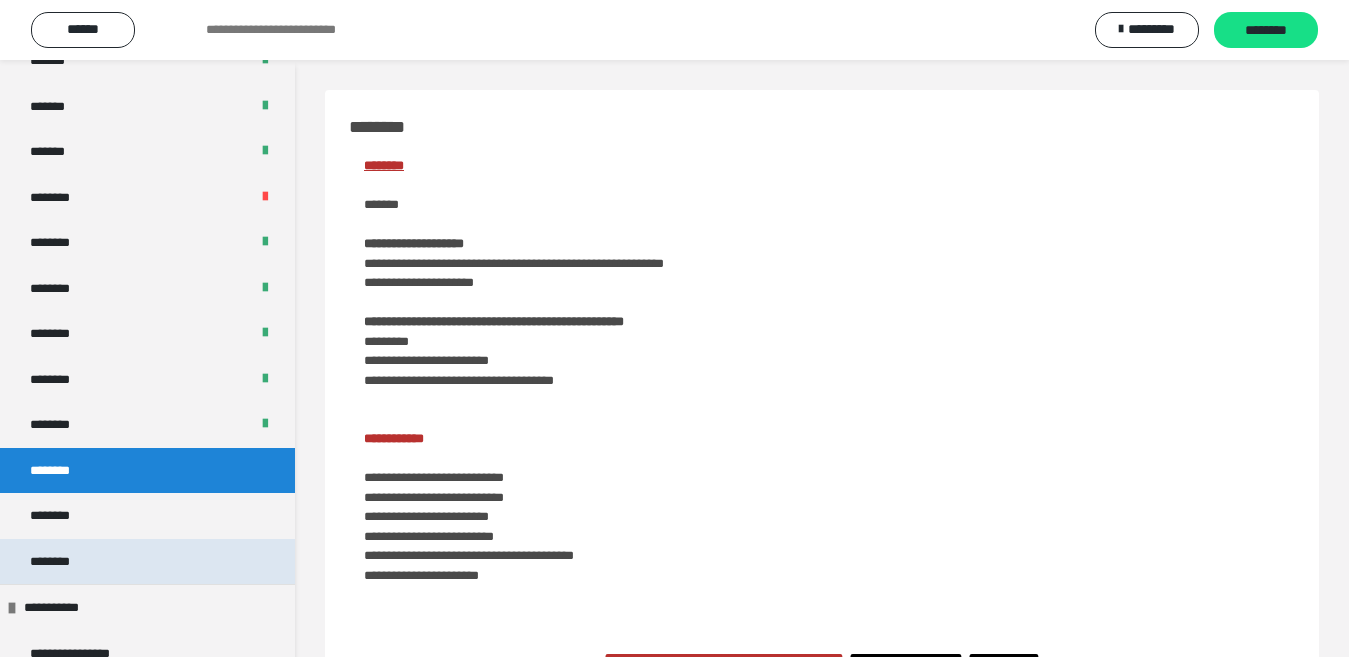 scroll, scrollTop: 1300, scrollLeft: 0, axis: vertical 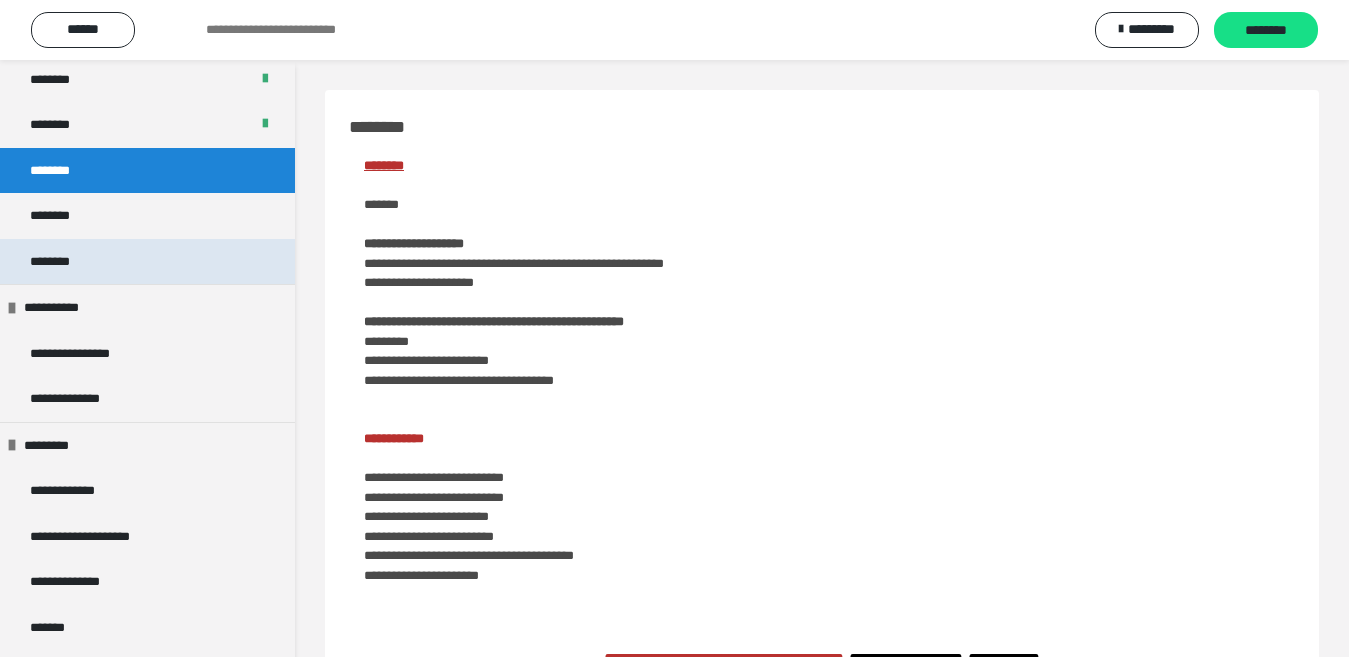 click on "********" at bounding box center (147, 262) 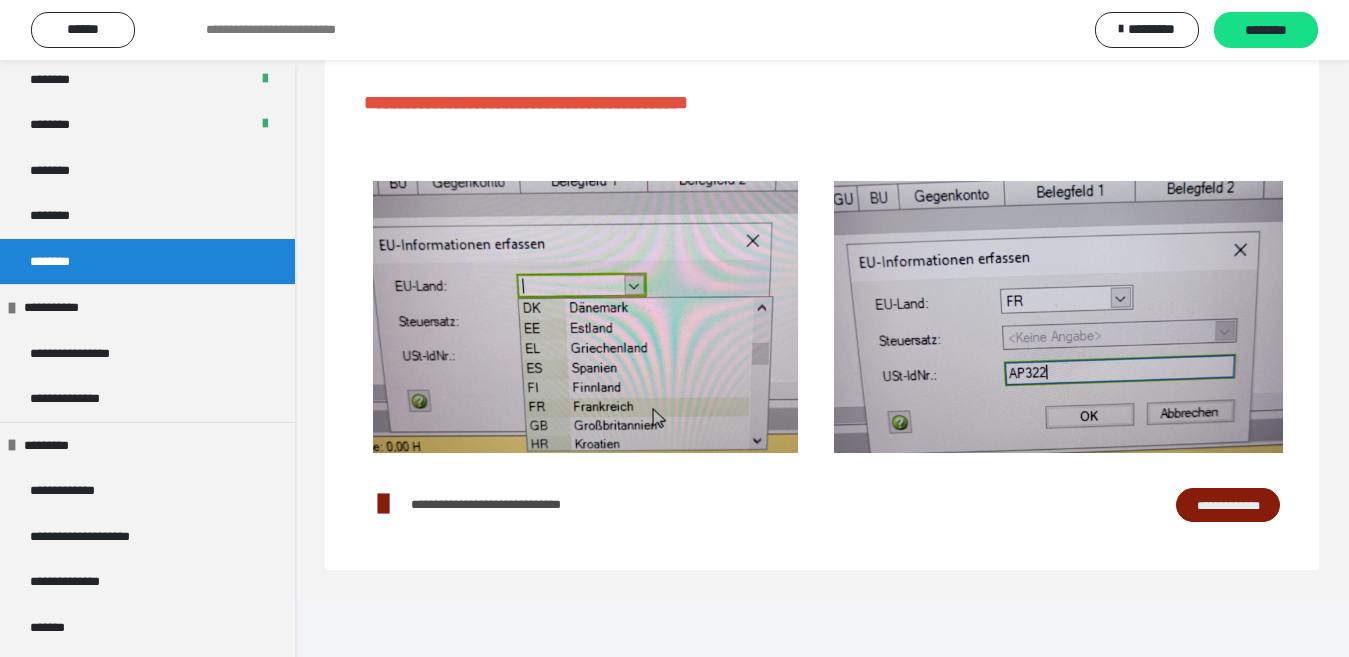 scroll, scrollTop: 0, scrollLeft: 0, axis: both 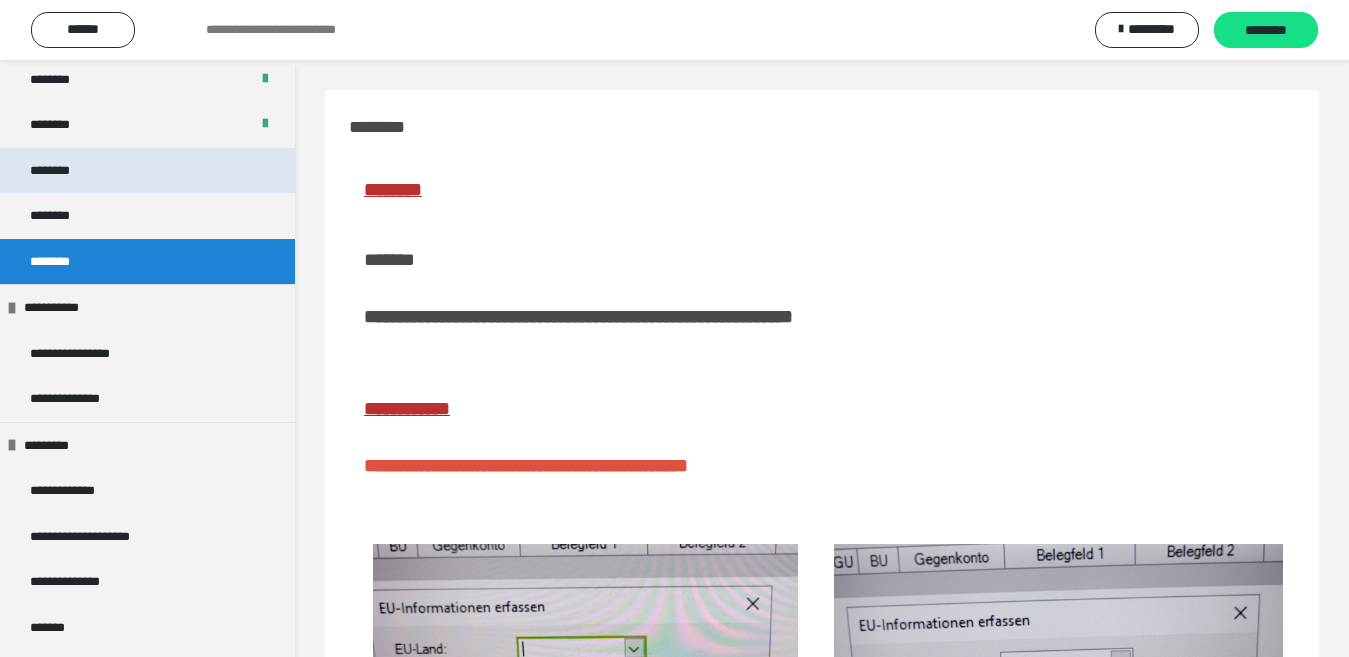 click on "********" at bounding box center (61, 171) 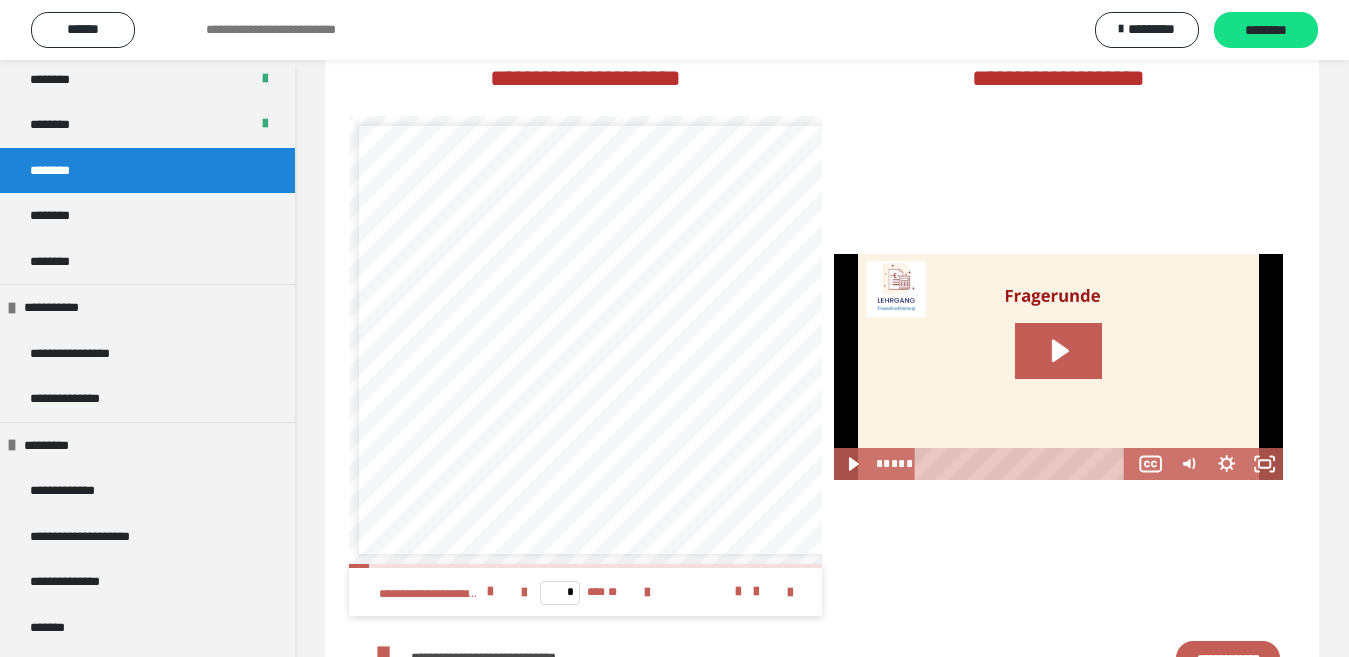 scroll, scrollTop: 2700, scrollLeft: 0, axis: vertical 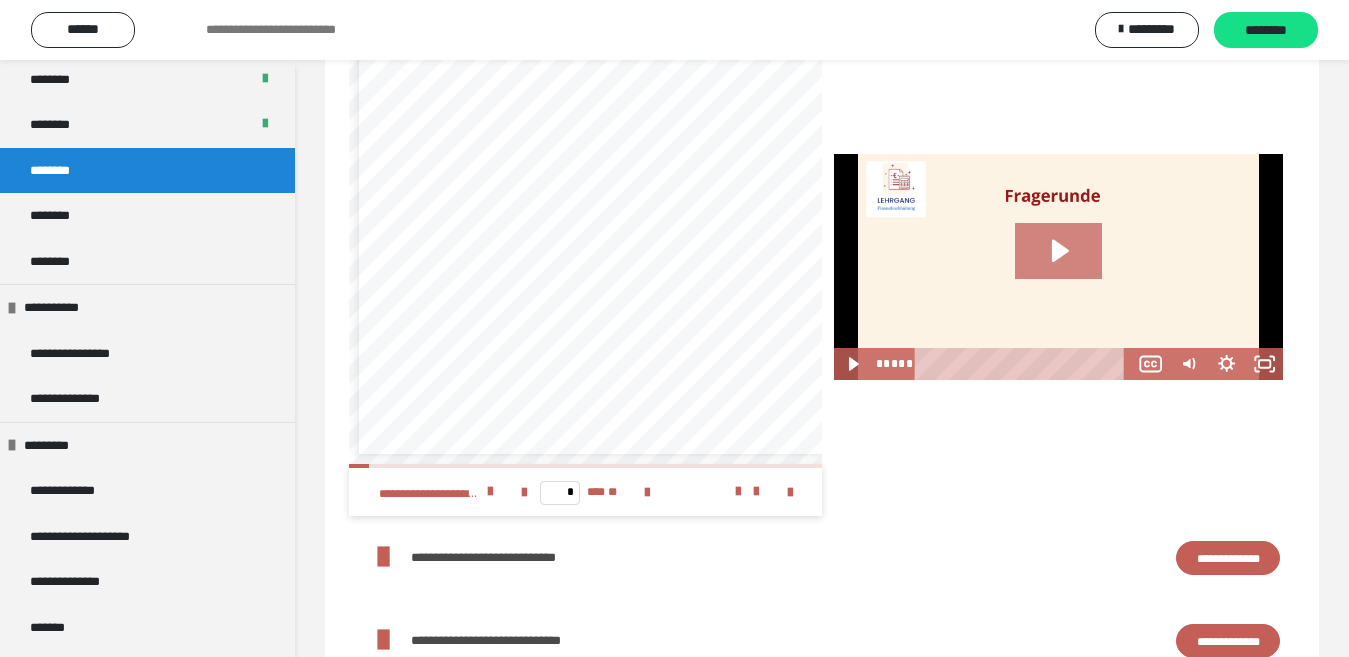 click 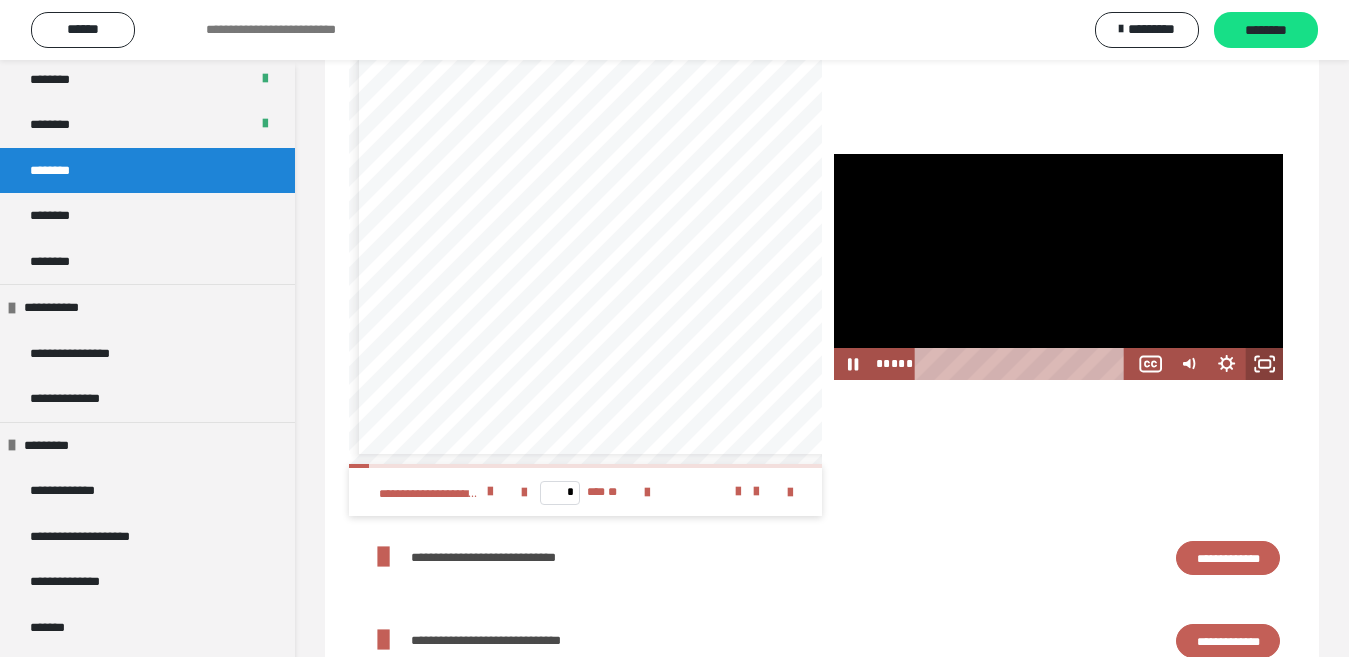 drag, startPoint x: 1259, startPoint y: 366, endPoint x: 1259, endPoint y: 436, distance: 70 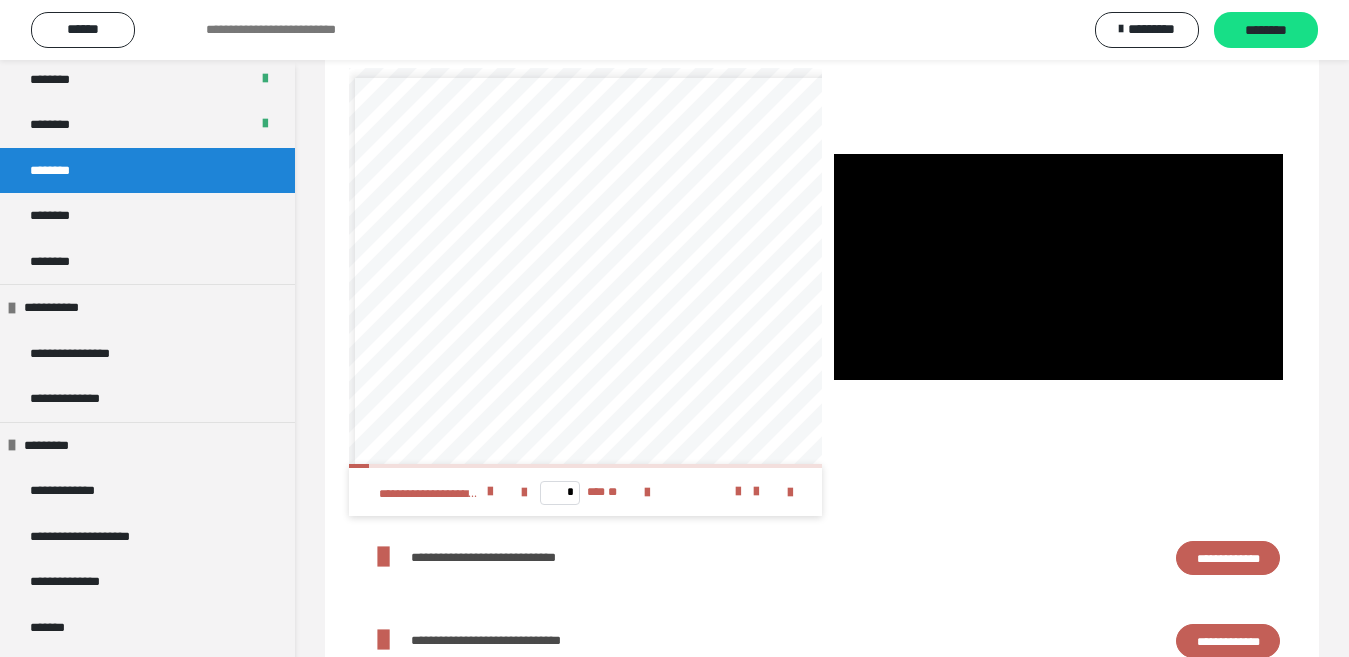scroll, scrollTop: 2682, scrollLeft: 0, axis: vertical 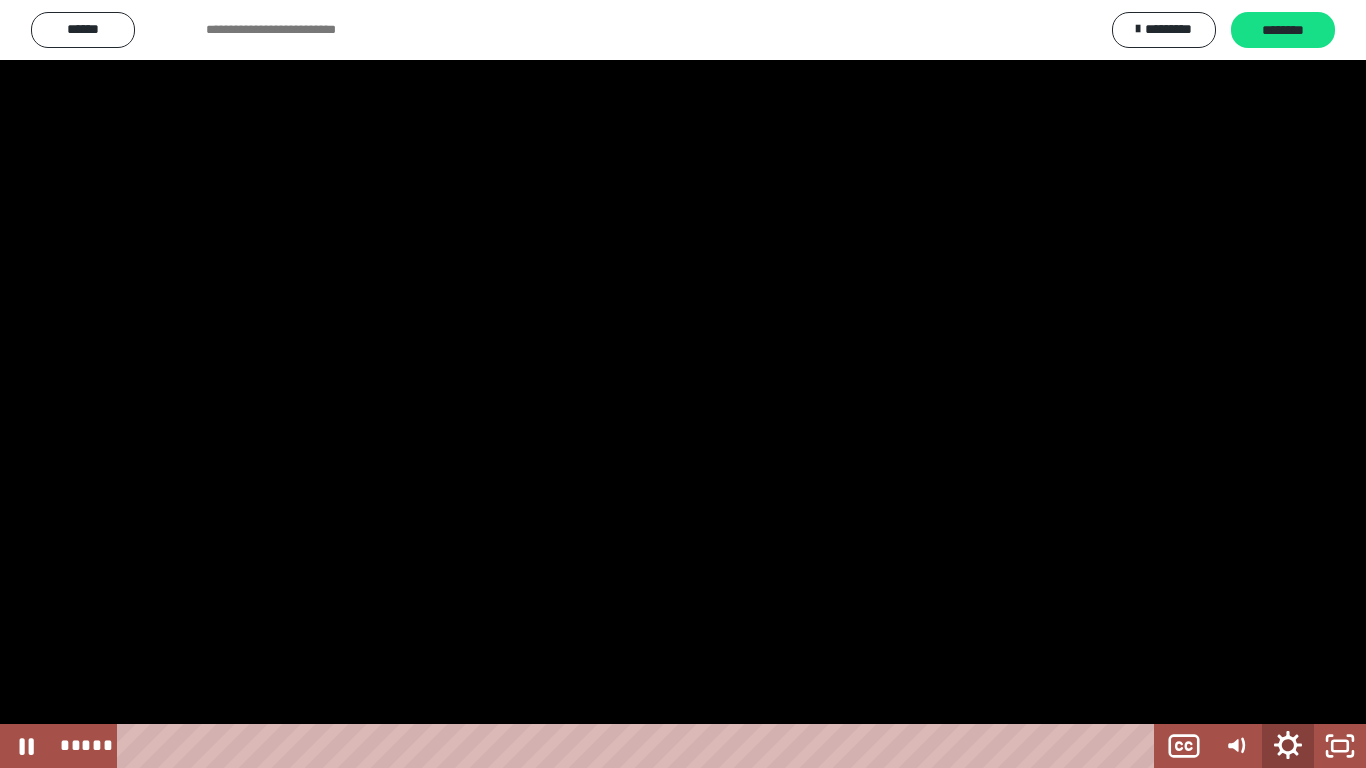 click 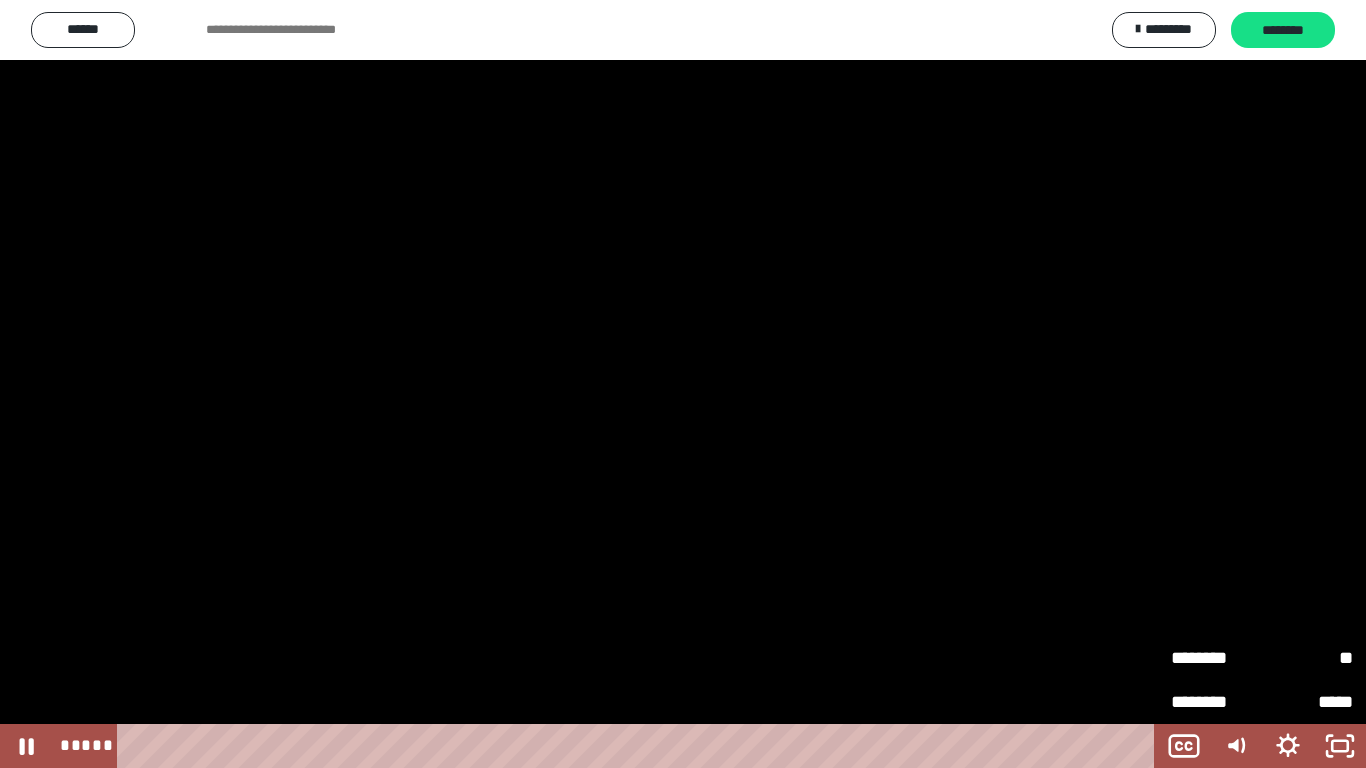 click on "********" at bounding box center [1216, 658] 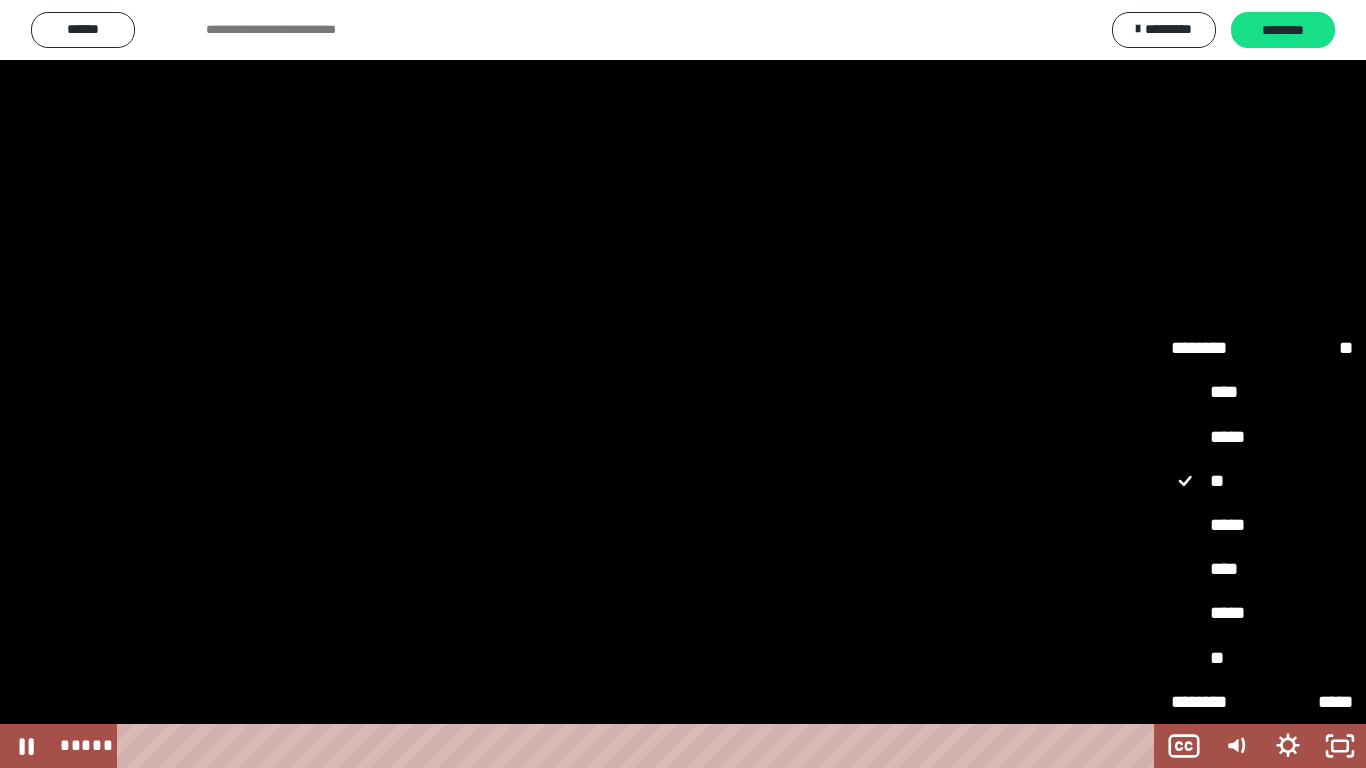 click on "*****" at bounding box center (1262, 614) 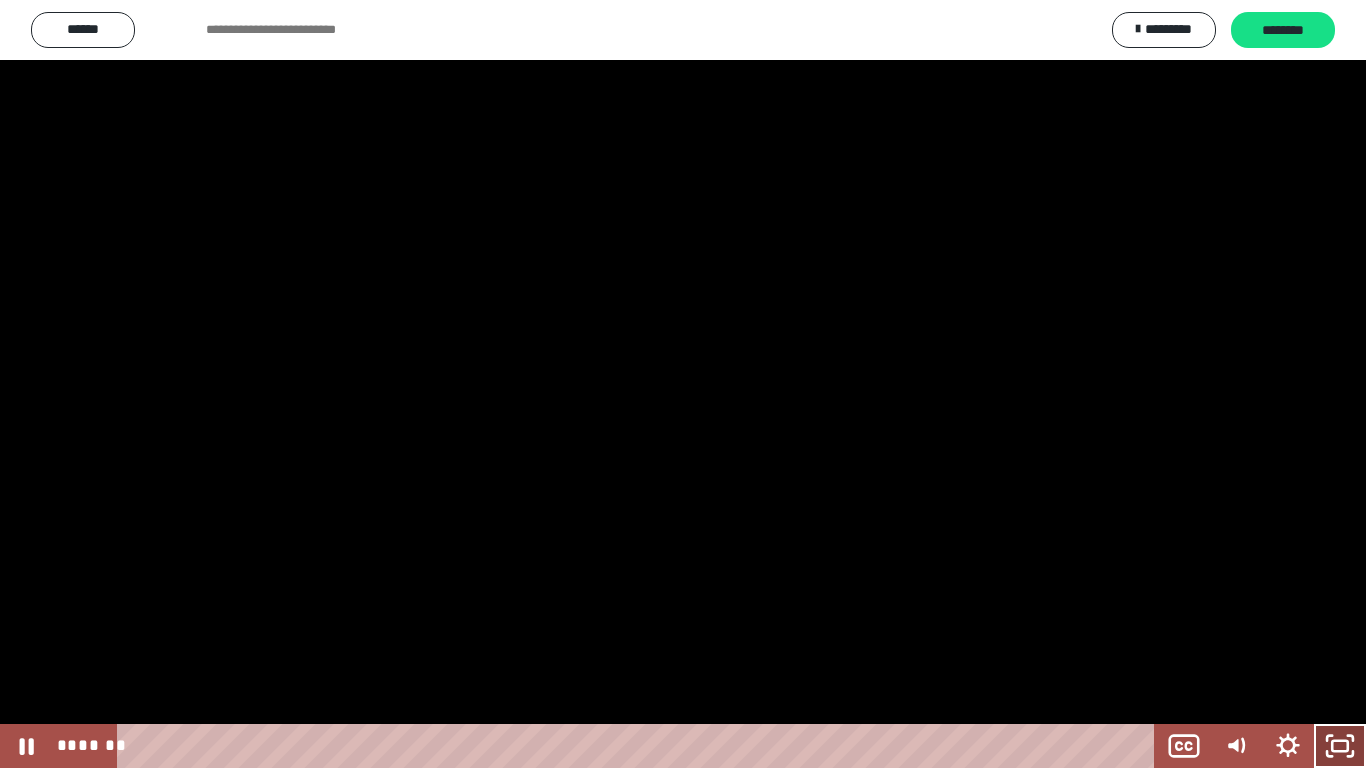 click 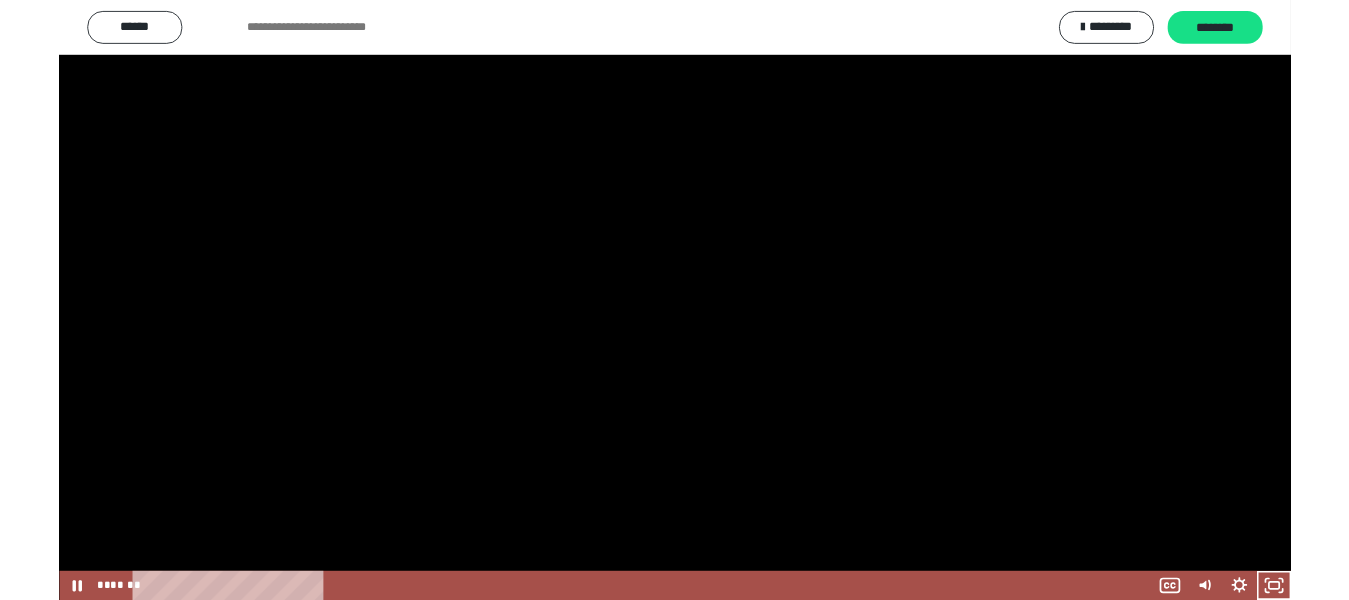 scroll, scrollTop: 1484, scrollLeft: 0, axis: vertical 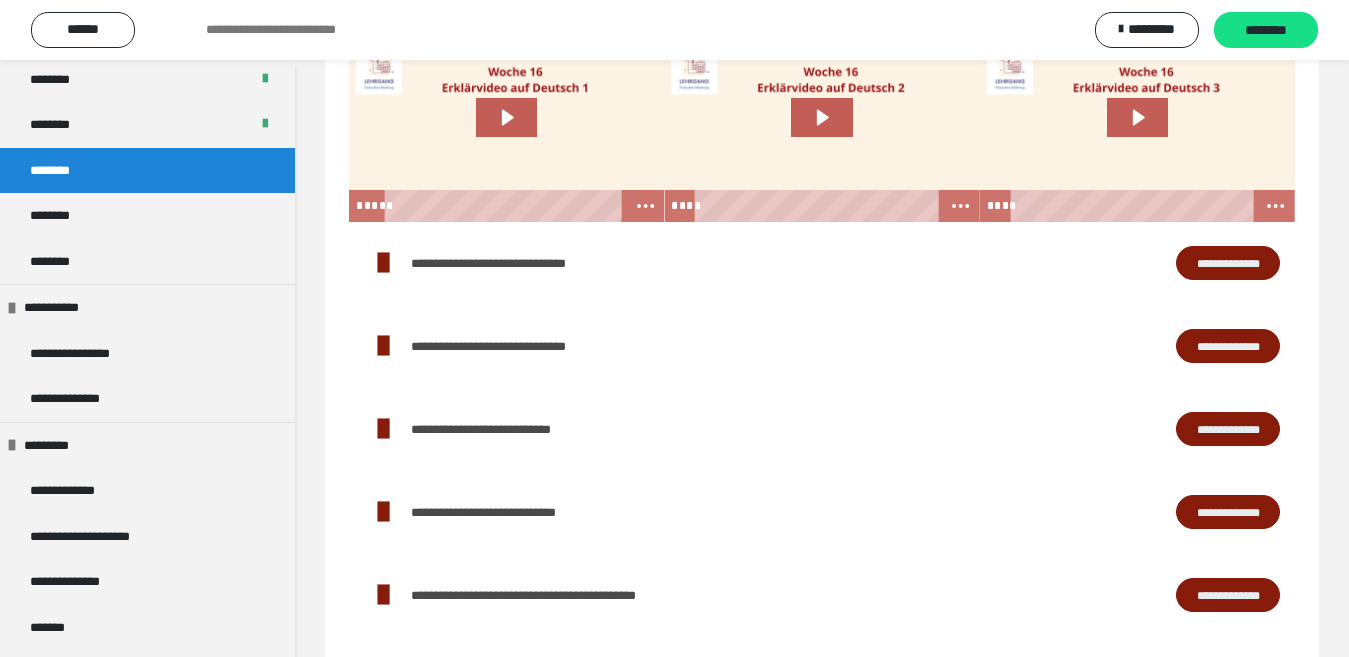 click on "**********" at bounding box center [1228, 263] 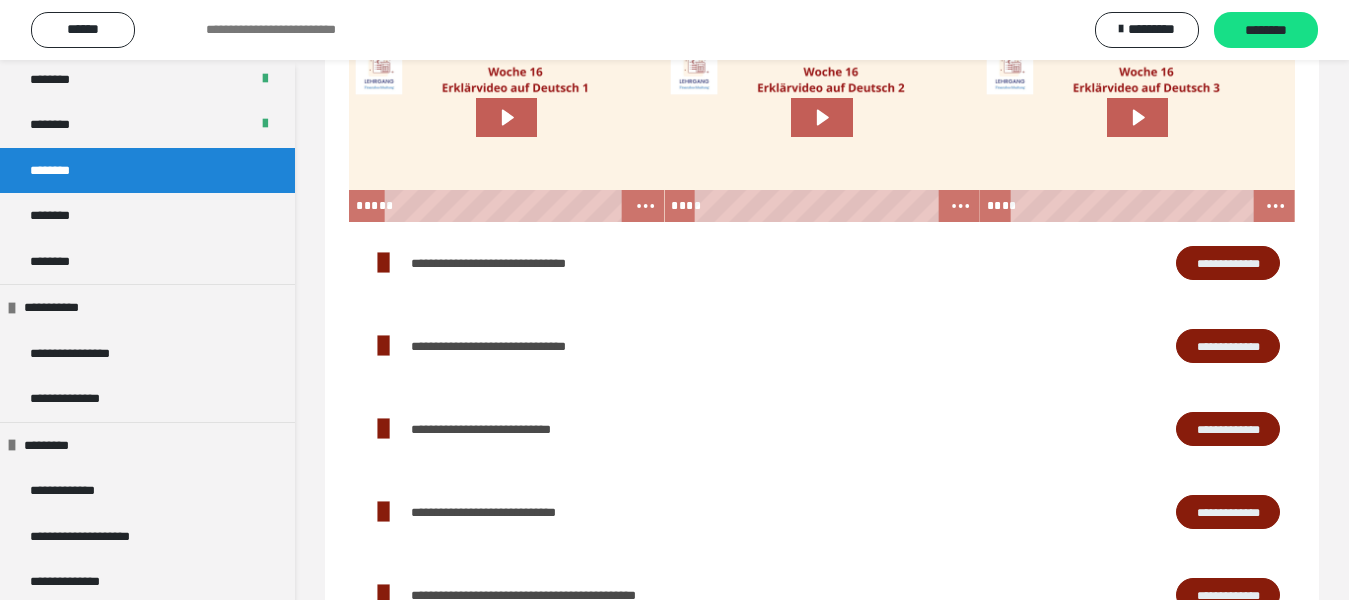 click on "**********" at bounding box center (1228, 346) 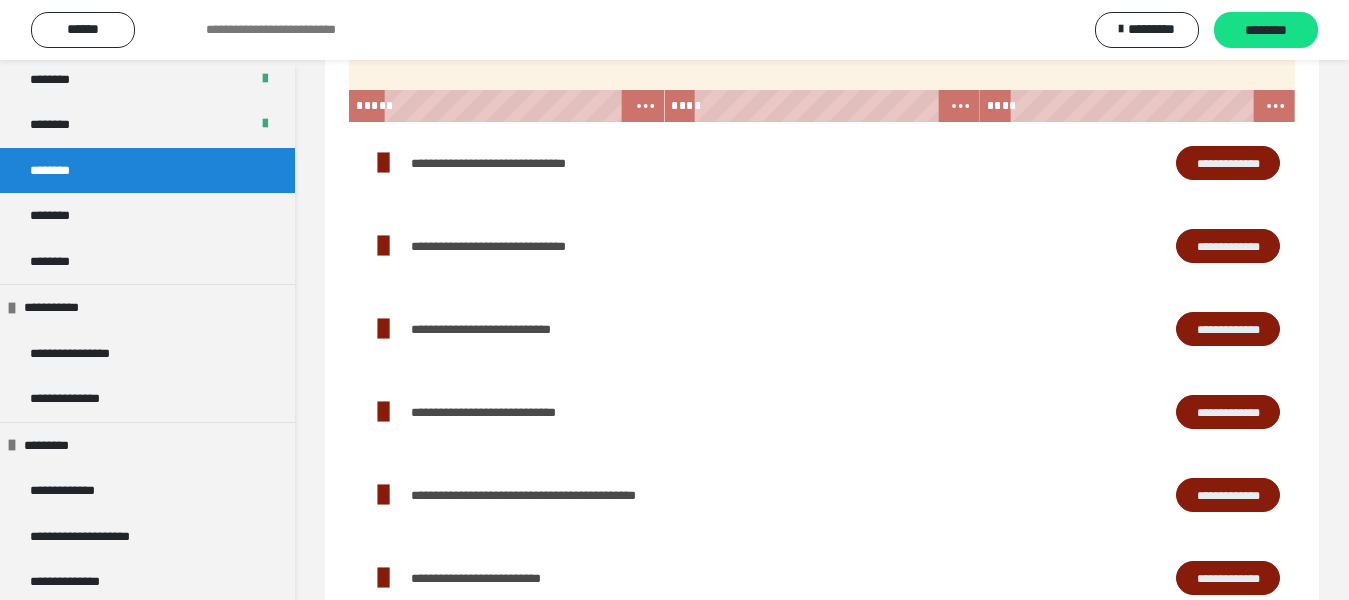 click on "**********" at bounding box center (1228, 495) 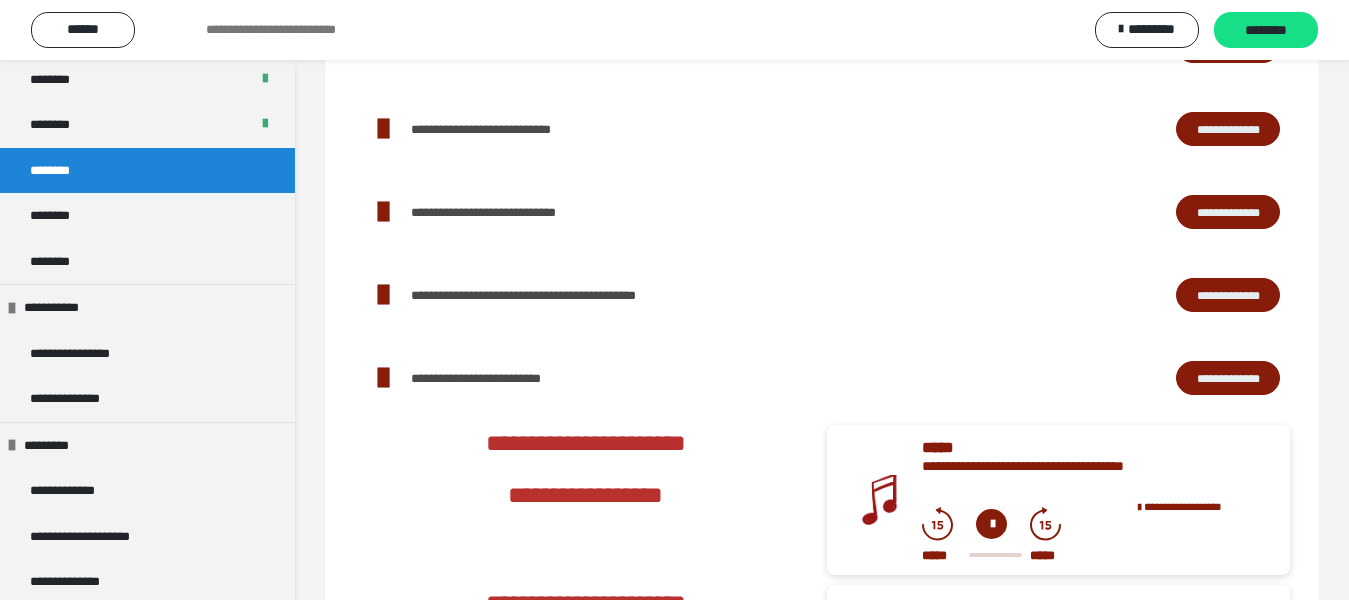 click on "**********" at bounding box center (1228, 378) 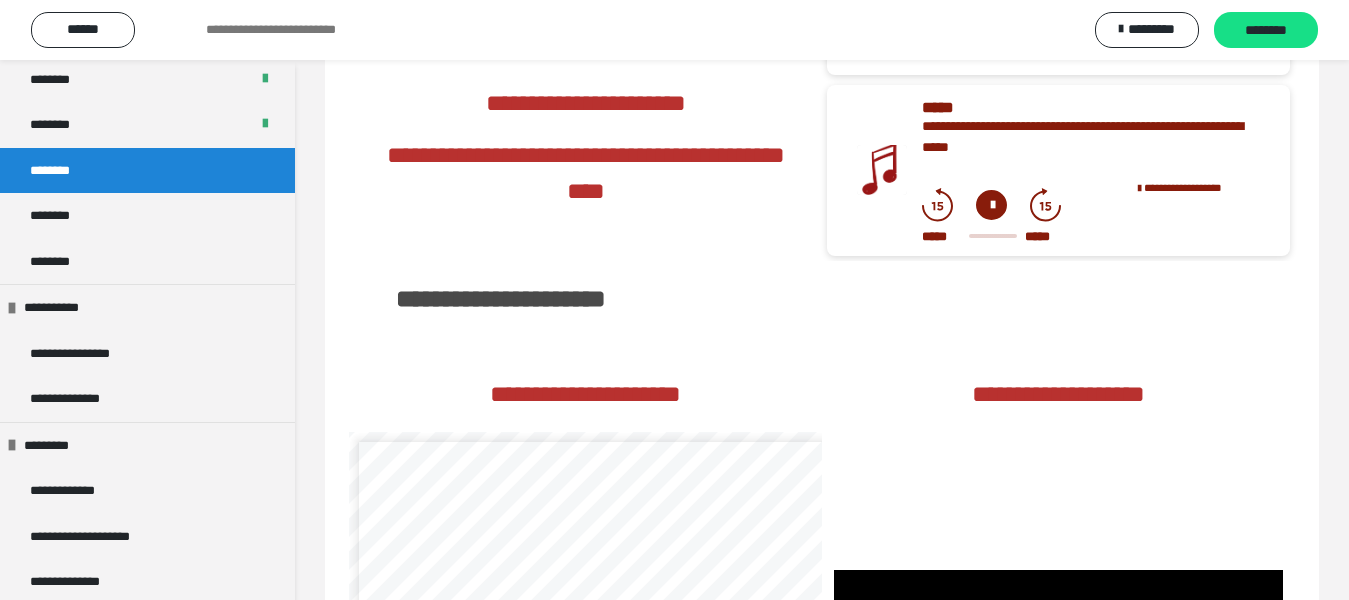scroll, scrollTop: 2784, scrollLeft: 0, axis: vertical 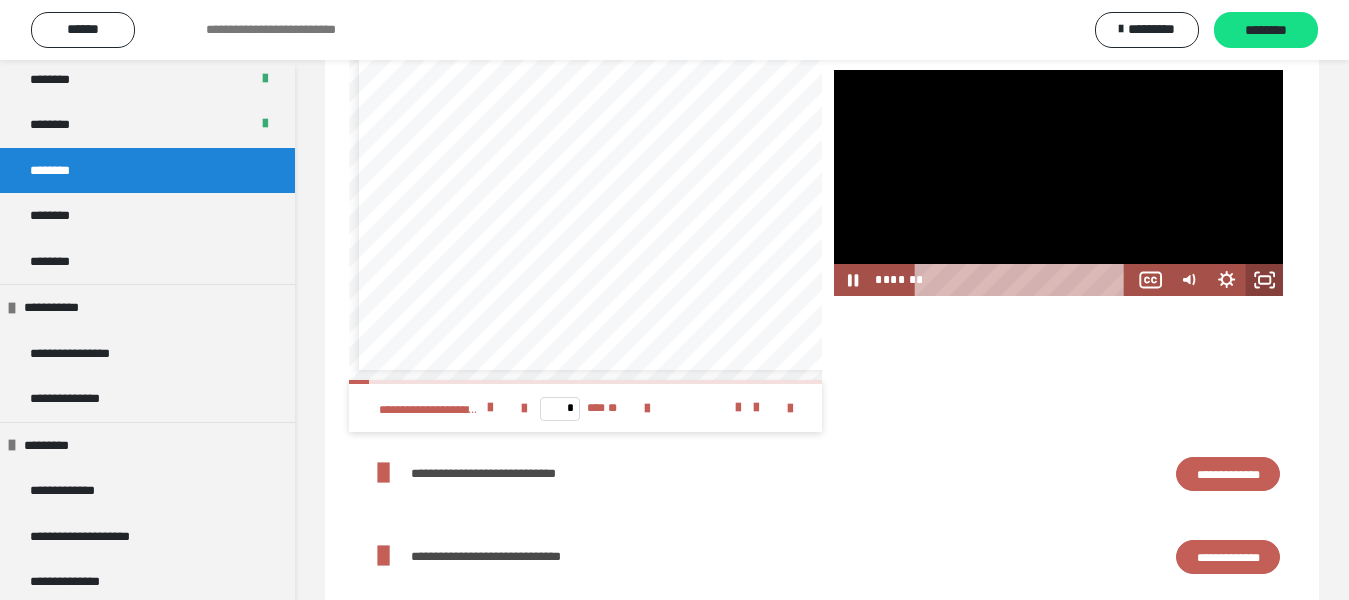 click 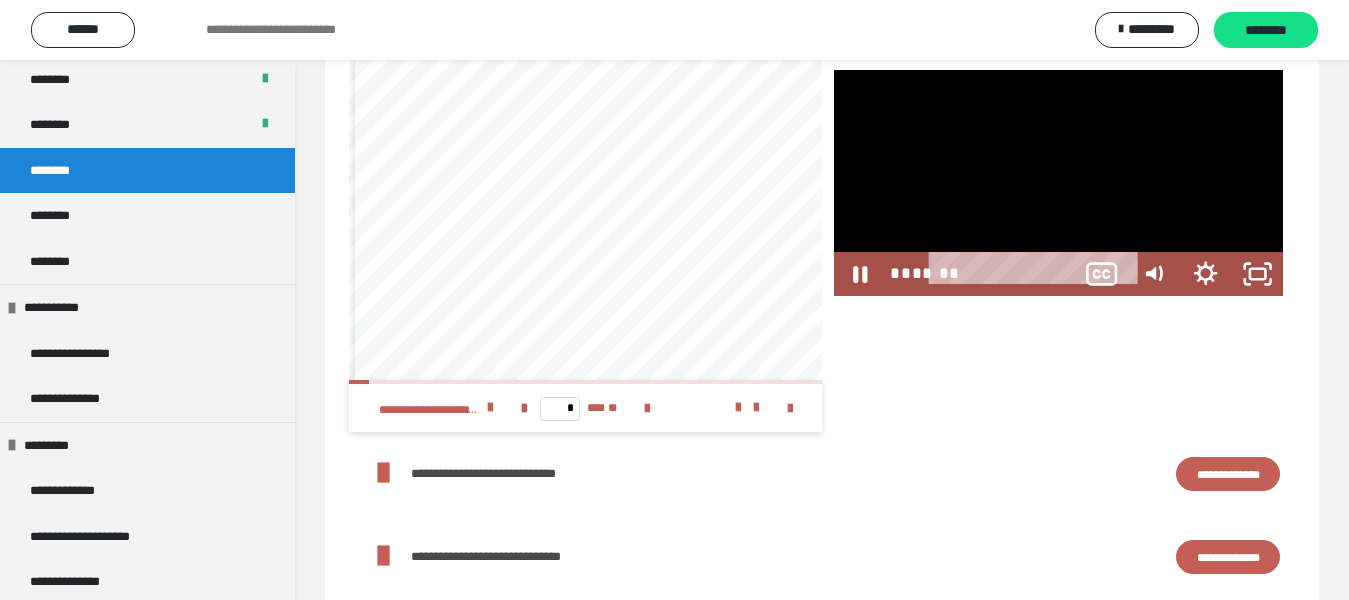 scroll, scrollTop: 2682, scrollLeft: 0, axis: vertical 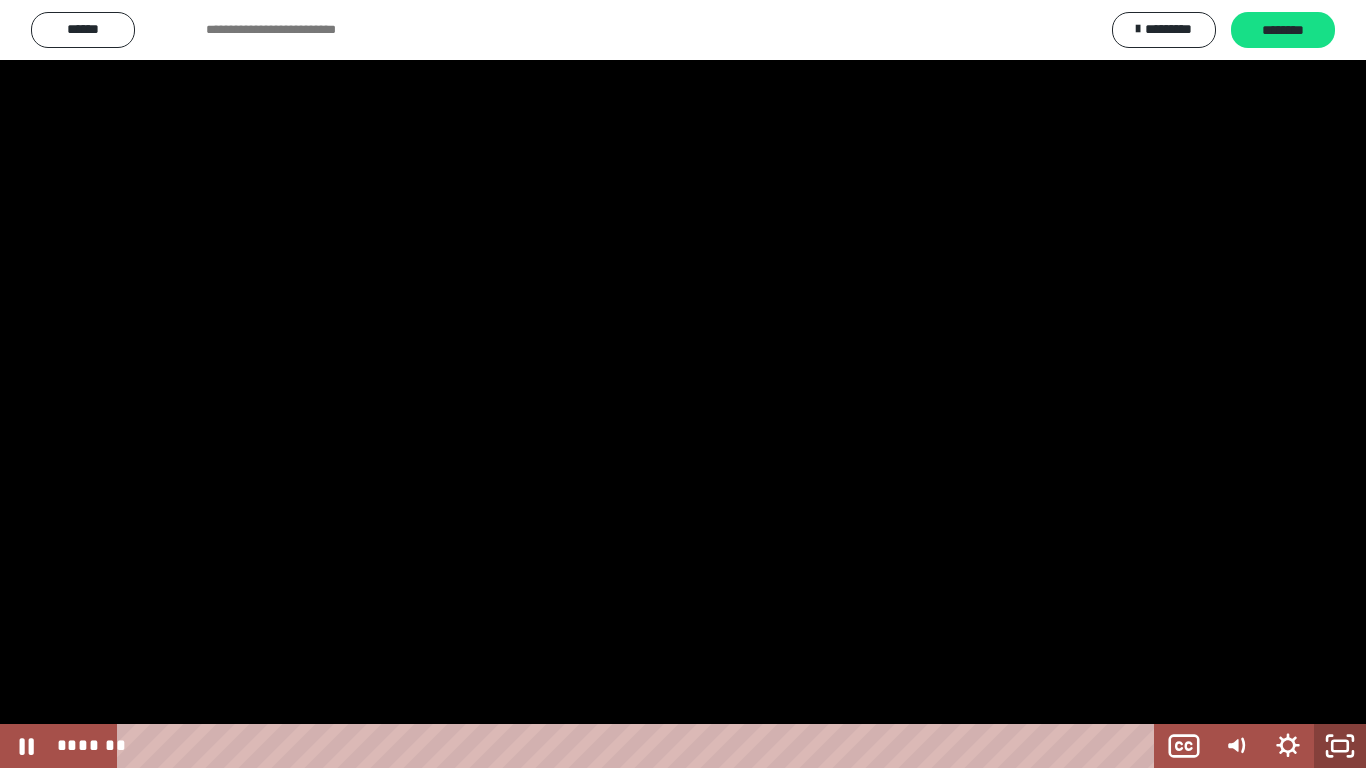 click 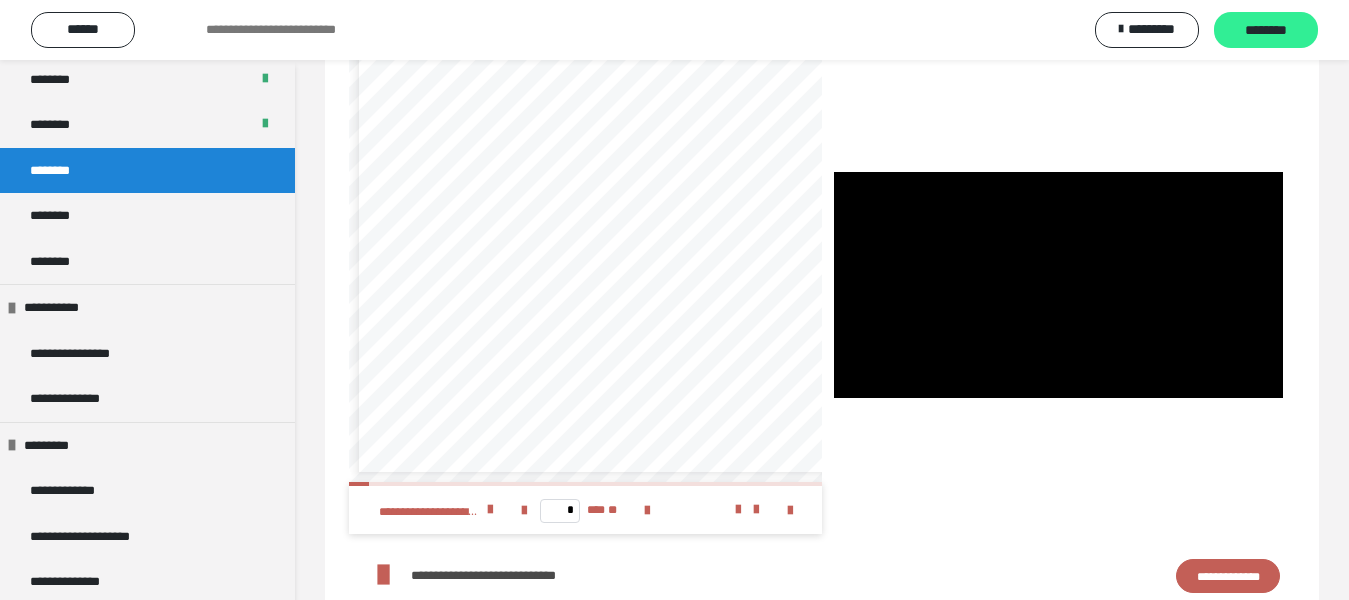 click on "********" at bounding box center [1266, 31] 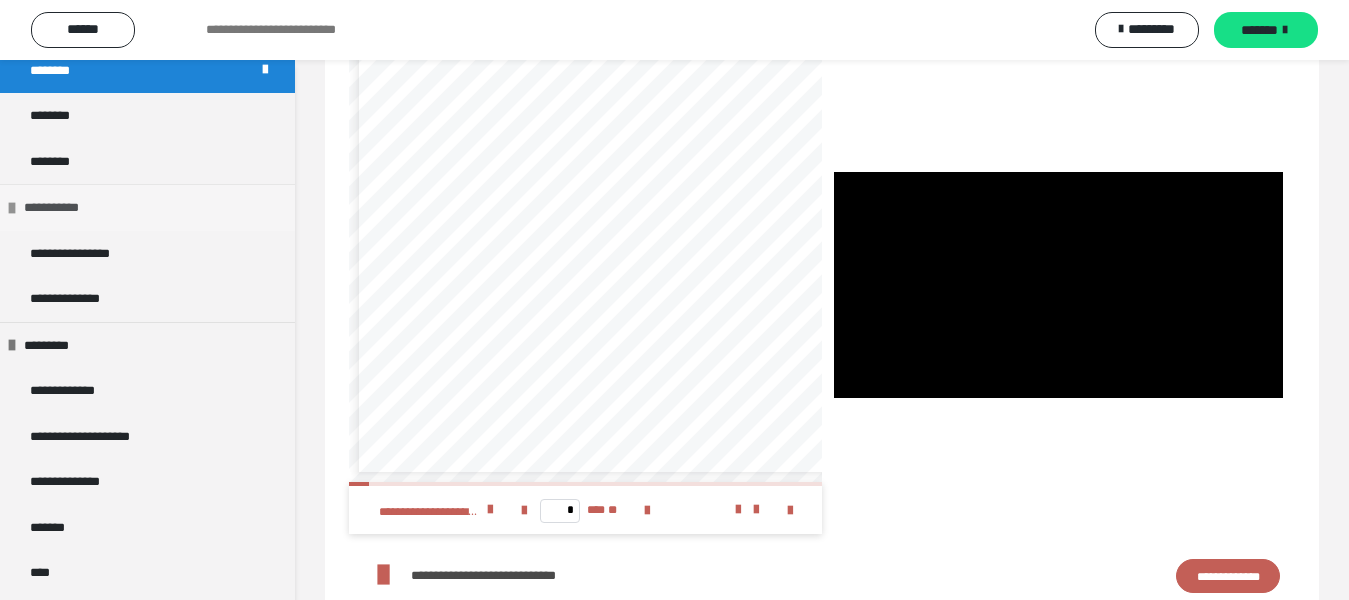 scroll, scrollTop: 1300, scrollLeft: 0, axis: vertical 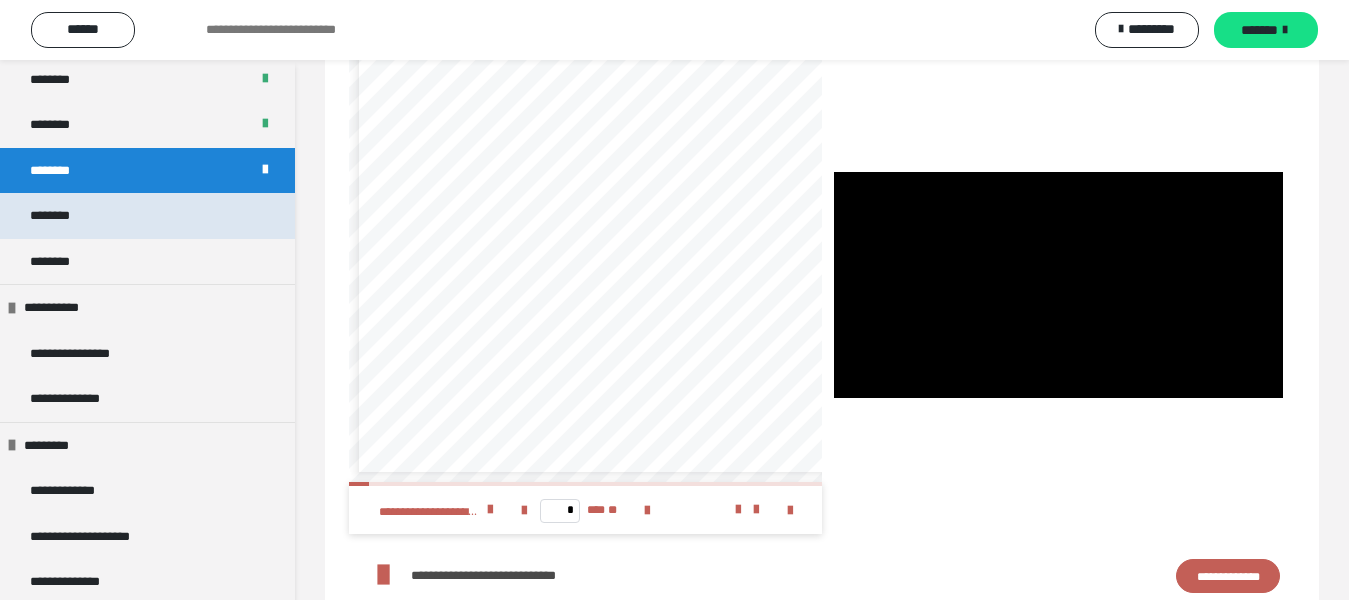 click on "********" at bounding box center (61, 216) 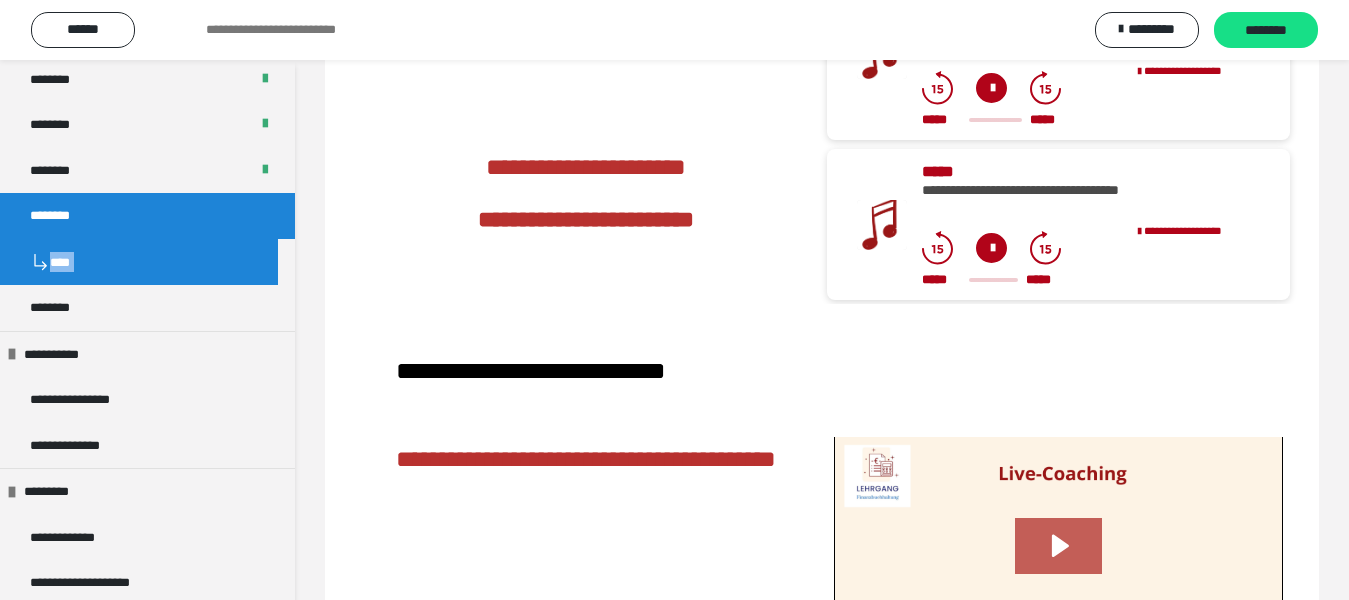 scroll, scrollTop: 3482, scrollLeft: 0, axis: vertical 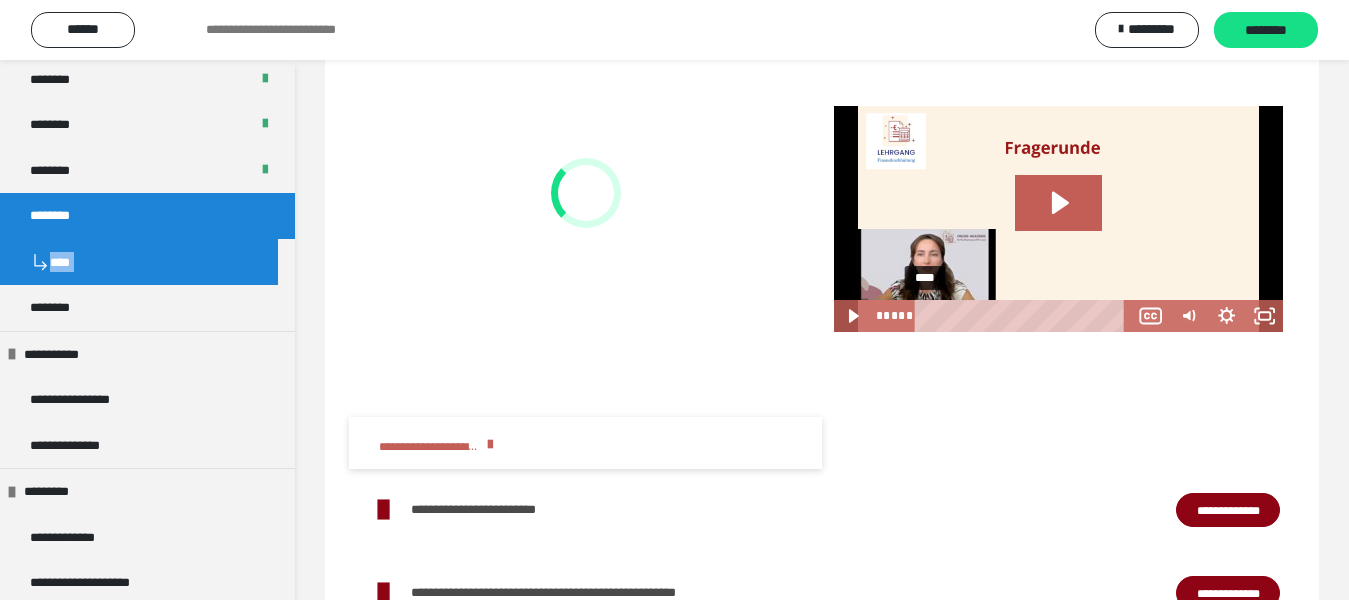 click on "****" at bounding box center (1024, 316) 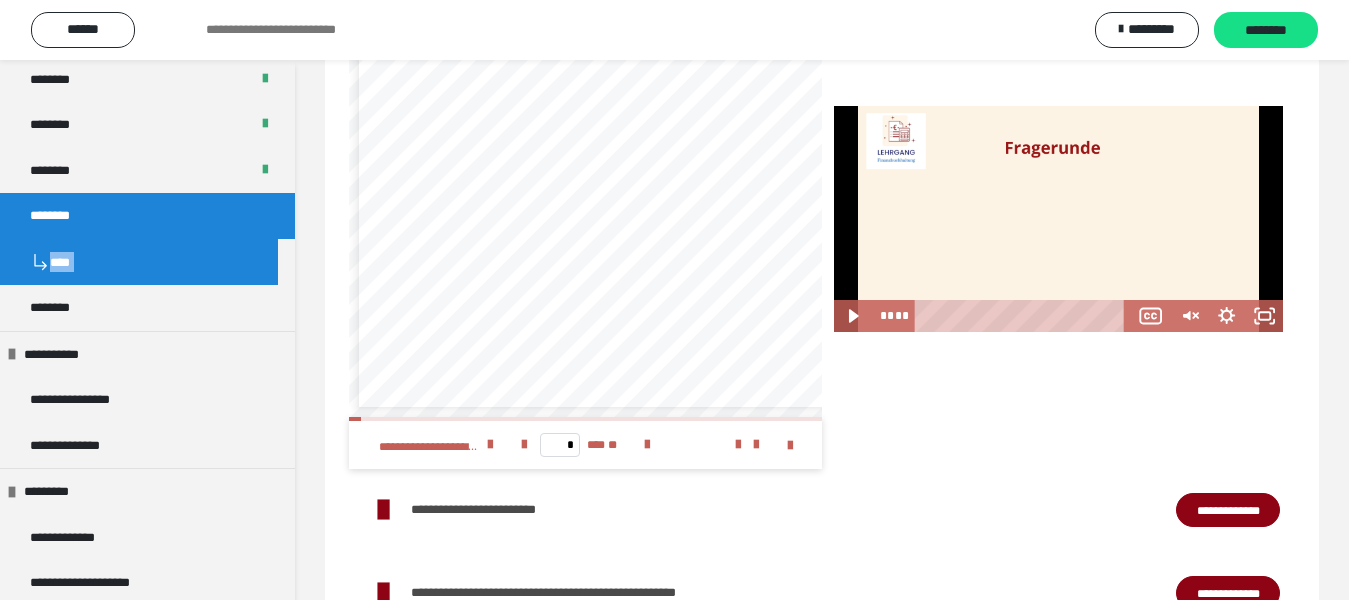 click at bounding box center [1058, 219] 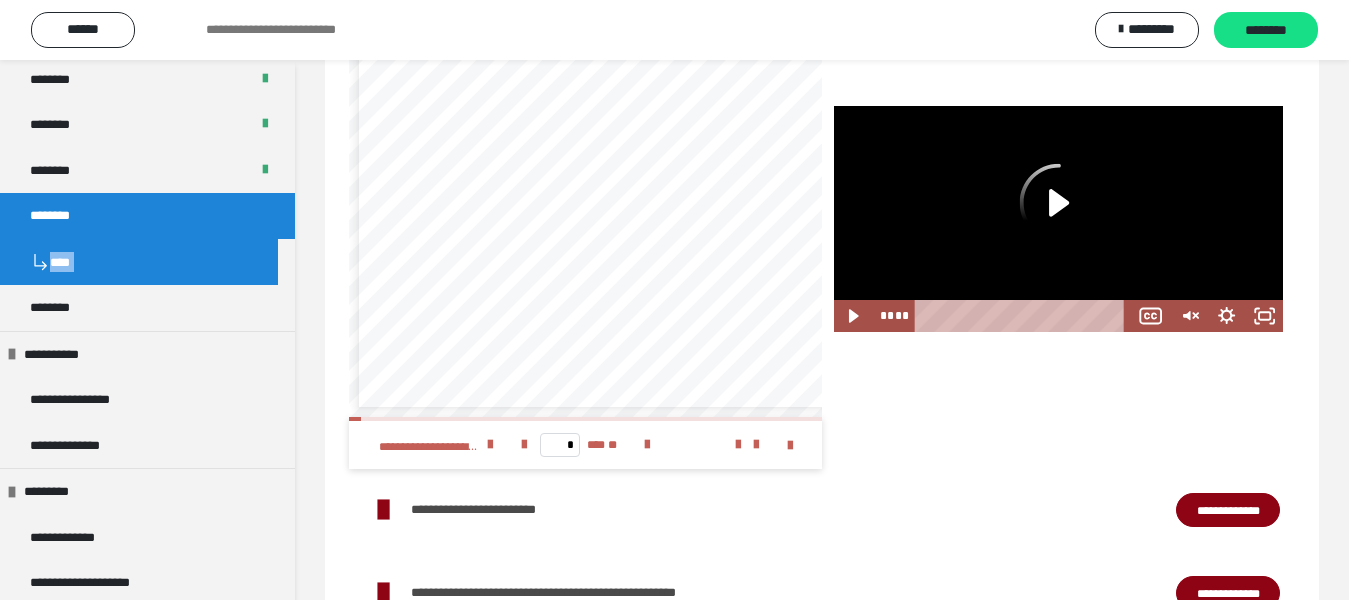click 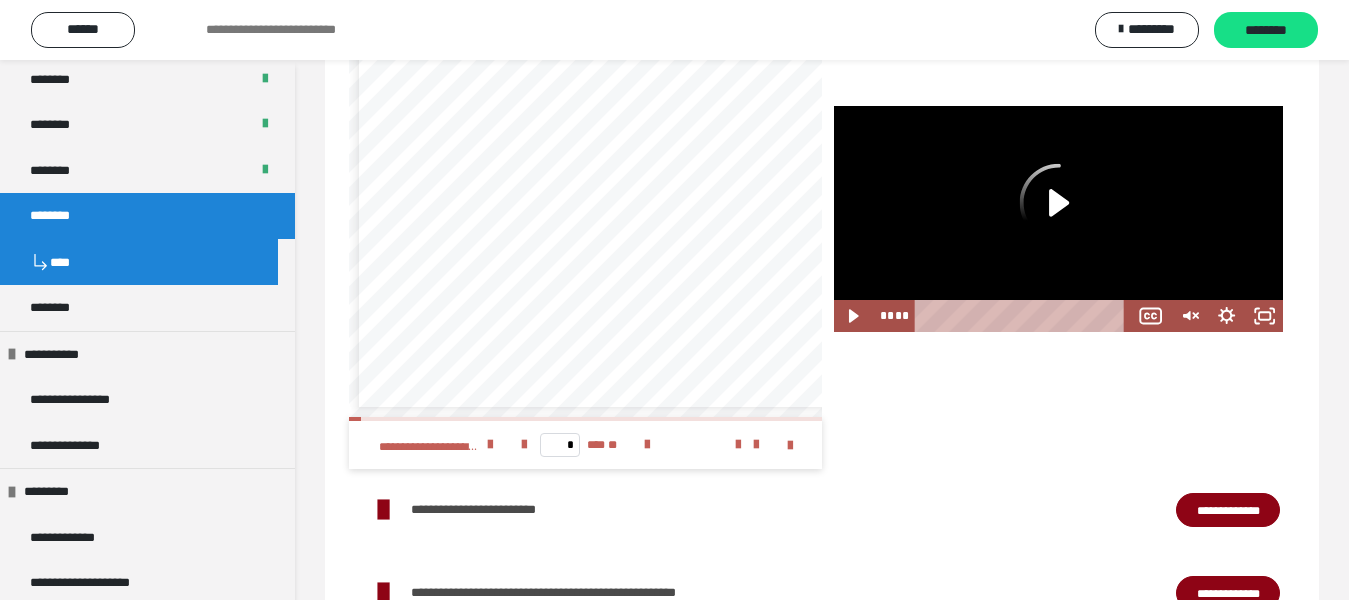 scroll, scrollTop: 3382, scrollLeft: 0, axis: vertical 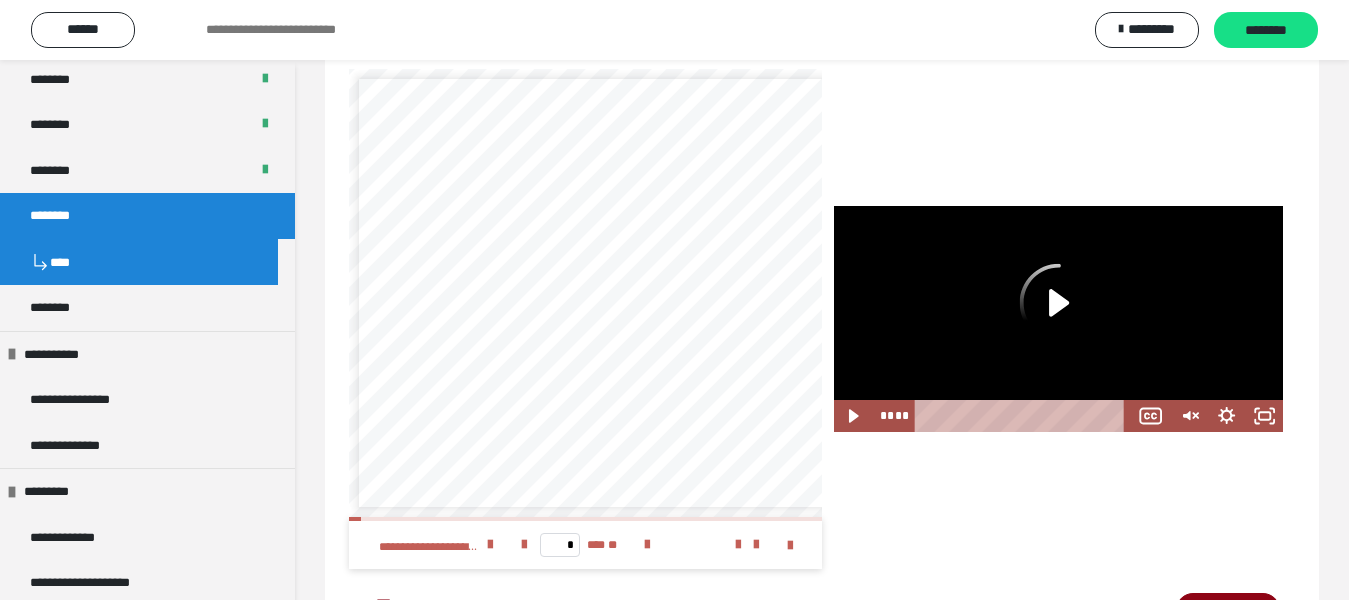 click at bounding box center (1058, 319) 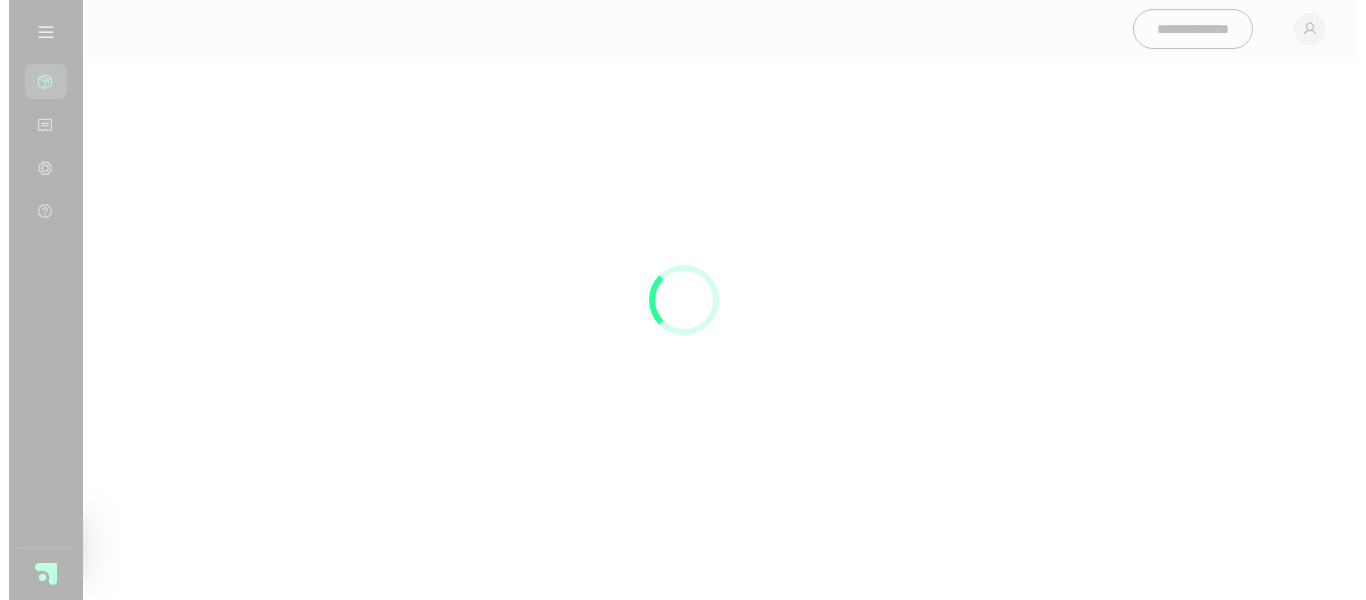 scroll, scrollTop: 0, scrollLeft: 0, axis: both 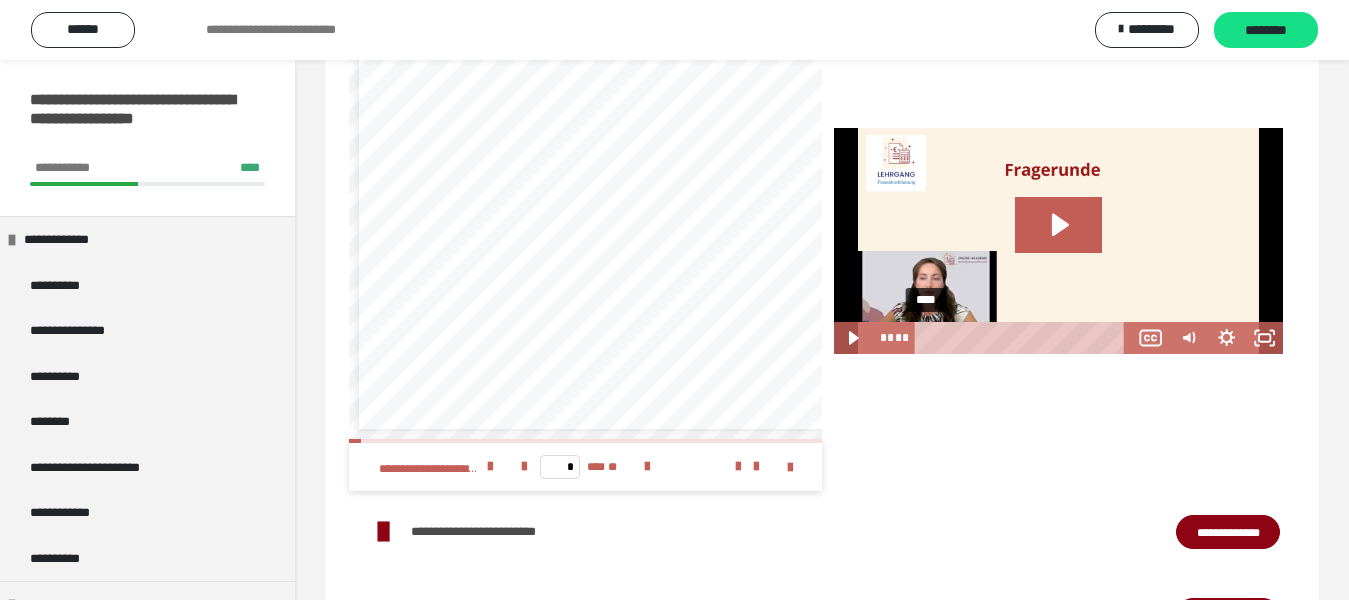 click on "****" at bounding box center [1024, 338] 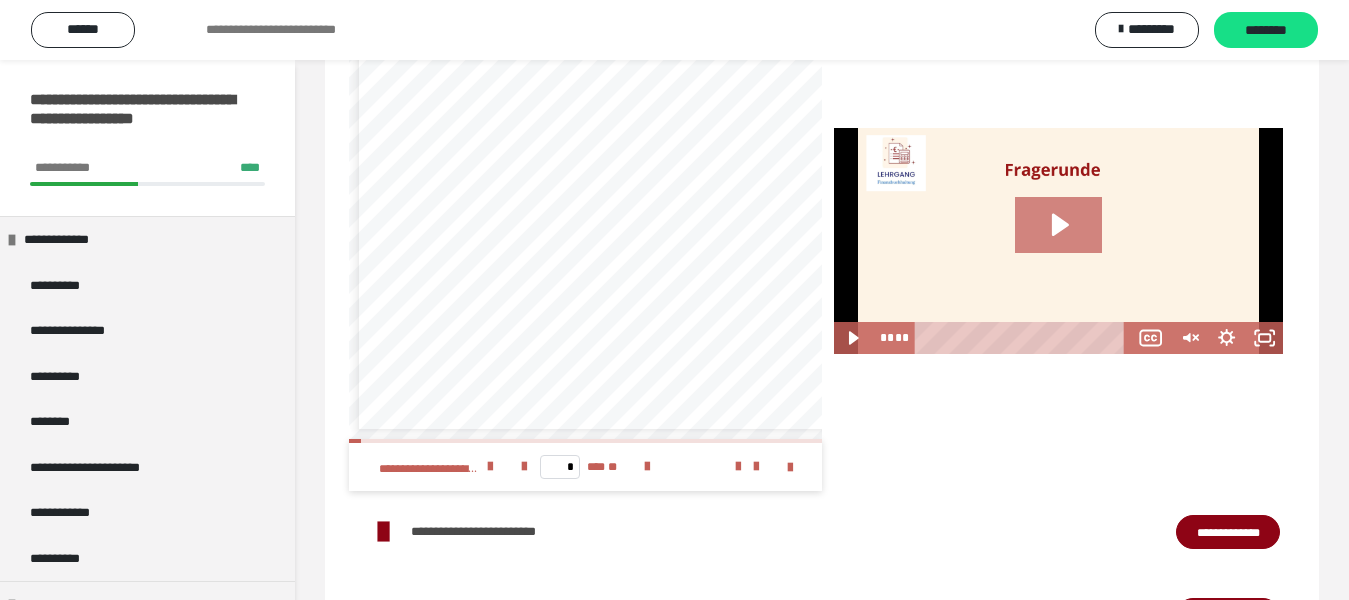 click 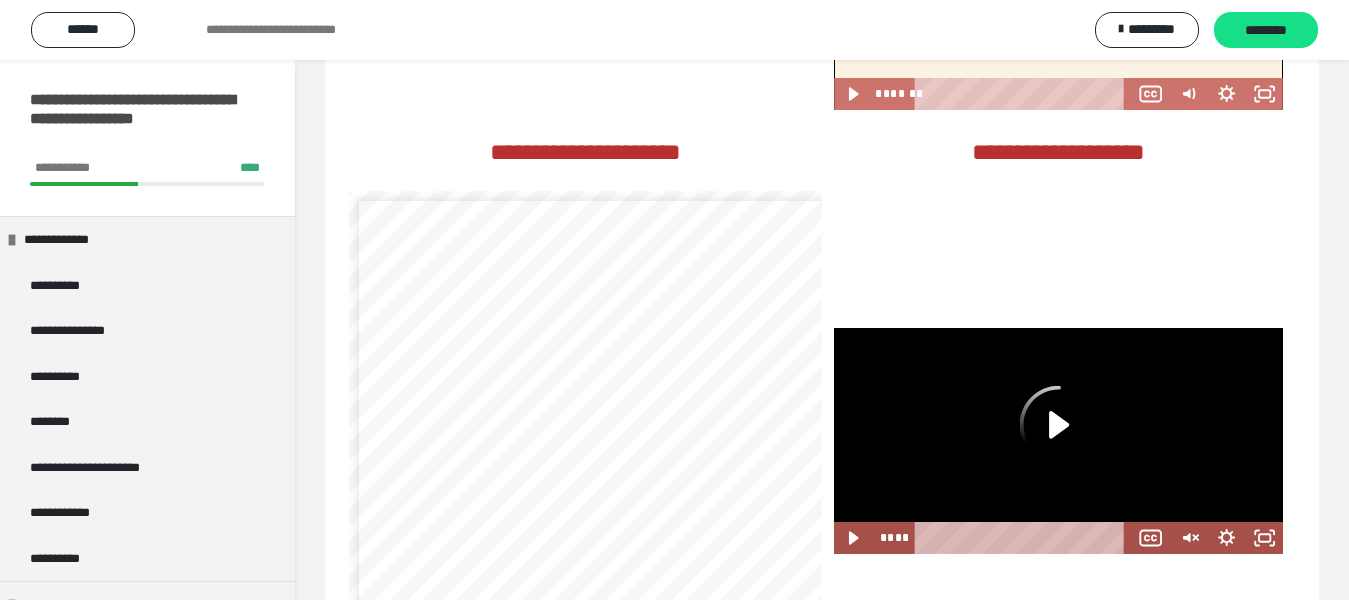 scroll, scrollTop: 3460, scrollLeft: 0, axis: vertical 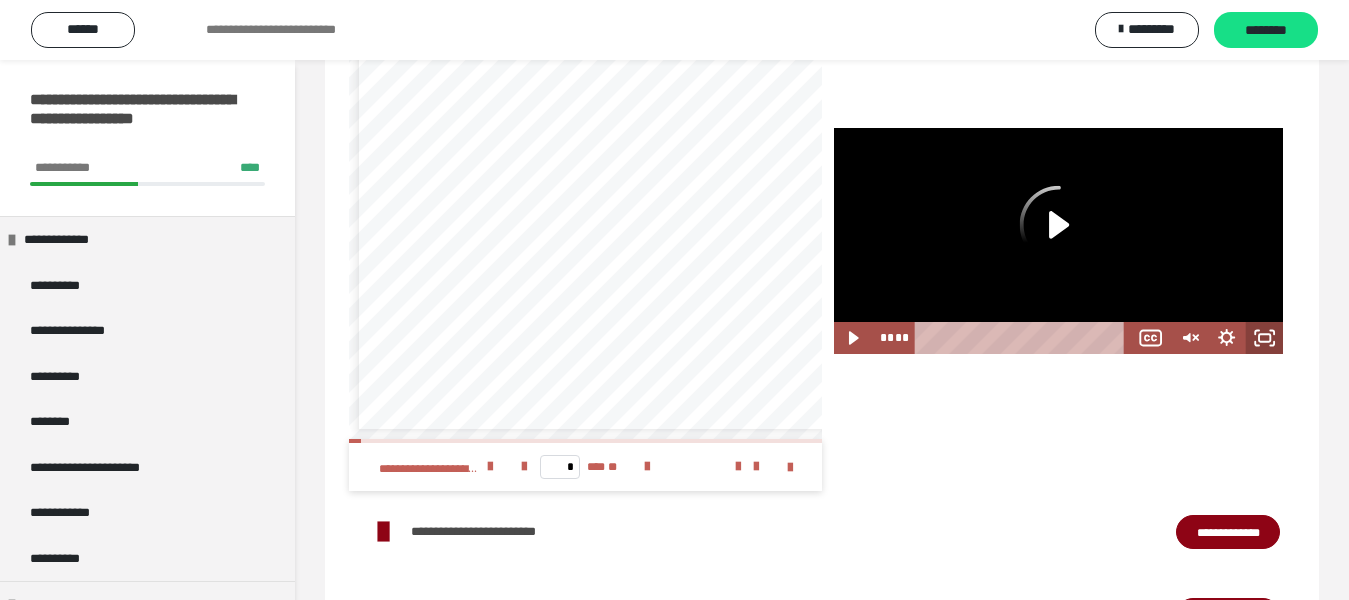 click 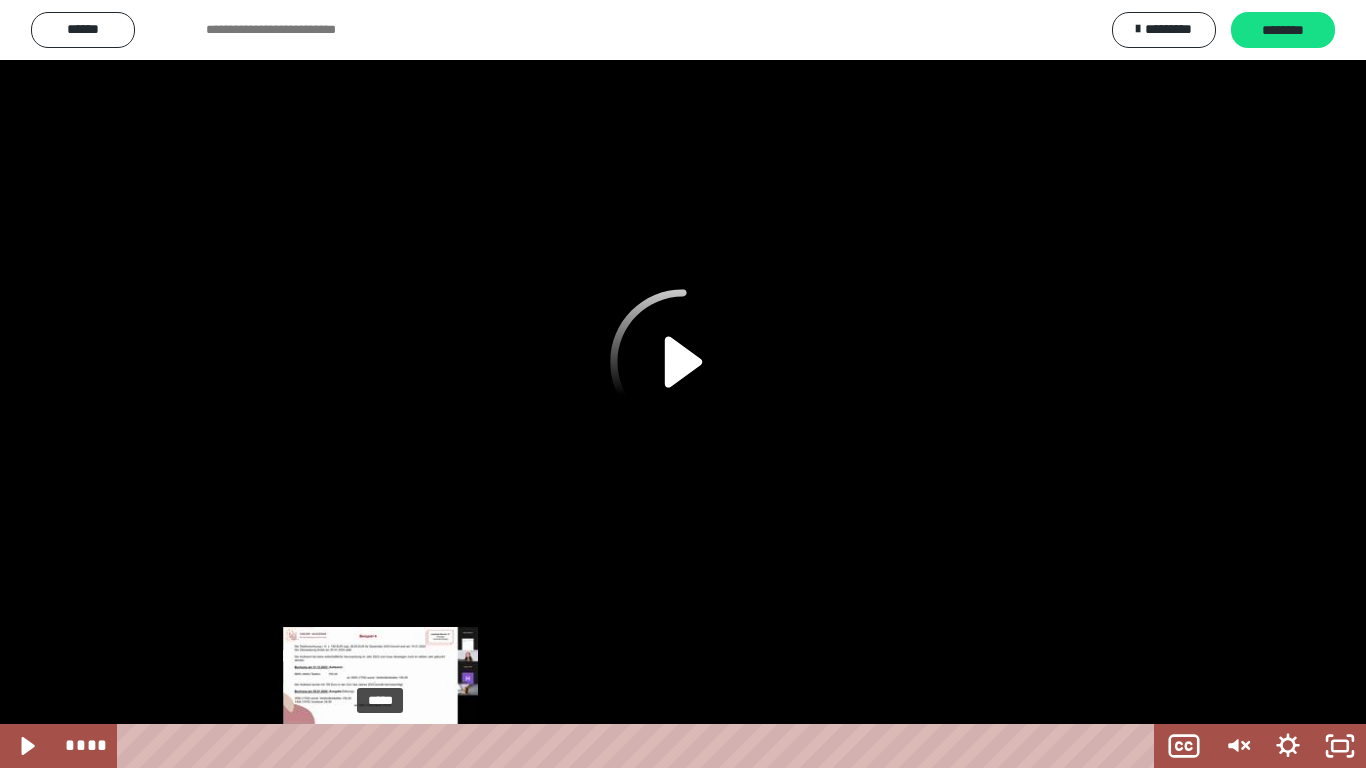 click on "*****" at bounding box center [640, 746] 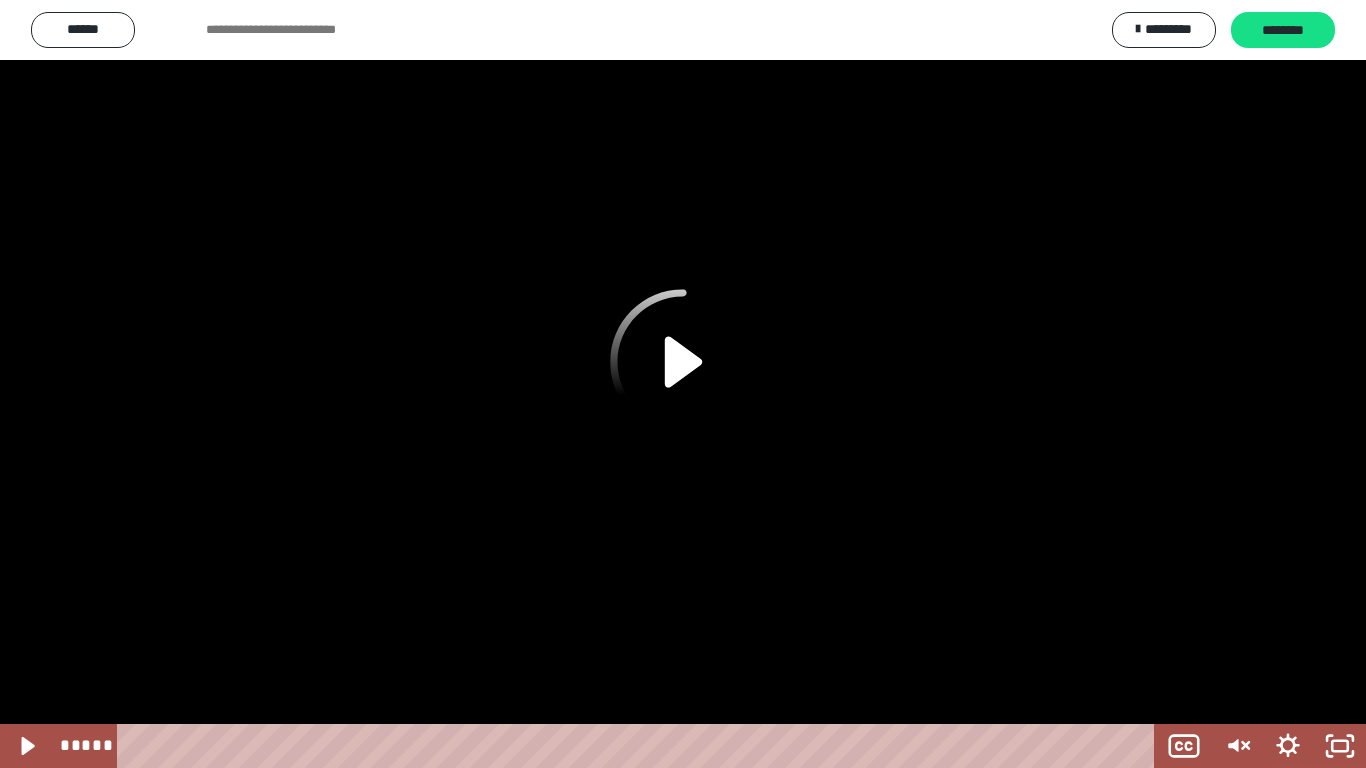 click 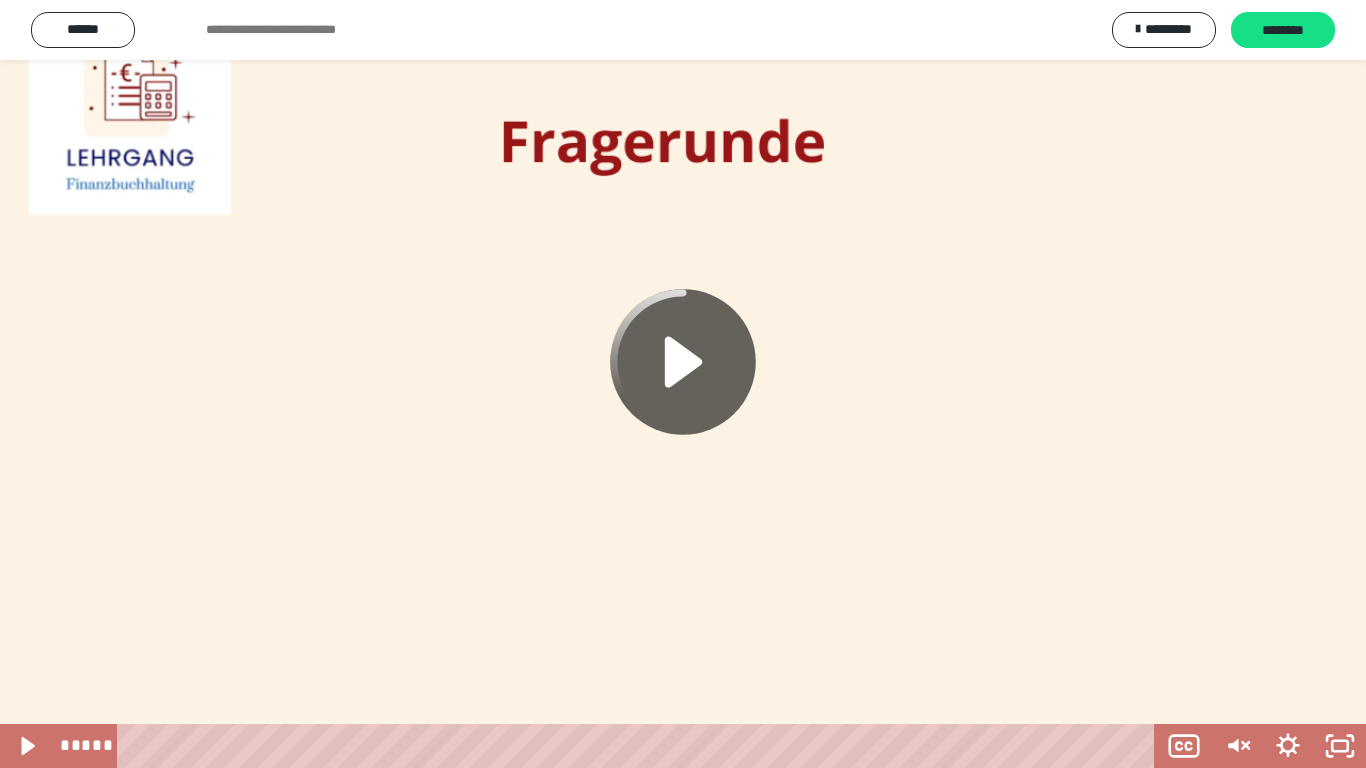 click 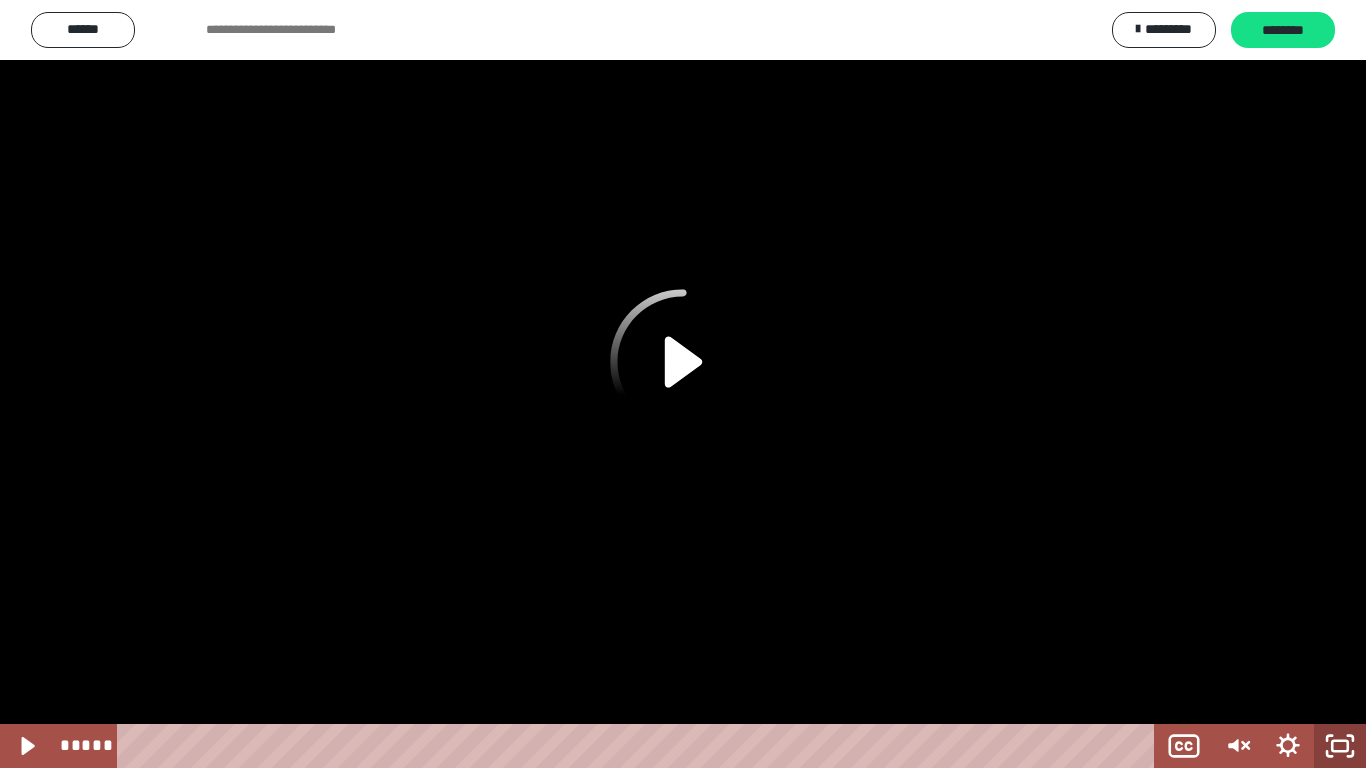 click 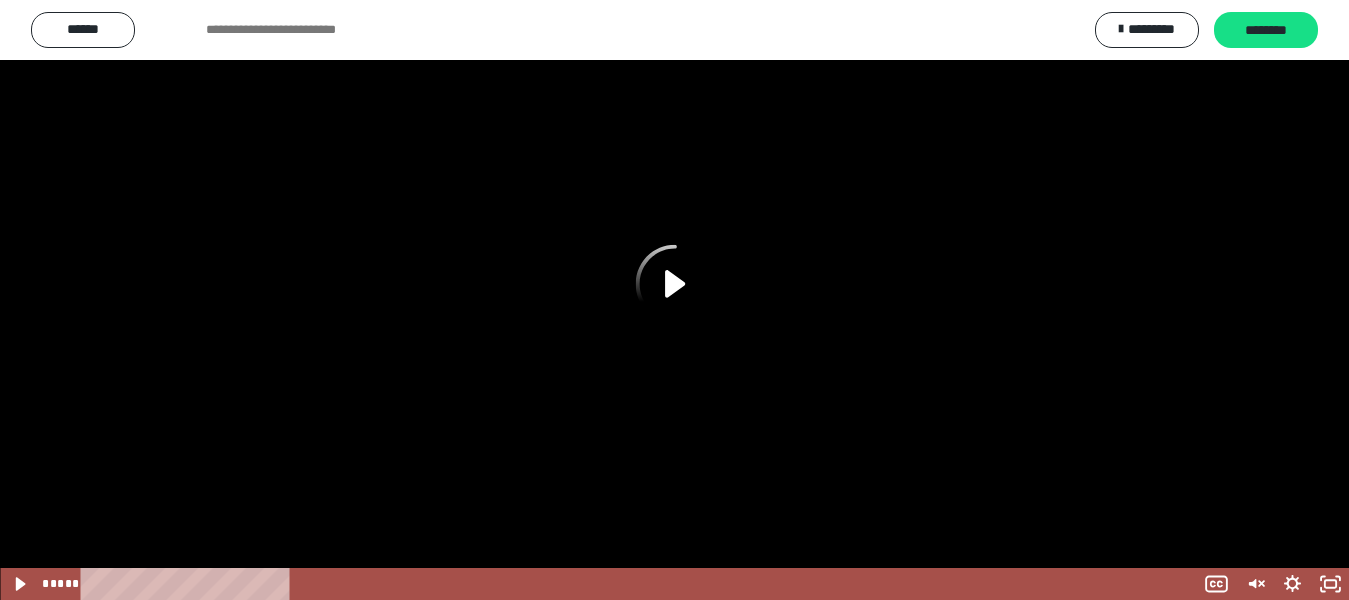 scroll, scrollTop: 34, scrollLeft: 0, axis: vertical 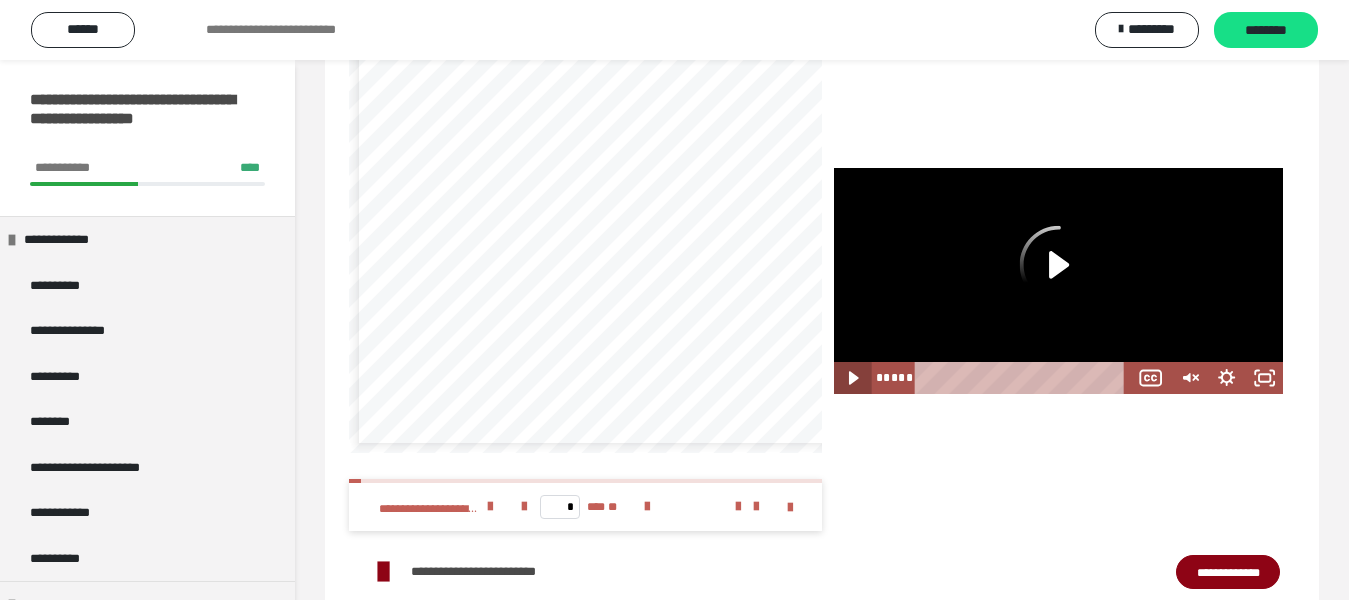 click 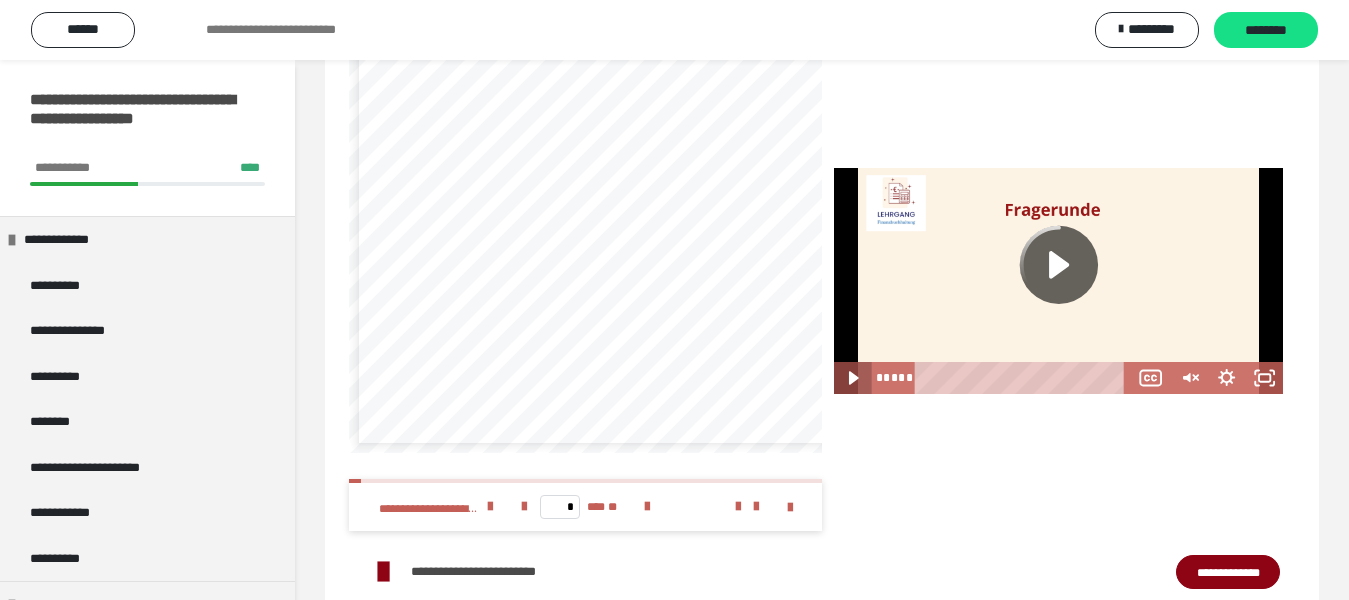 click 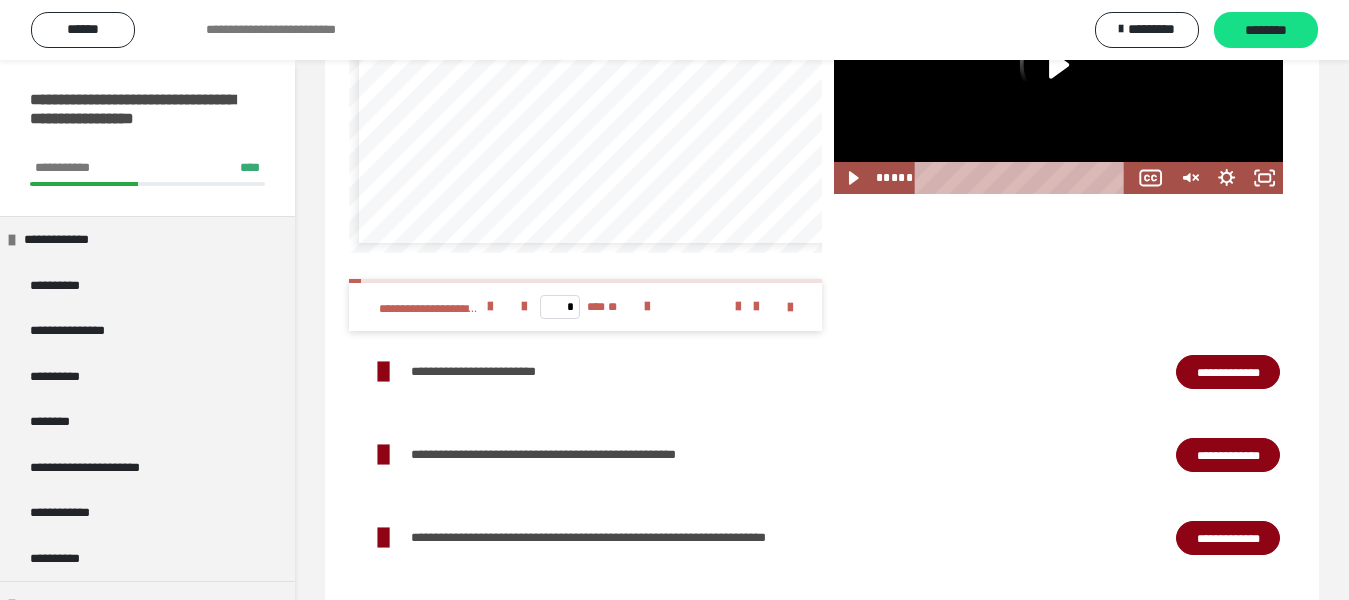 scroll, scrollTop: 3720, scrollLeft: 0, axis: vertical 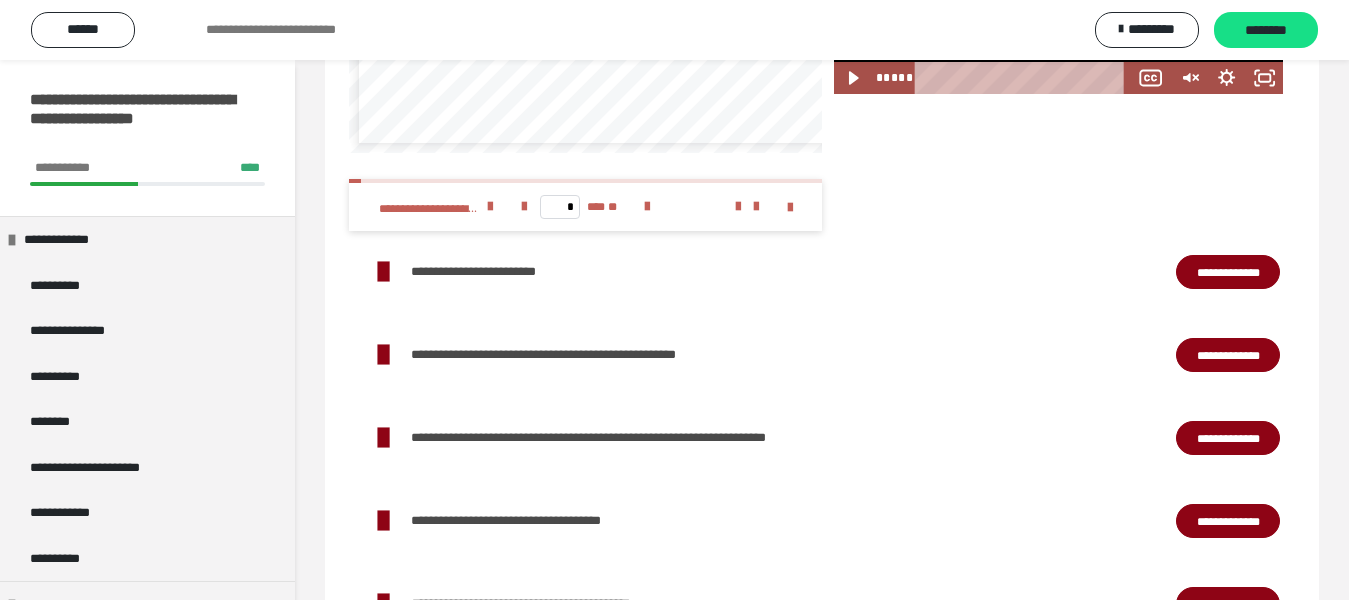 drag, startPoint x: 1194, startPoint y: 268, endPoint x: 1182, endPoint y: 273, distance: 13 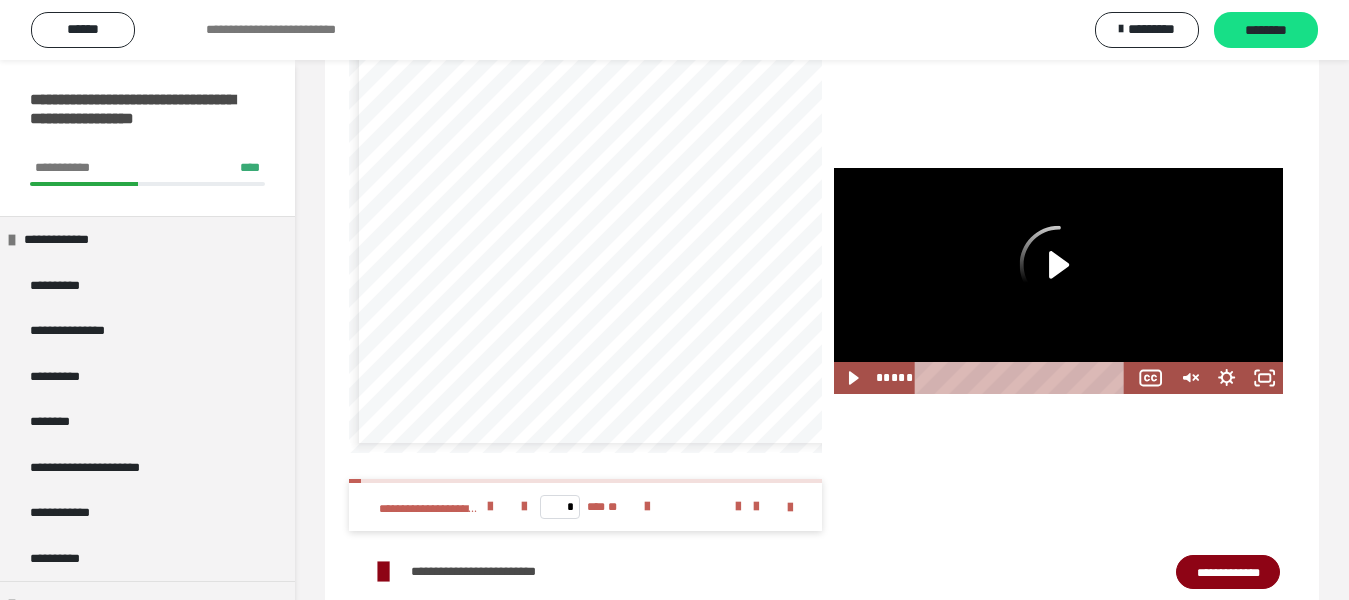 scroll, scrollTop: 3320, scrollLeft: 0, axis: vertical 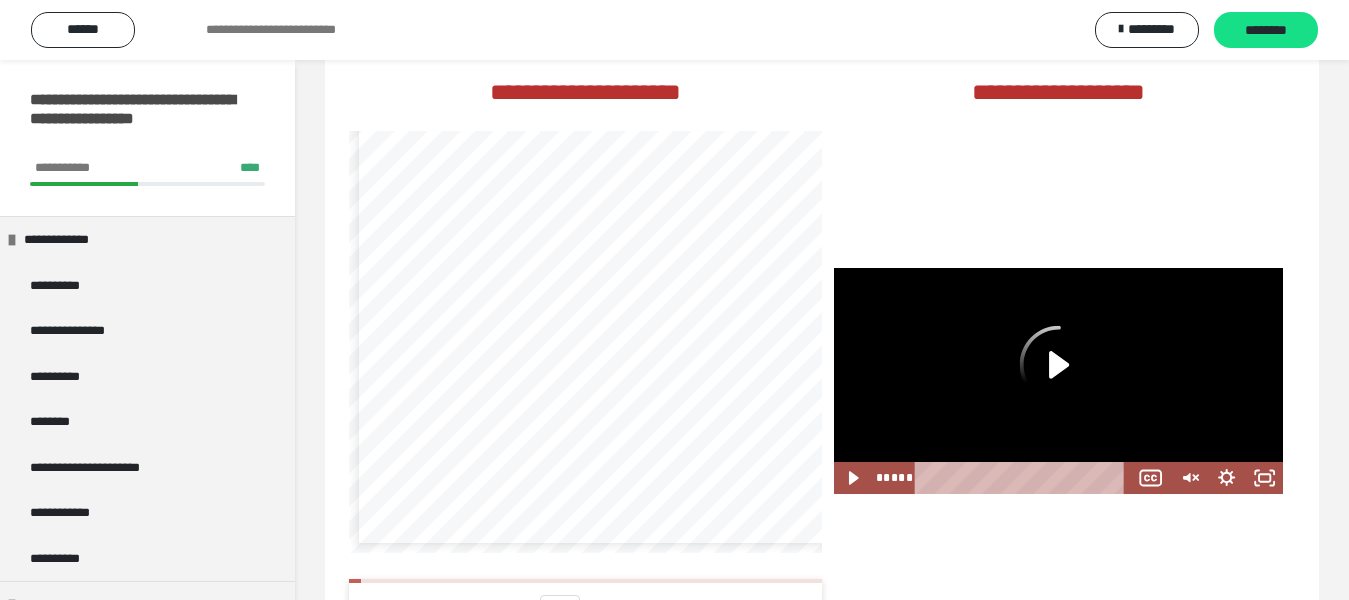click 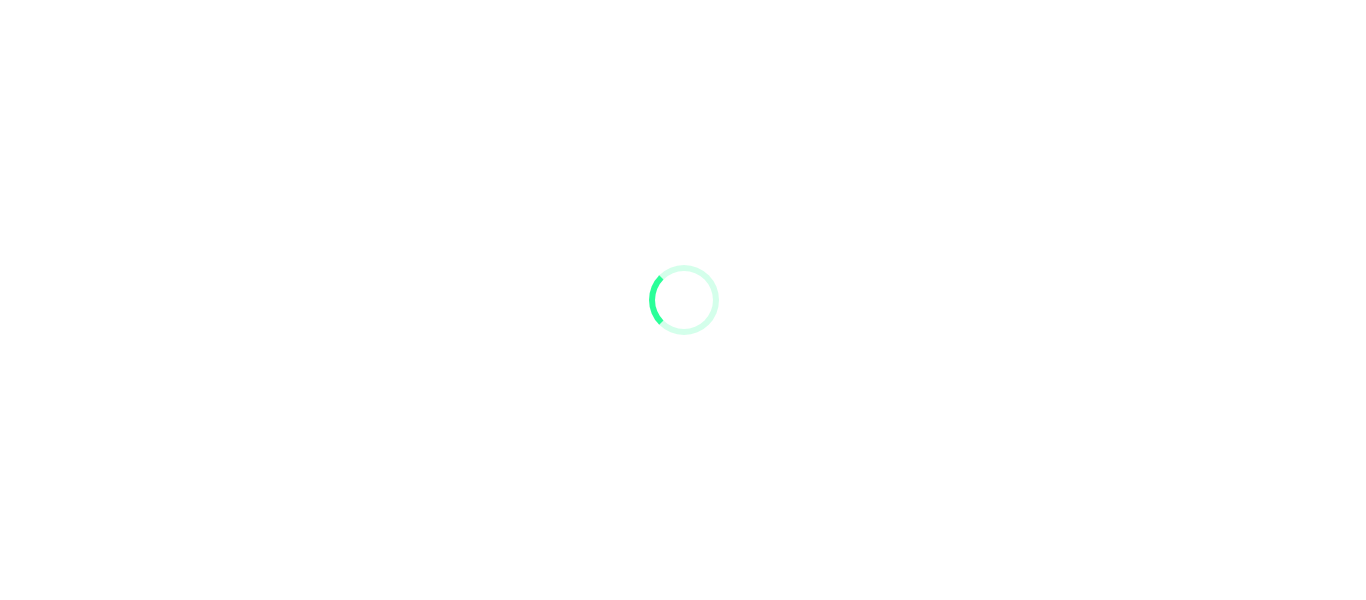 scroll, scrollTop: 0, scrollLeft: 0, axis: both 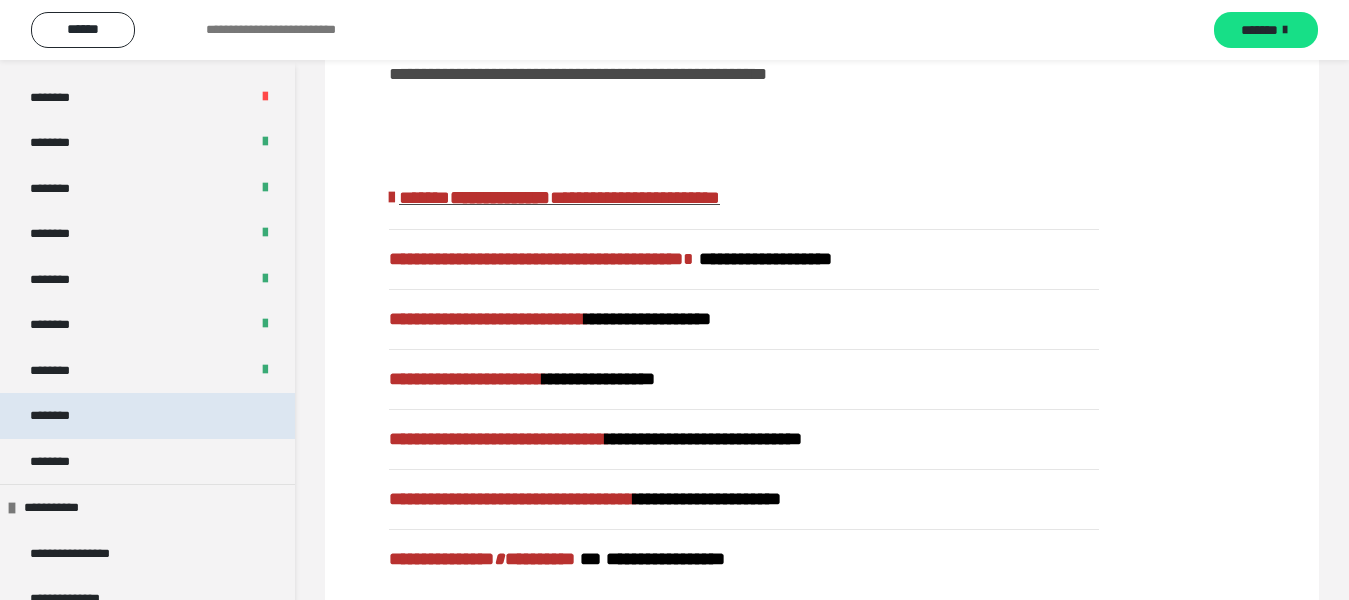 click on "********" at bounding box center (147, 416) 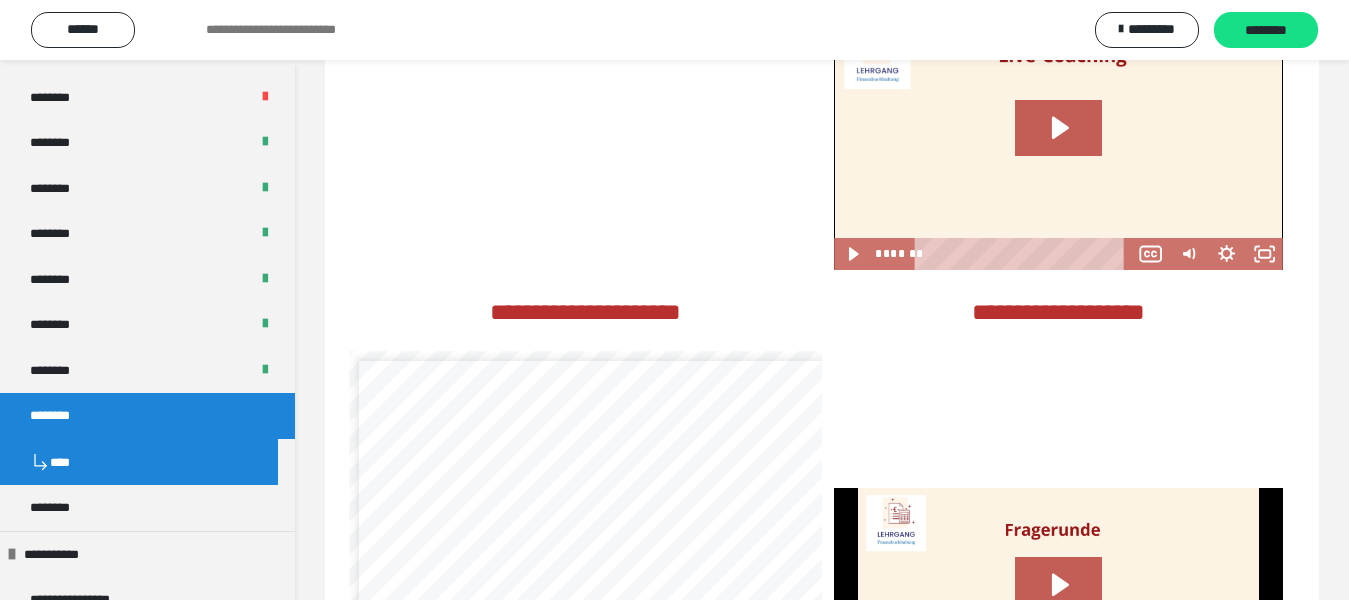 scroll, scrollTop: 3500, scrollLeft: 0, axis: vertical 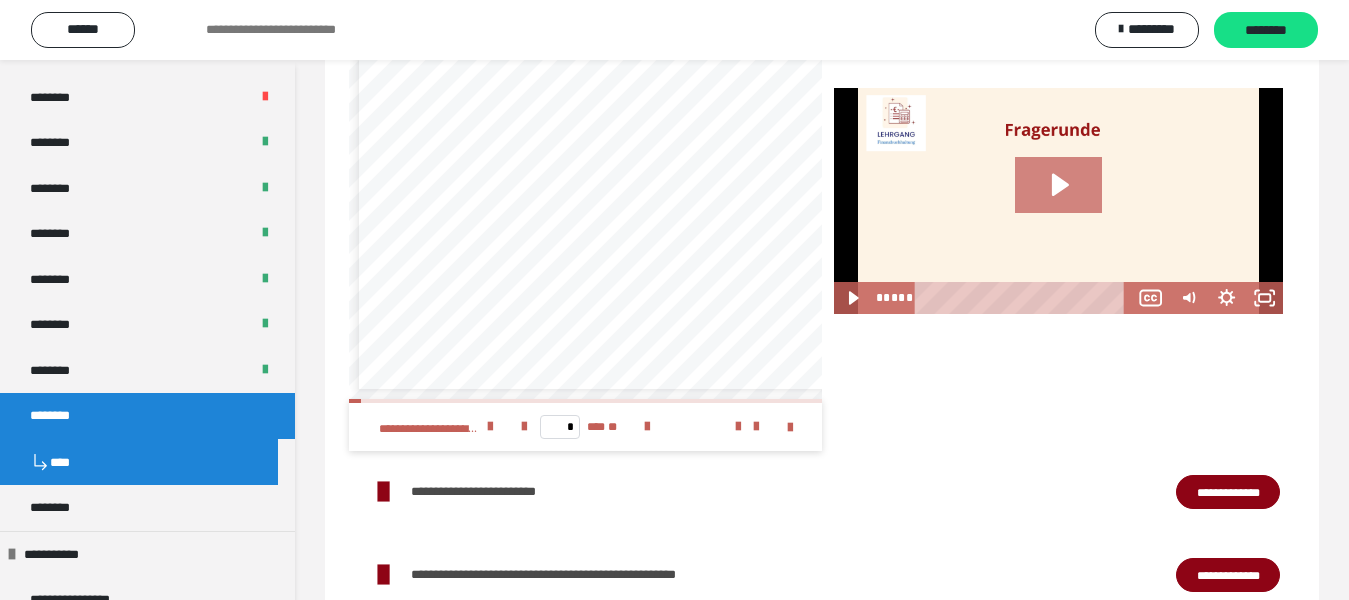 click 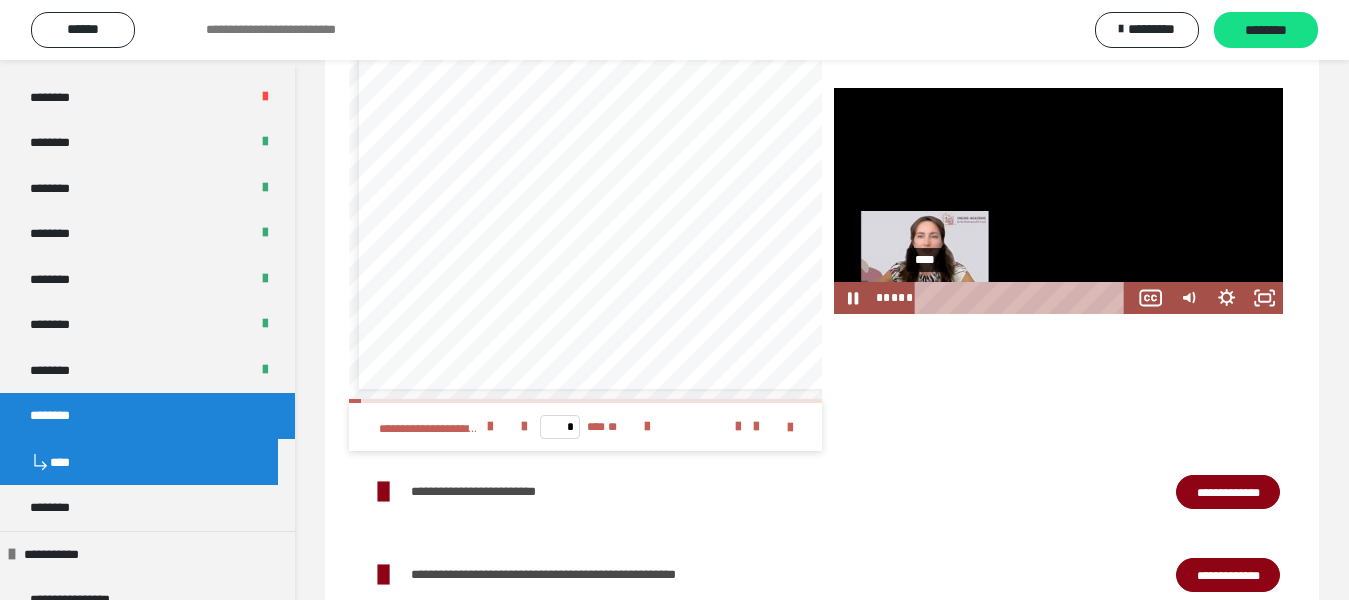 click on "****" at bounding box center (1024, 298) 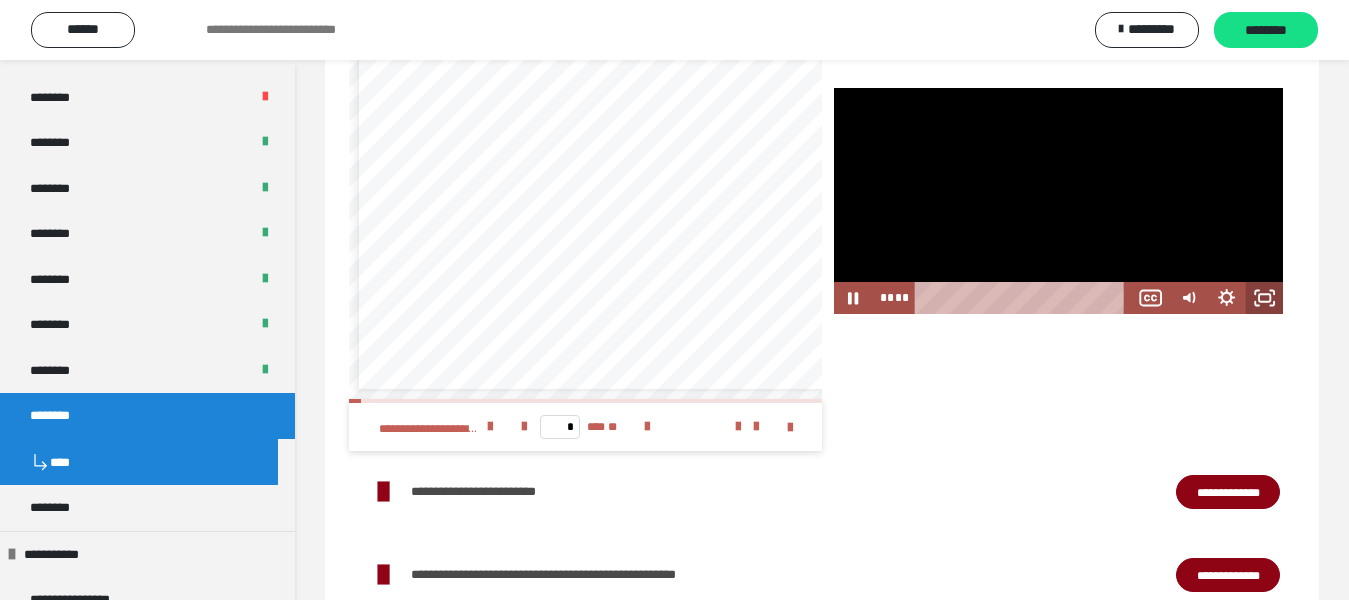 click 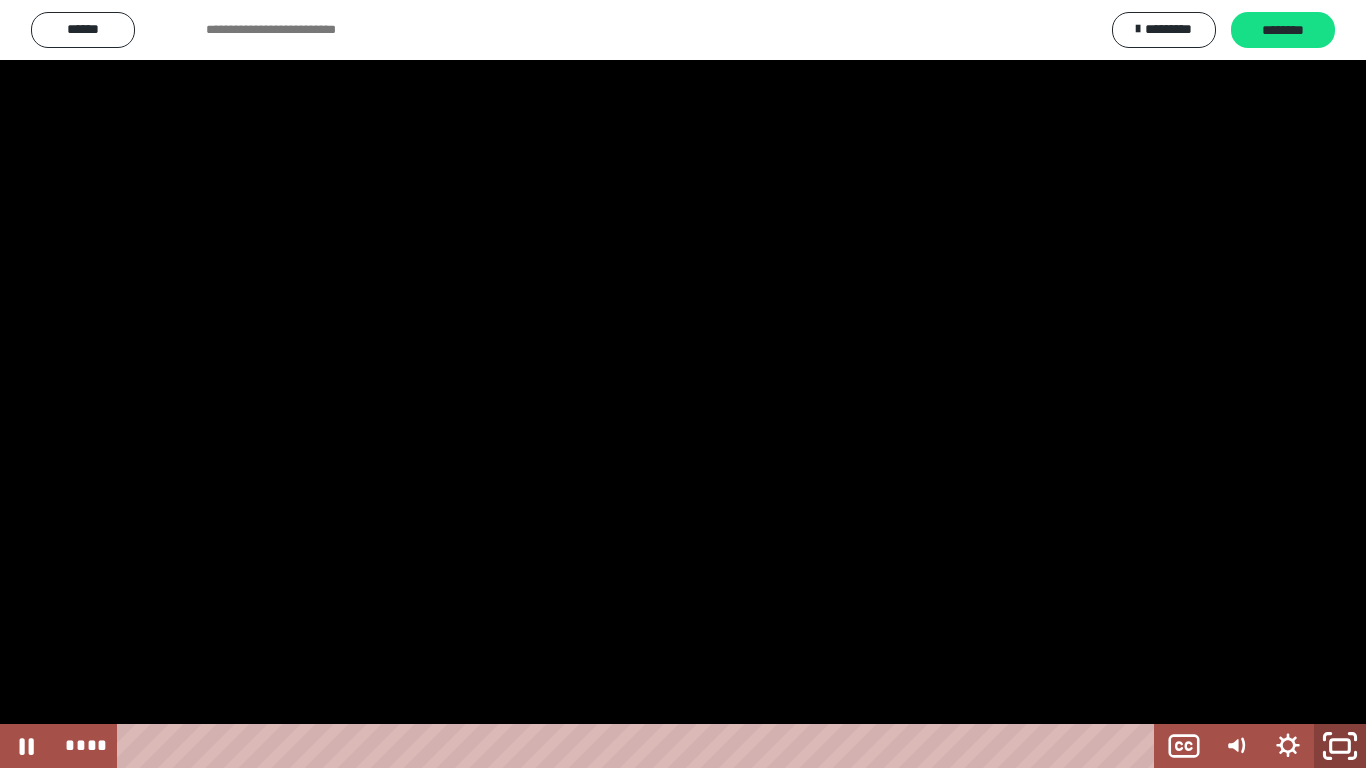 click 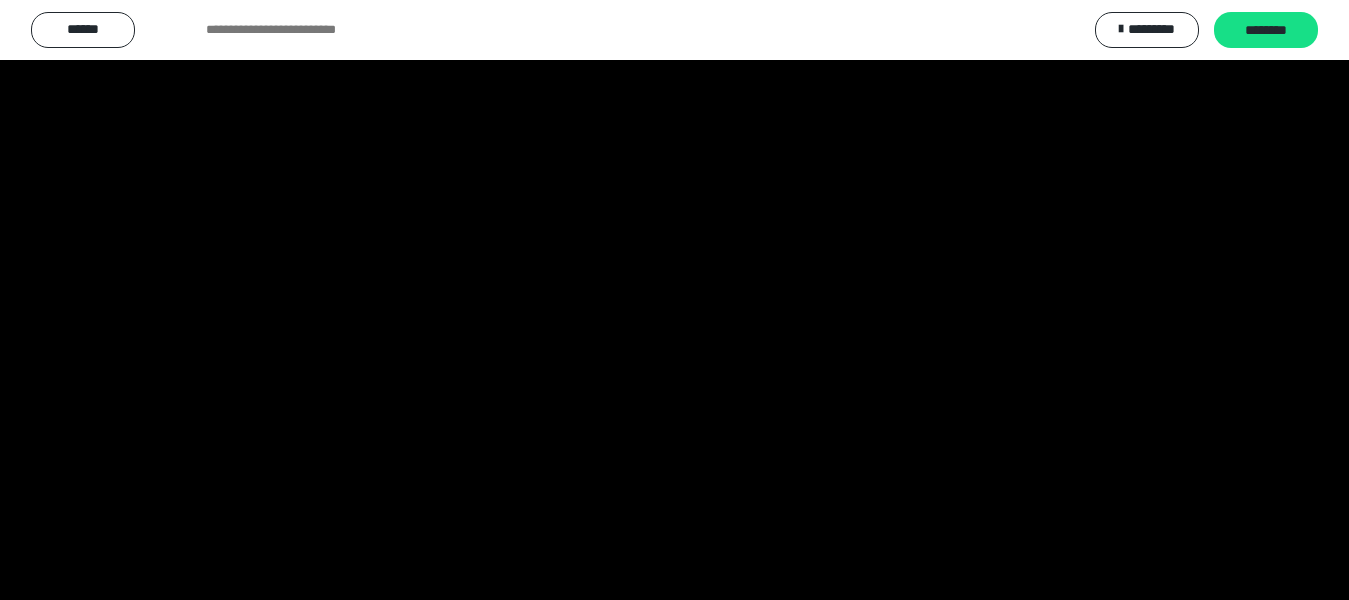 scroll, scrollTop: 3800, scrollLeft: 0, axis: vertical 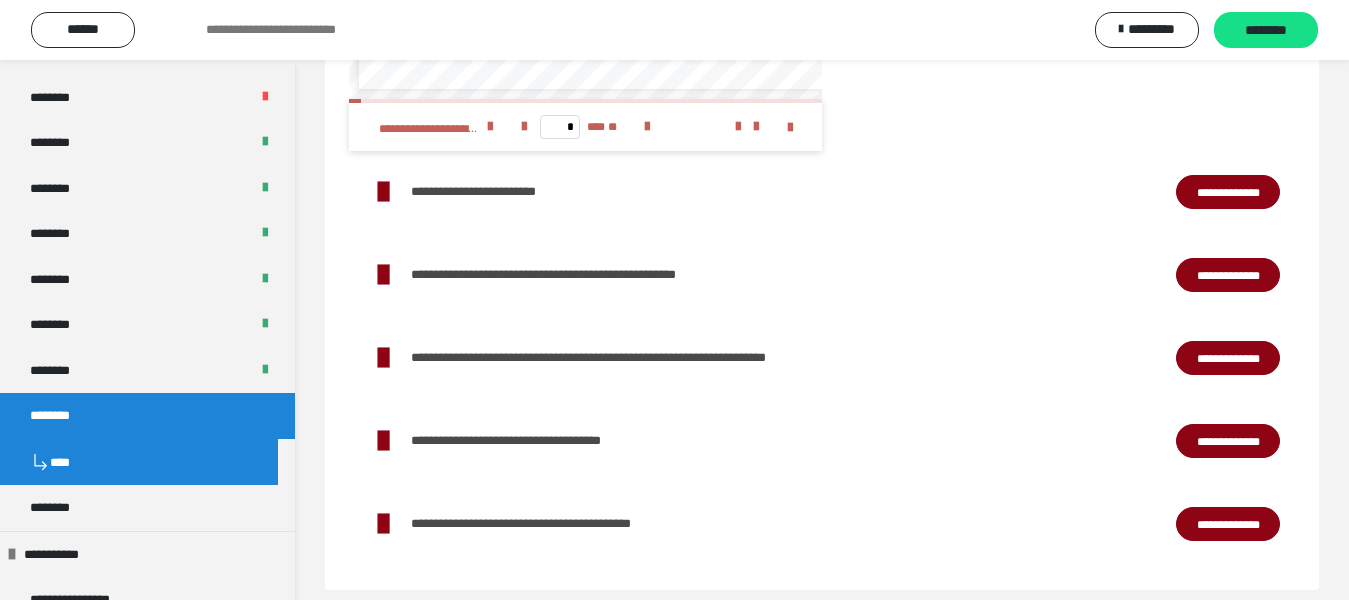 click on "**********" at bounding box center (1228, 275) 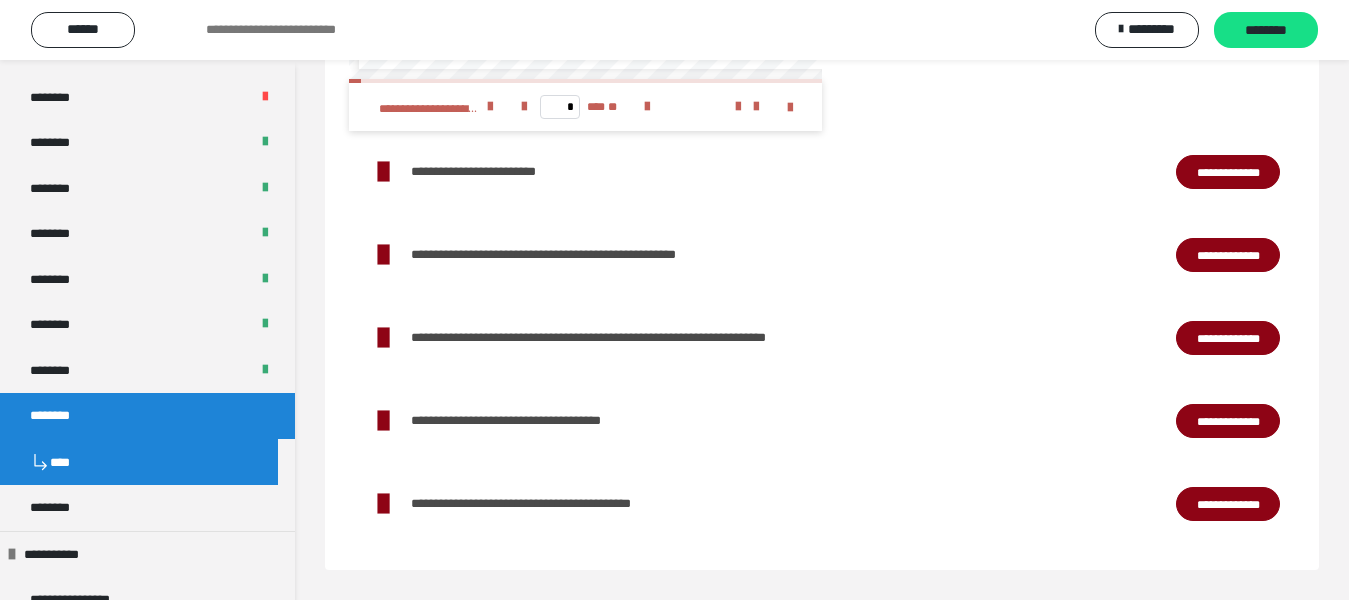 click on "**********" at bounding box center [1228, 504] 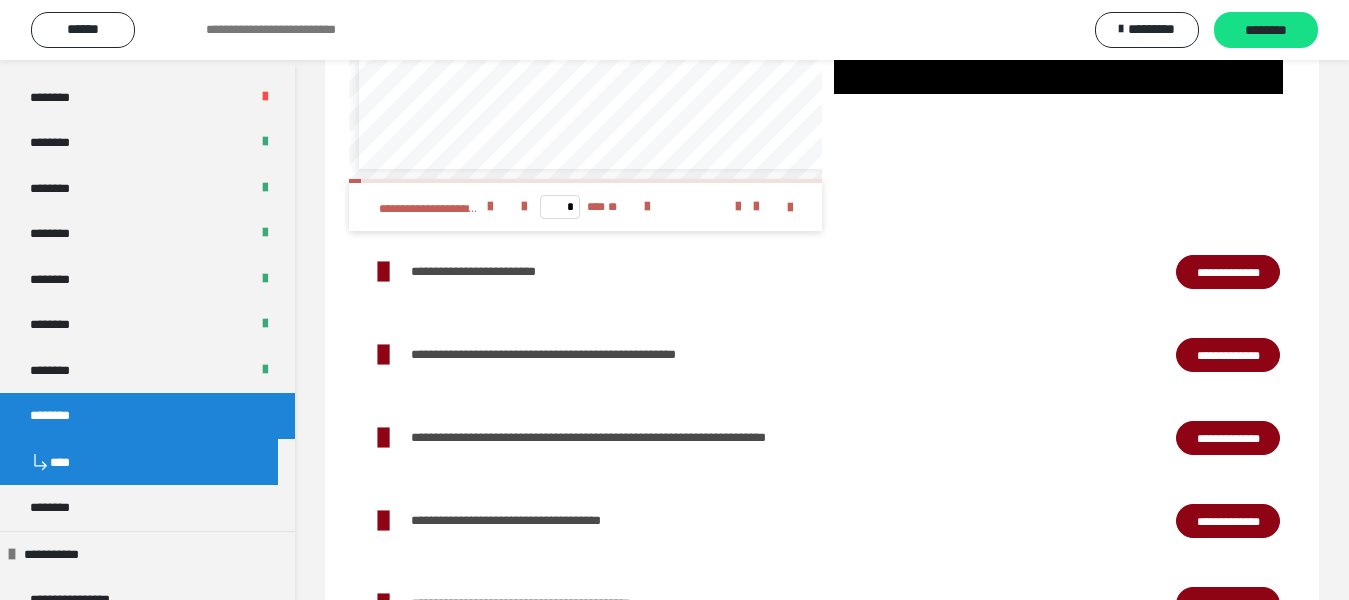 scroll, scrollTop: 3420, scrollLeft: 0, axis: vertical 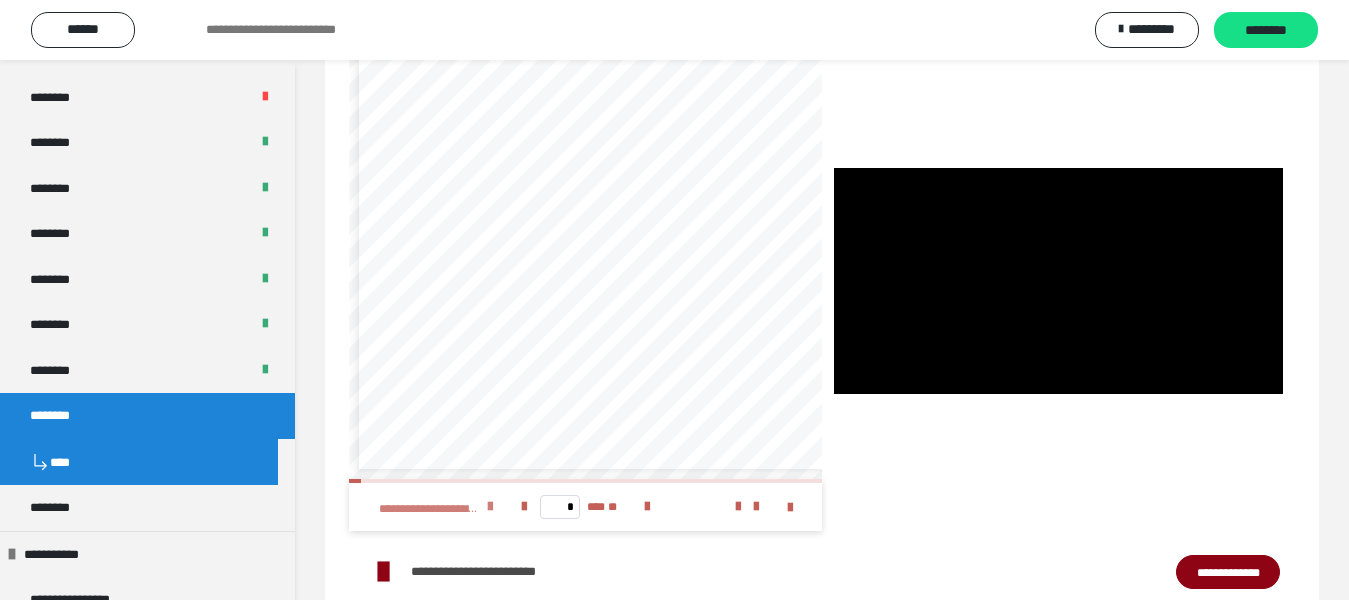 click at bounding box center [490, 507] 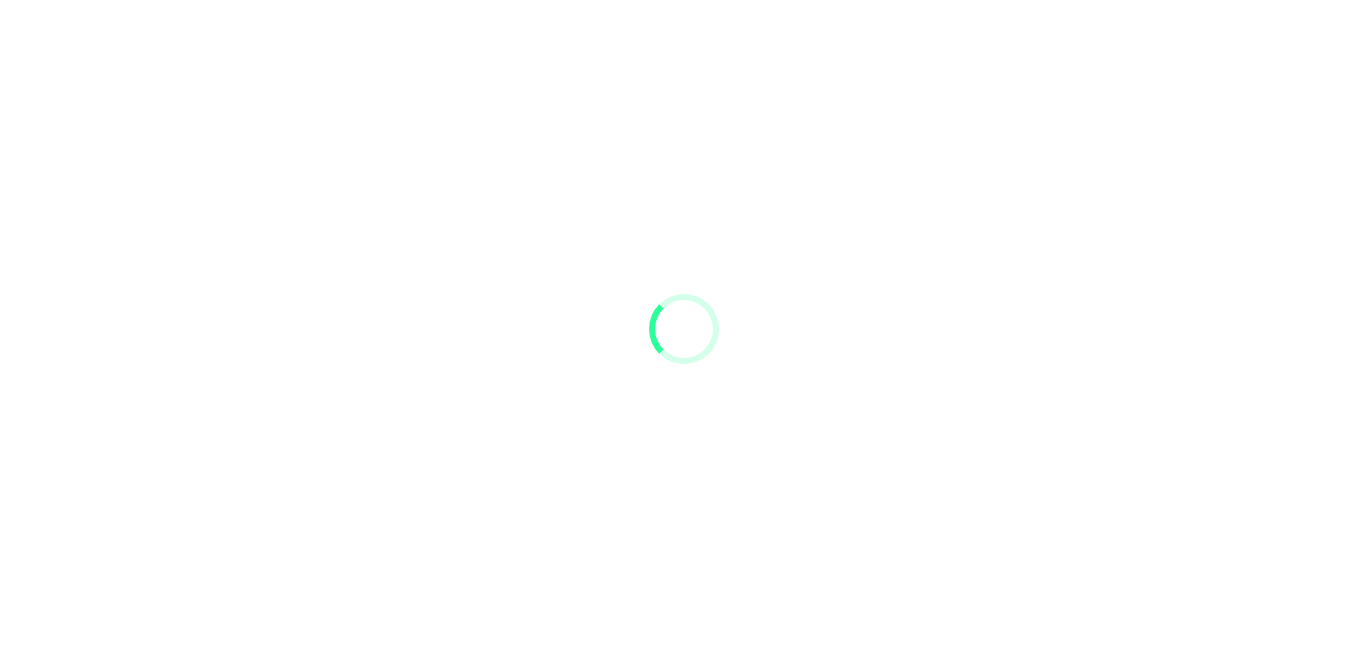 scroll, scrollTop: 0, scrollLeft: 0, axis: both 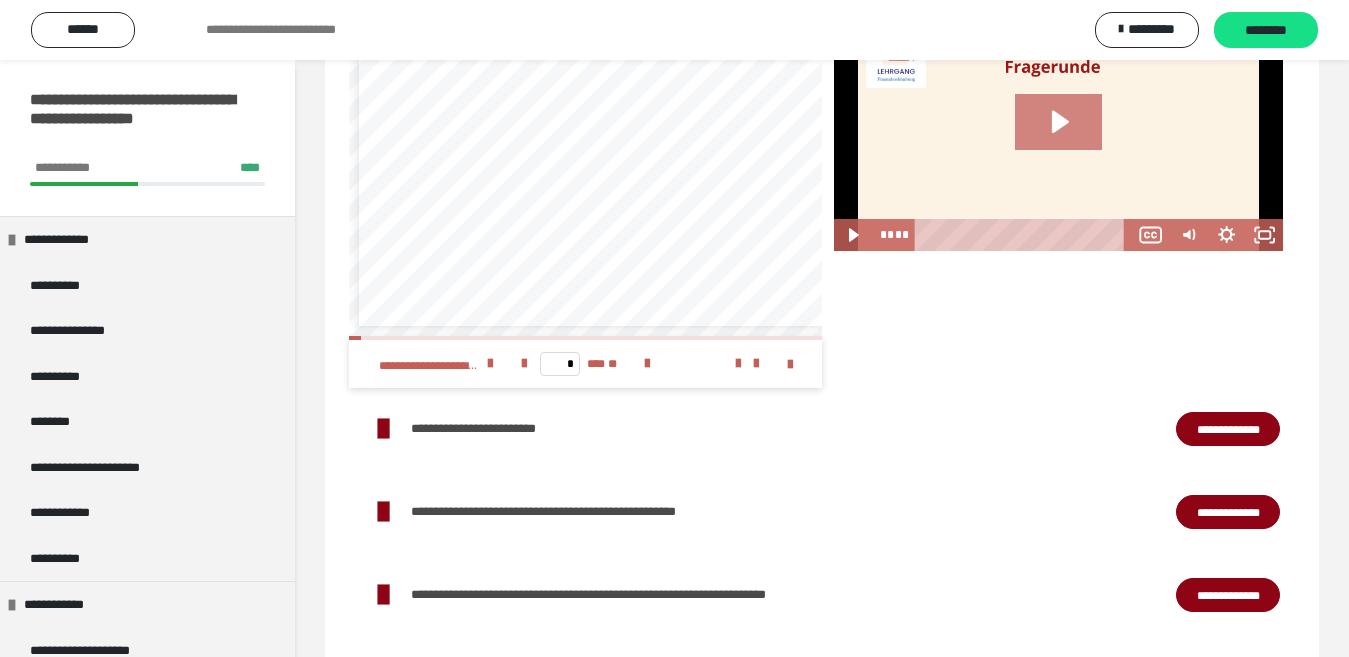 click 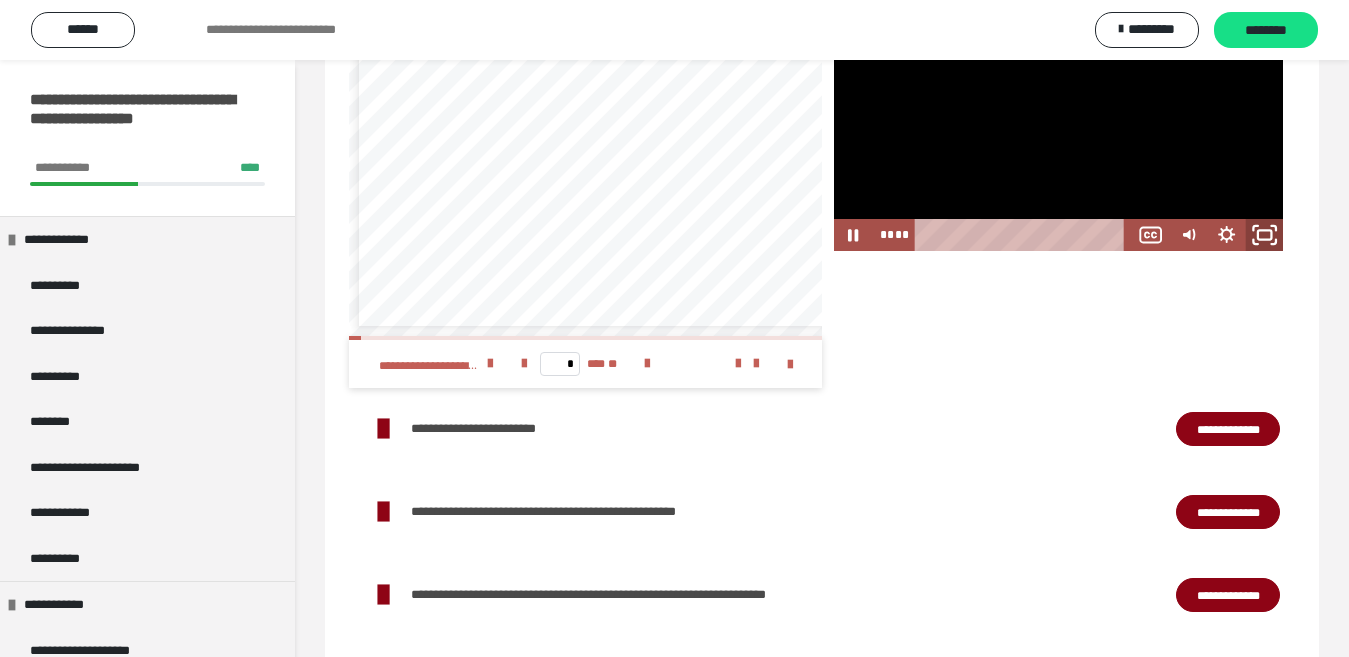 click 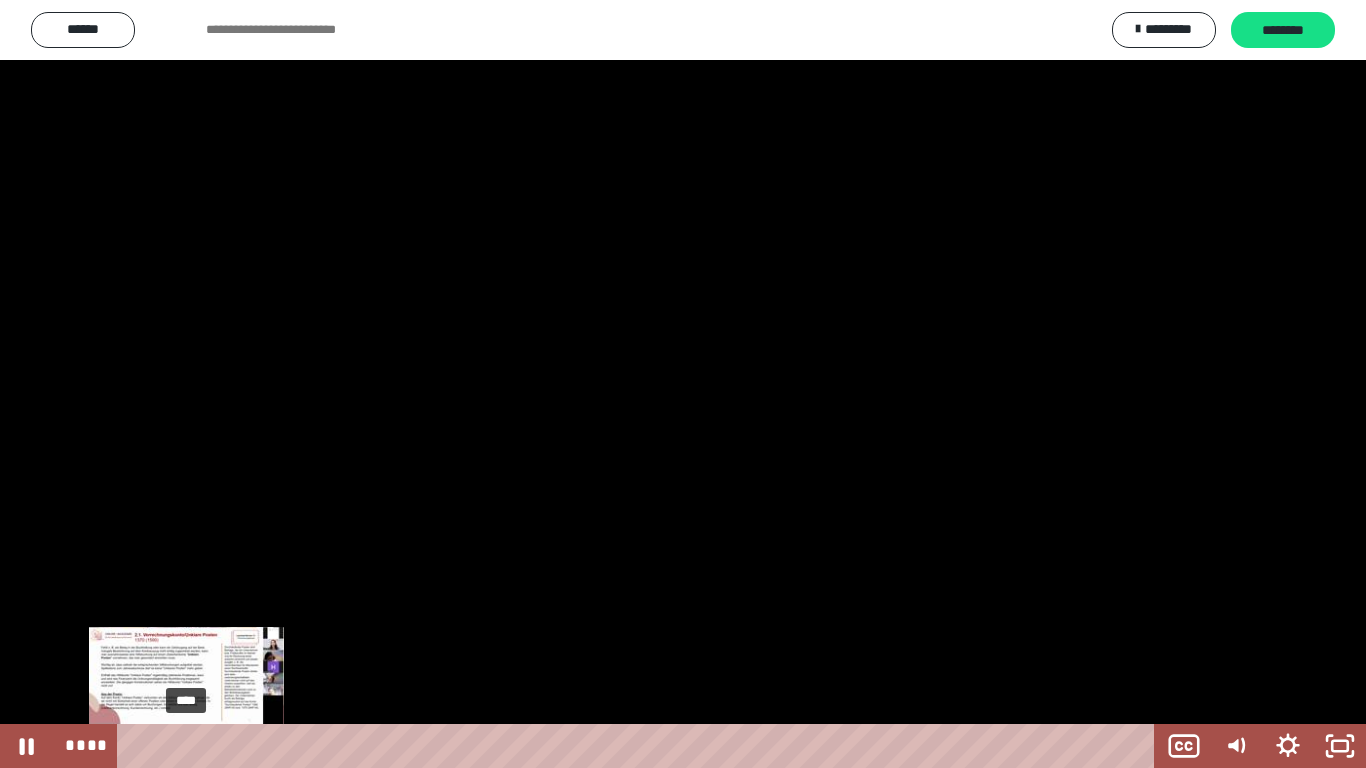 click on "****" at bounding box center (640, 746) 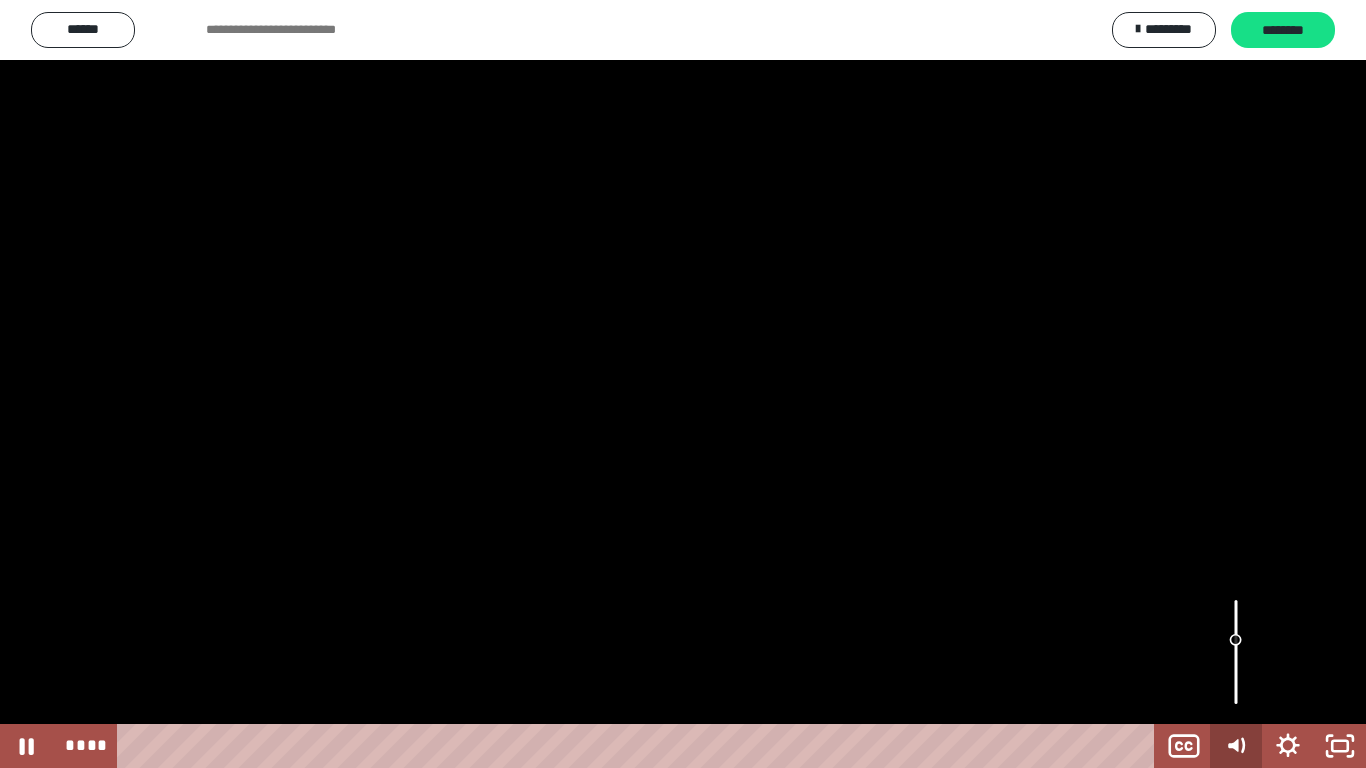 click 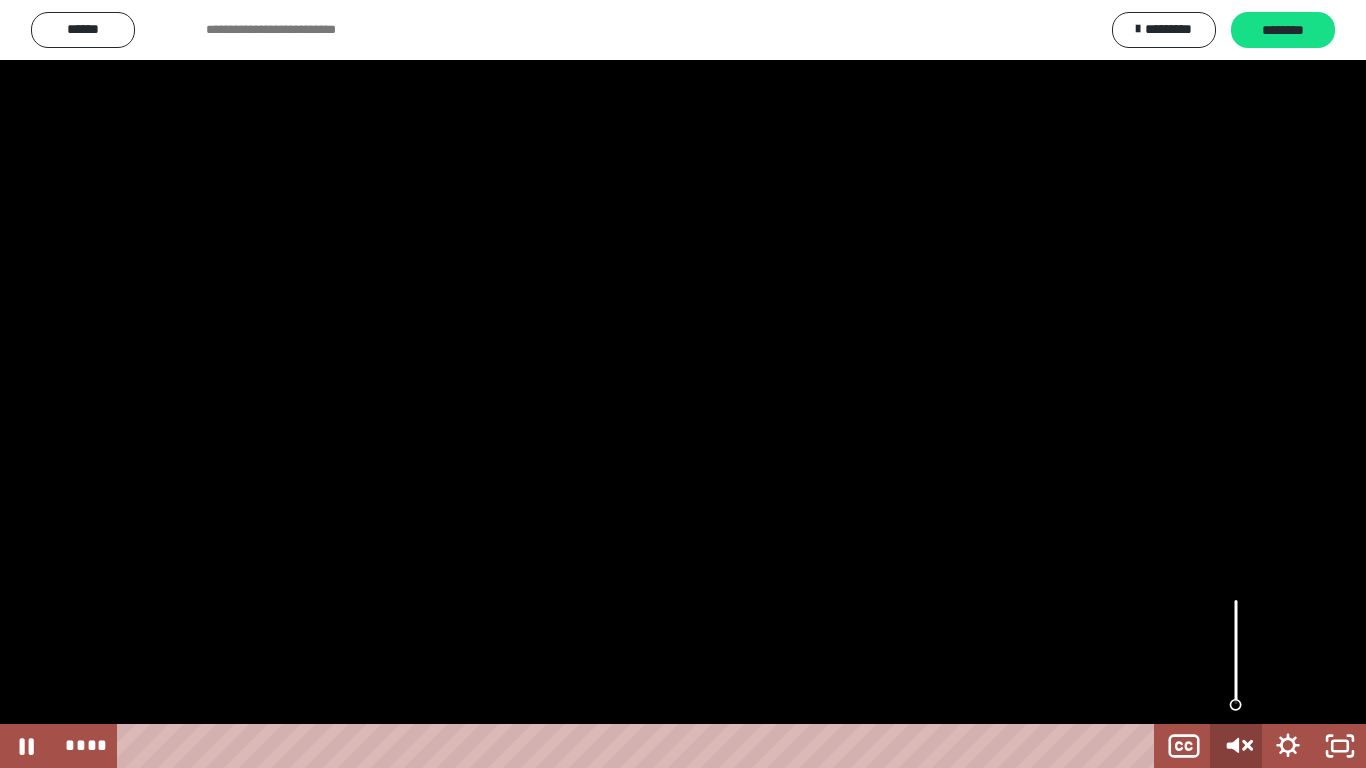 click 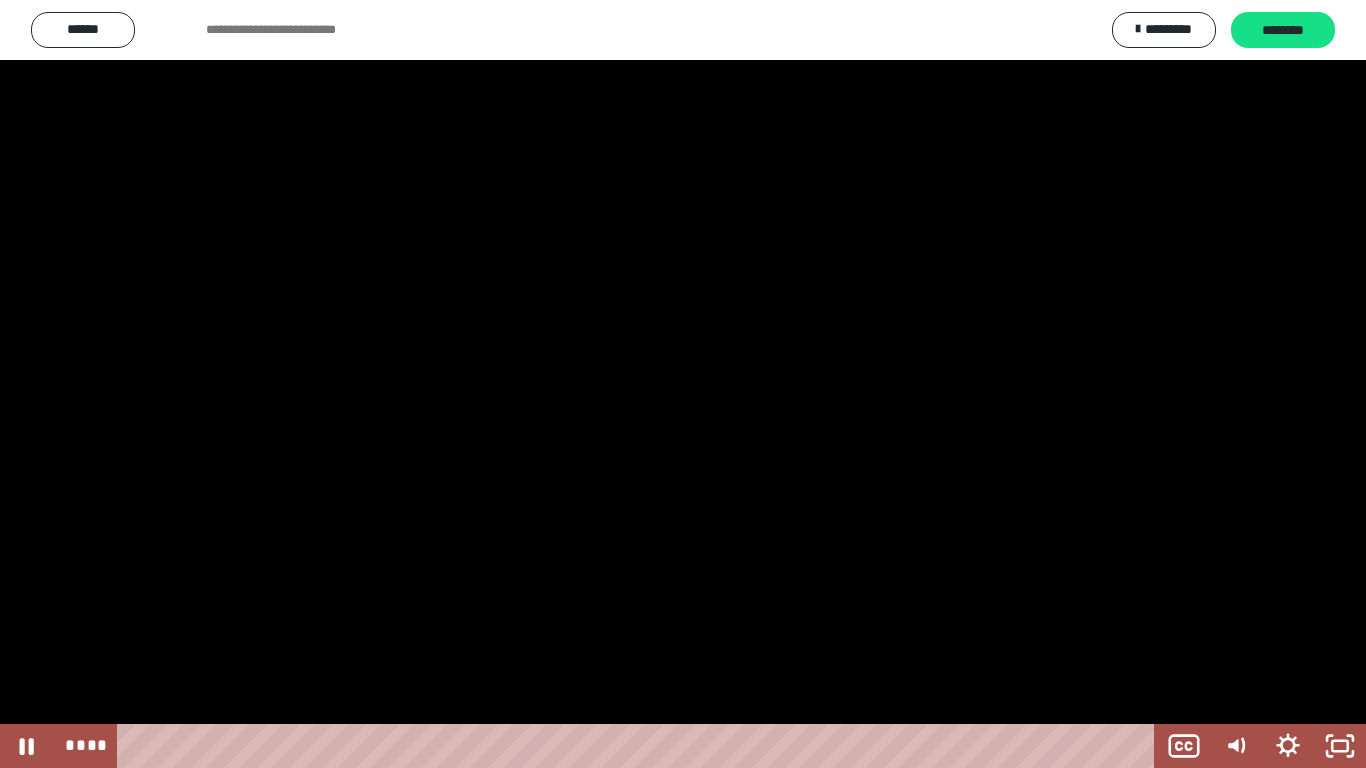 click at bounding box center [683, 384] 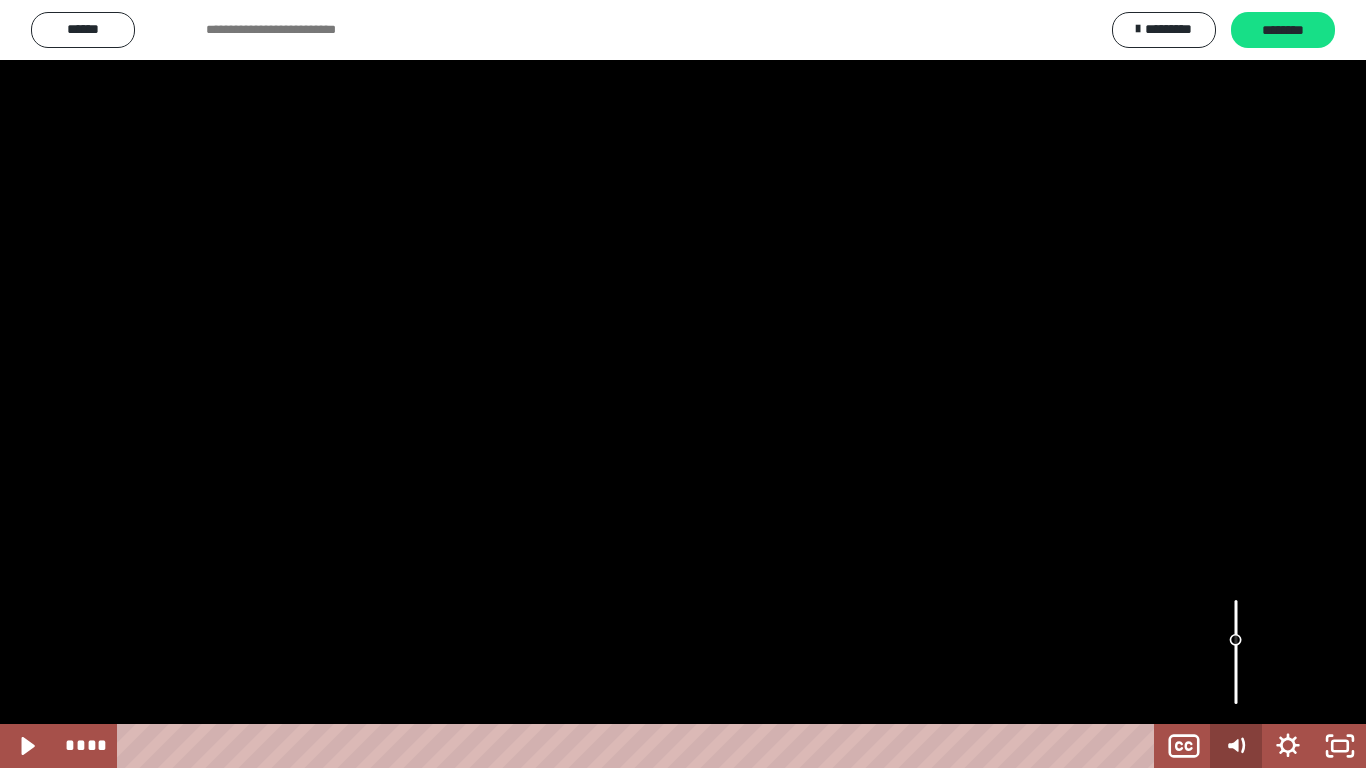 click 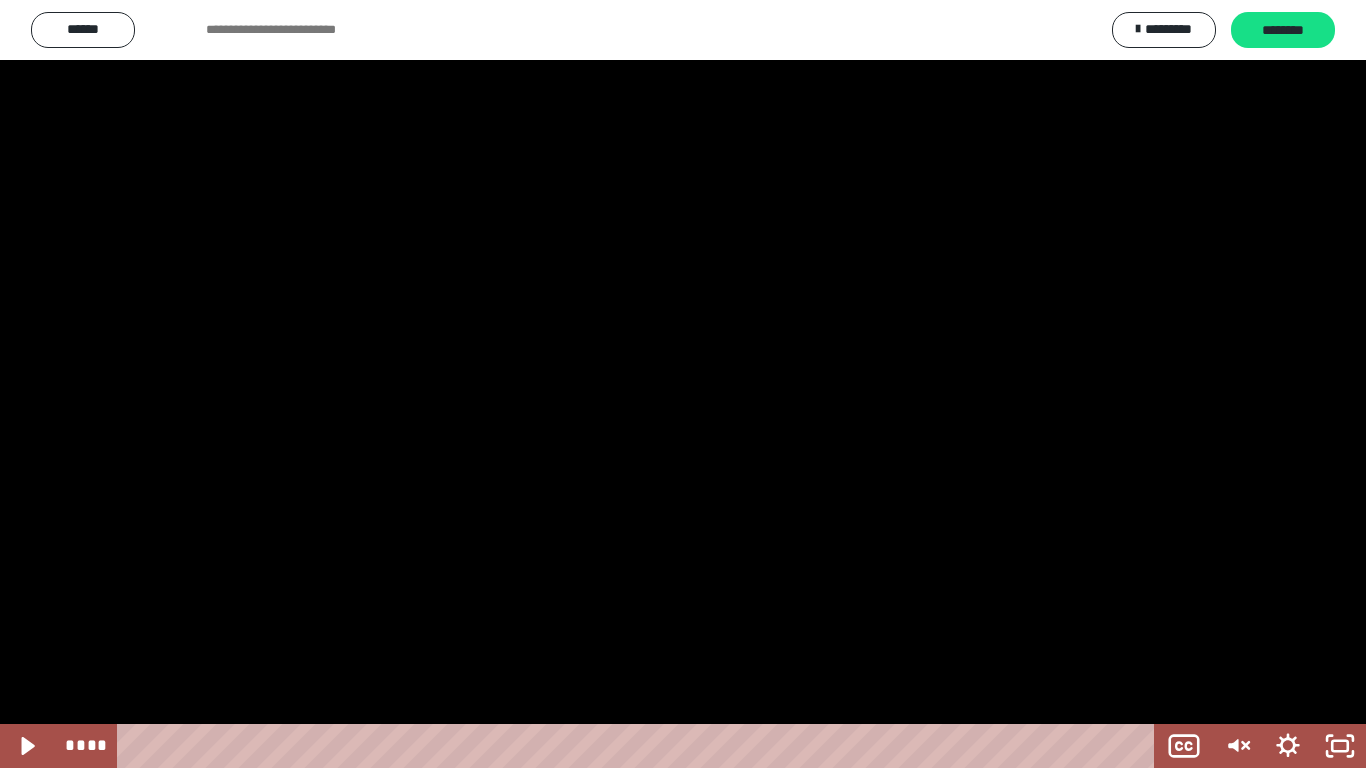 click at bounding box center [683, 384] 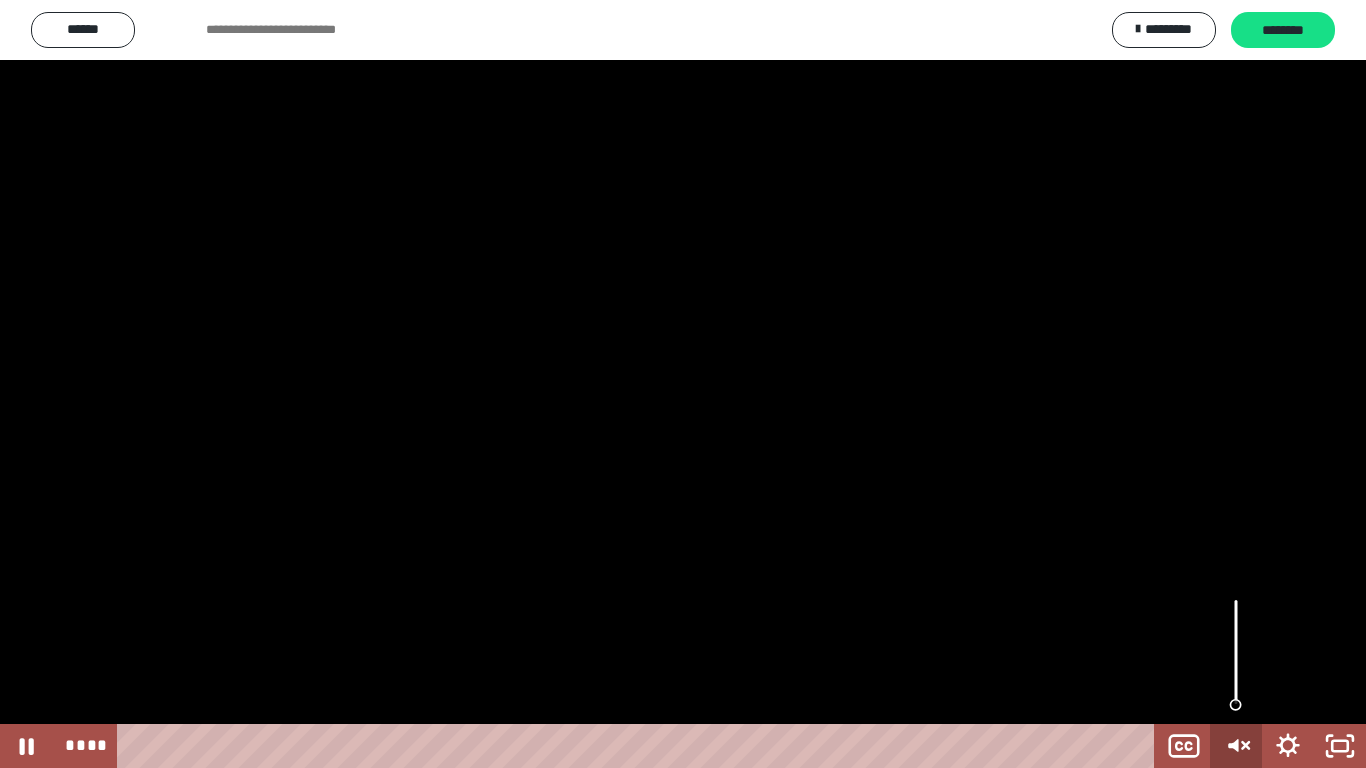 click 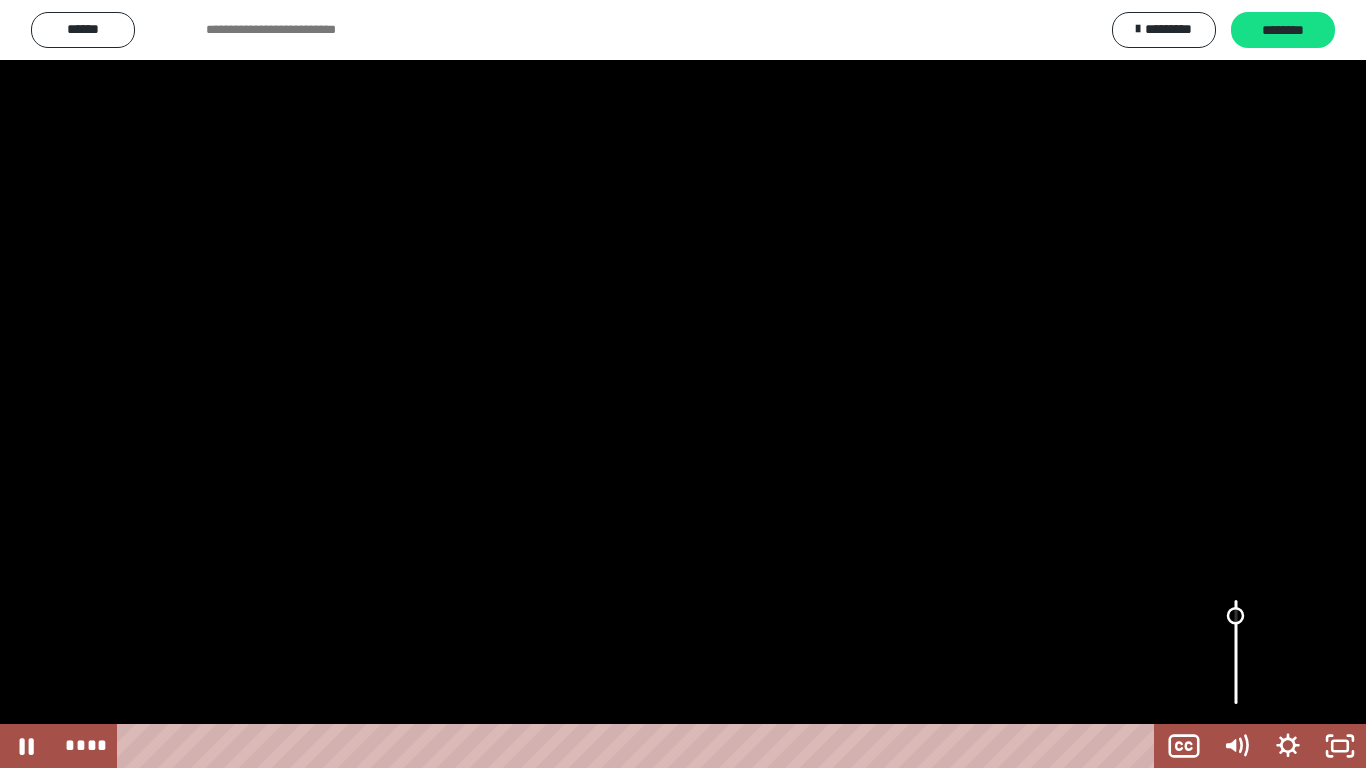drag, startPoint x: 1235, startPoint y: 642, endPoint x: 1236, endPoint y: 616, distance: 26.019224 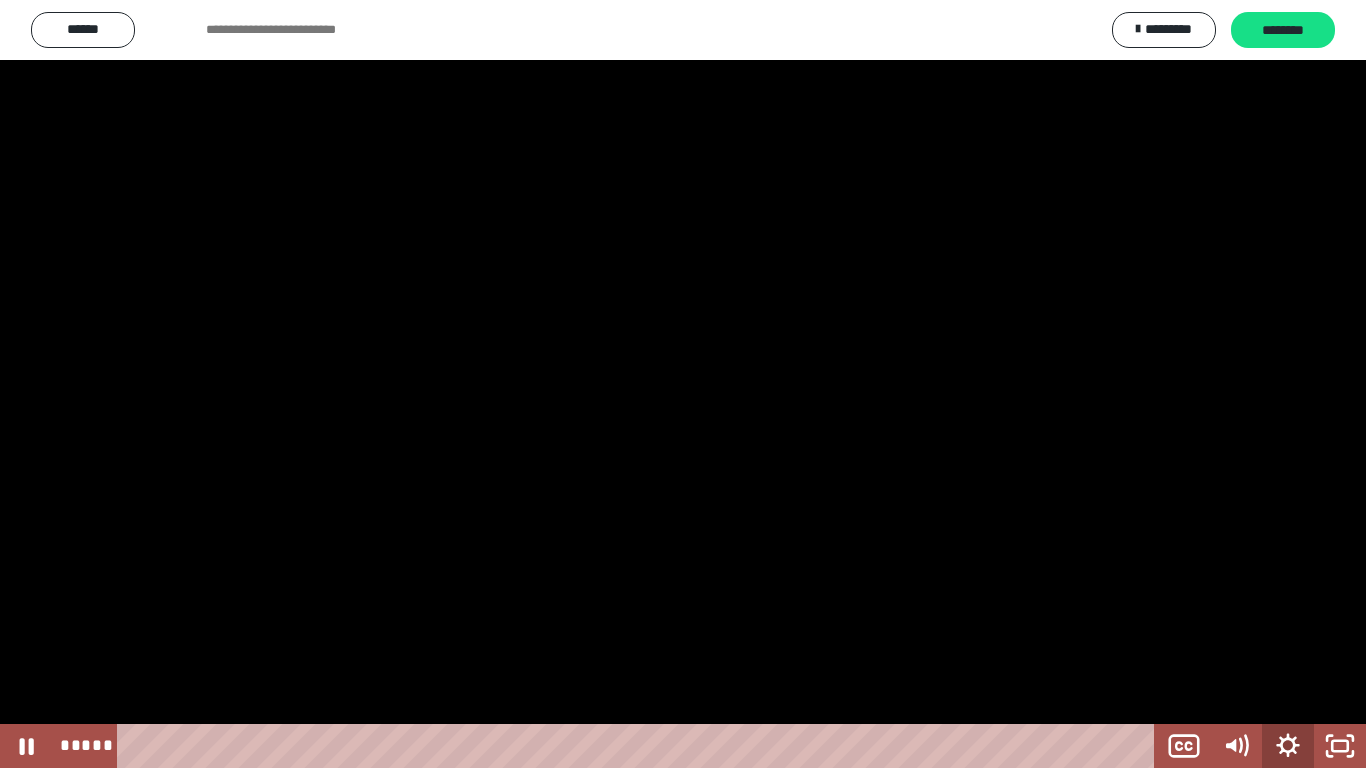 click 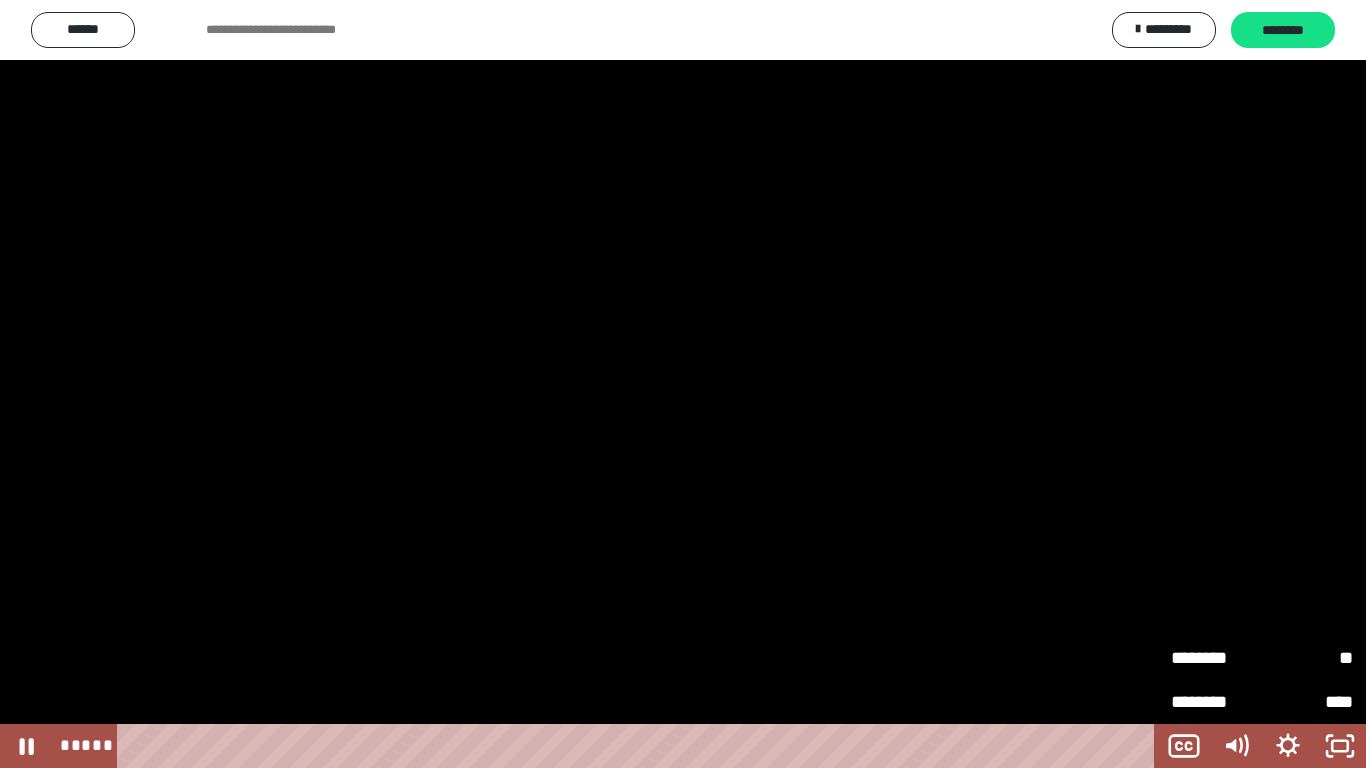 click on "**" at bounding box center [1307, 658] 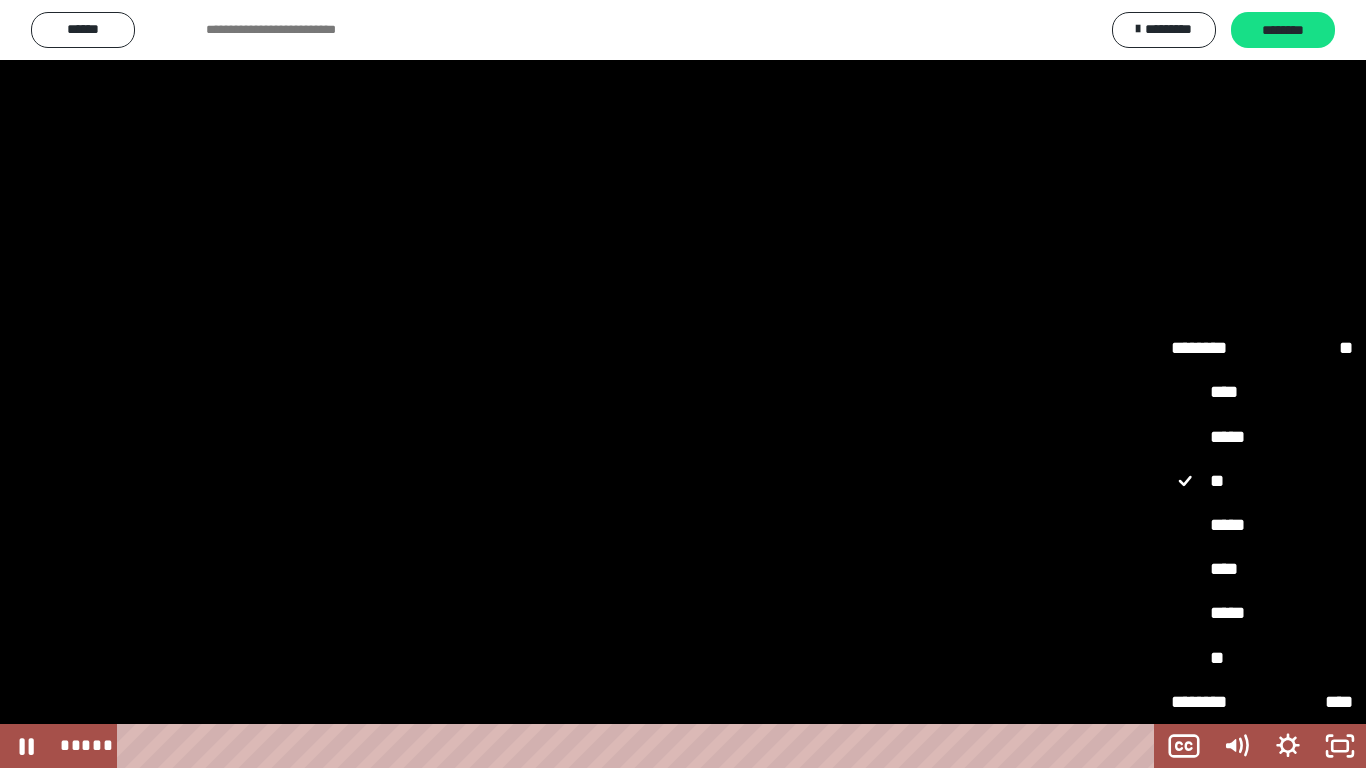 click on "*****" at bounding box center (1262, 614) 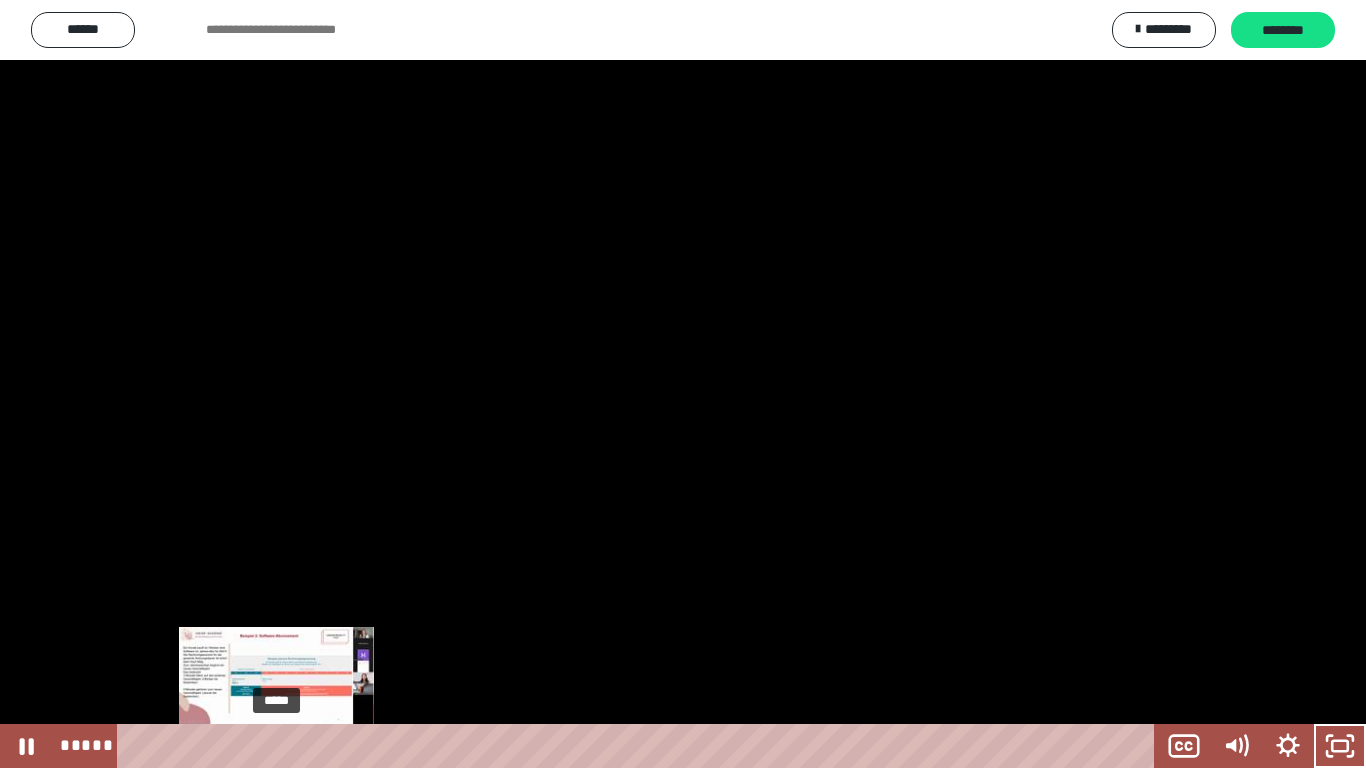 click on "*****" at bounding box center (640, 746) 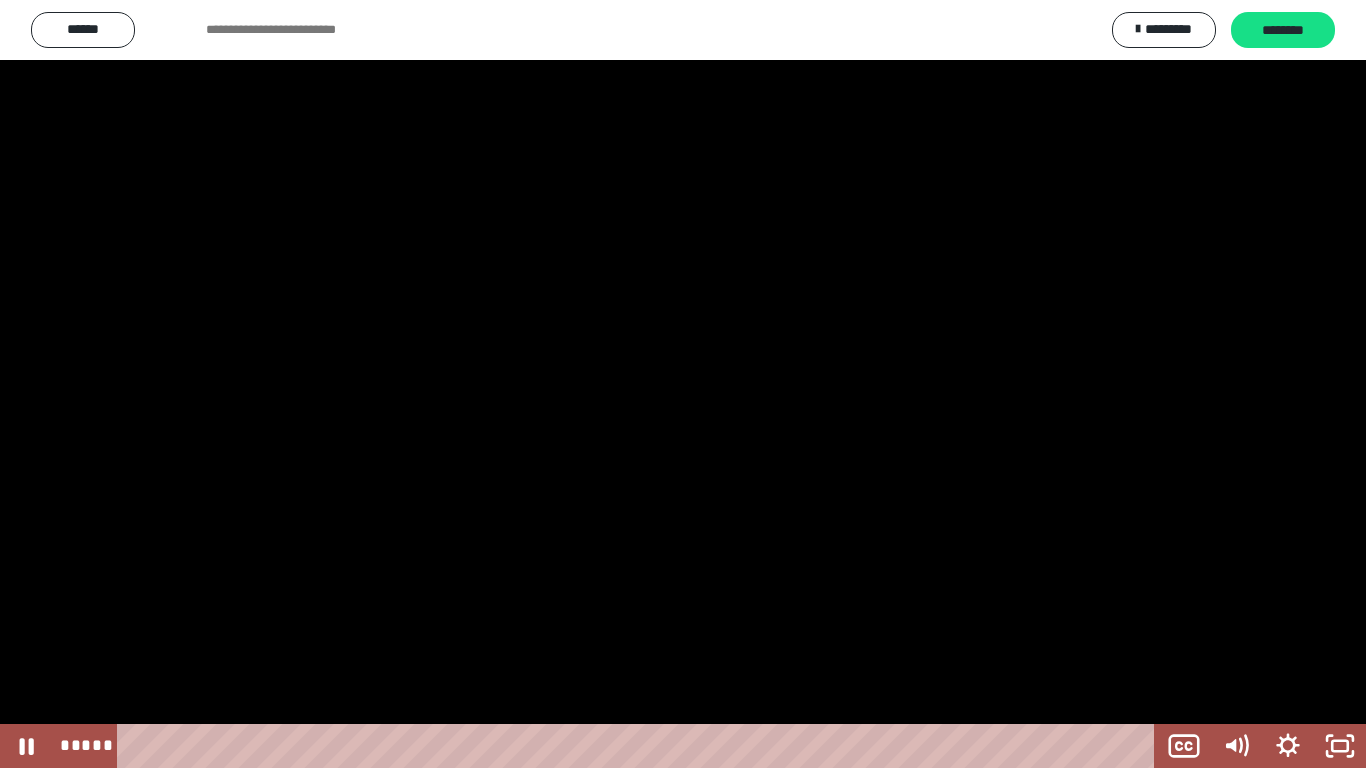 click at bounding box center (683, 384) 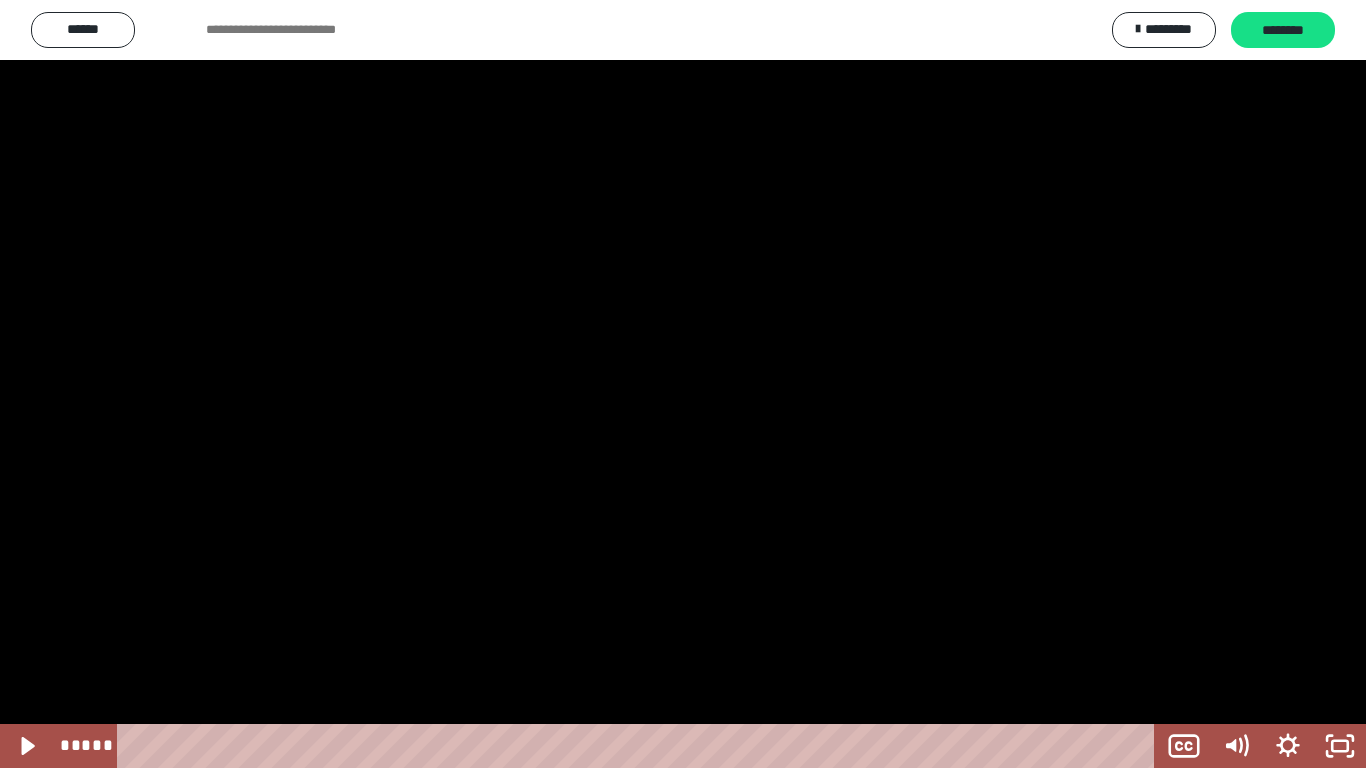 click at bounding box center [683, 384] 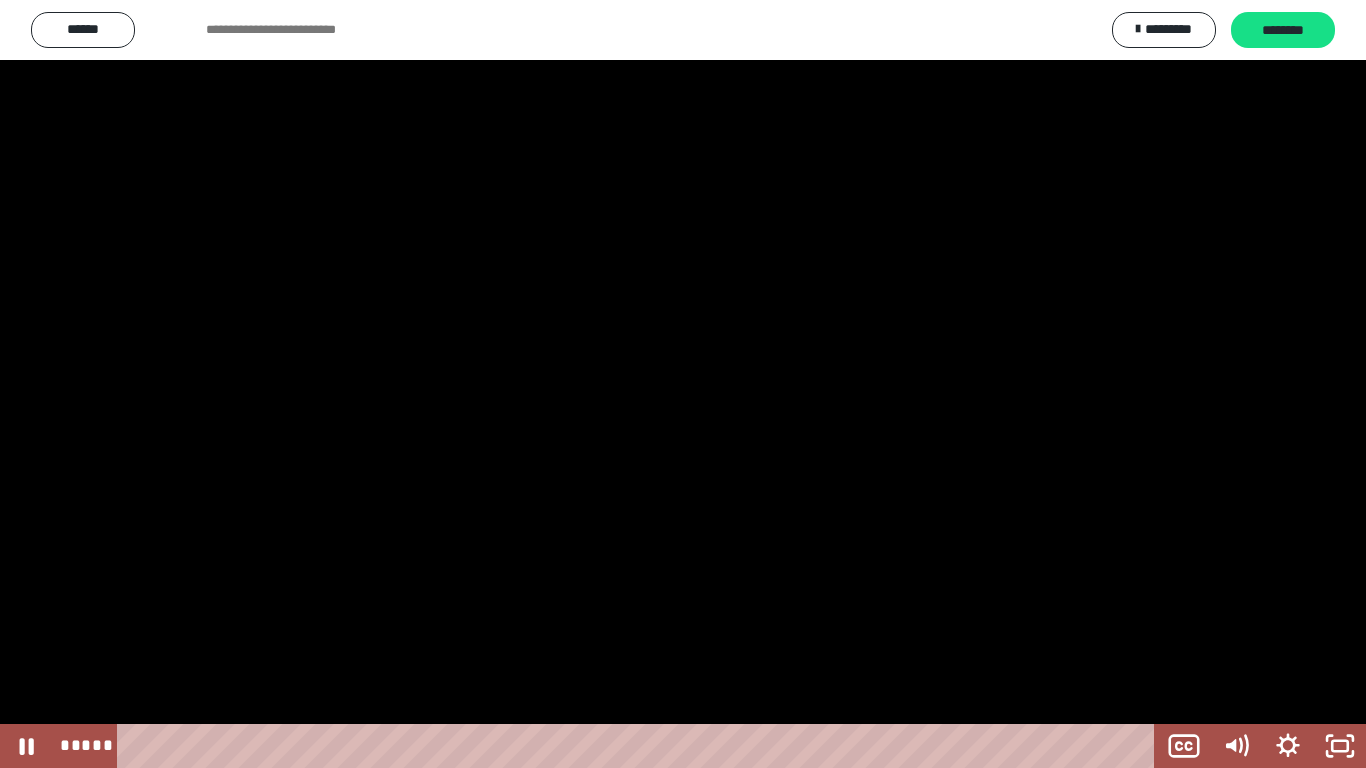 click at bounding box center [683, 384] 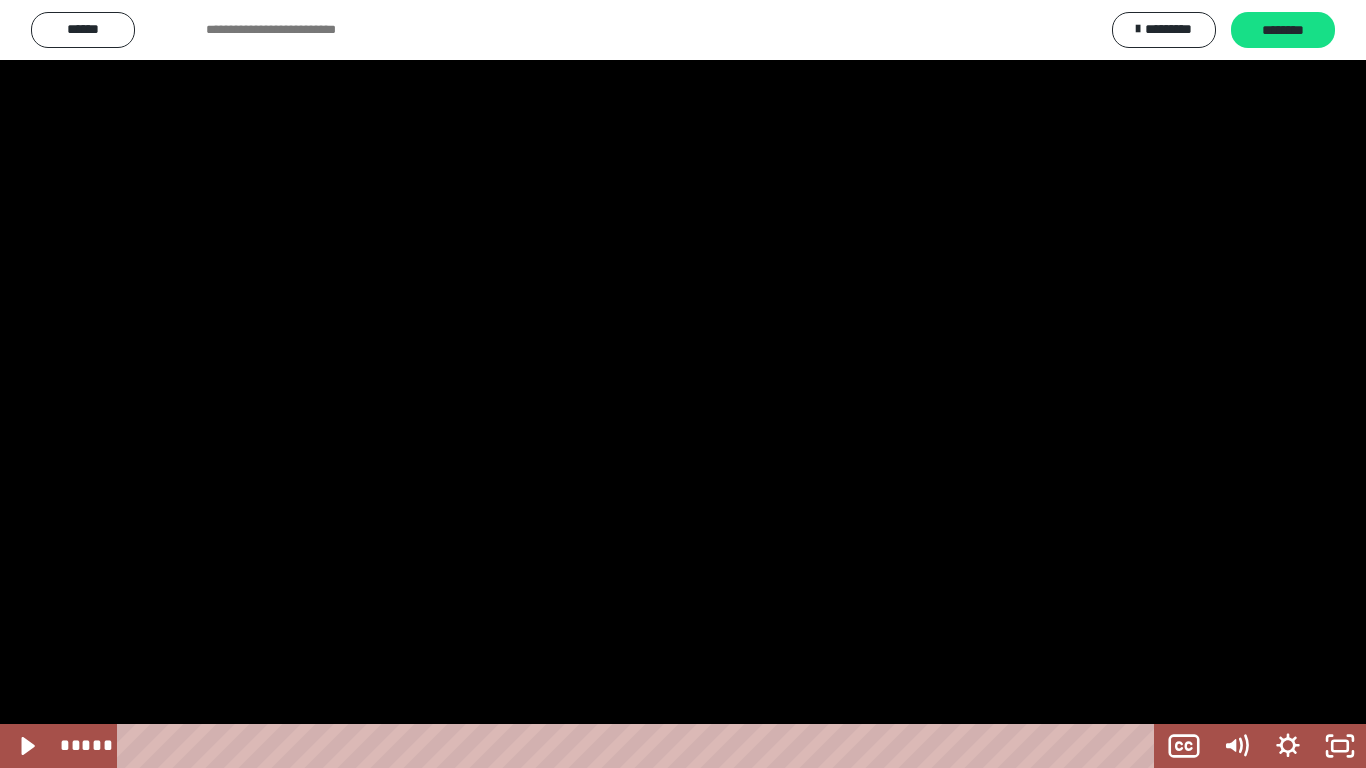 click at bounding box center [683, 384] 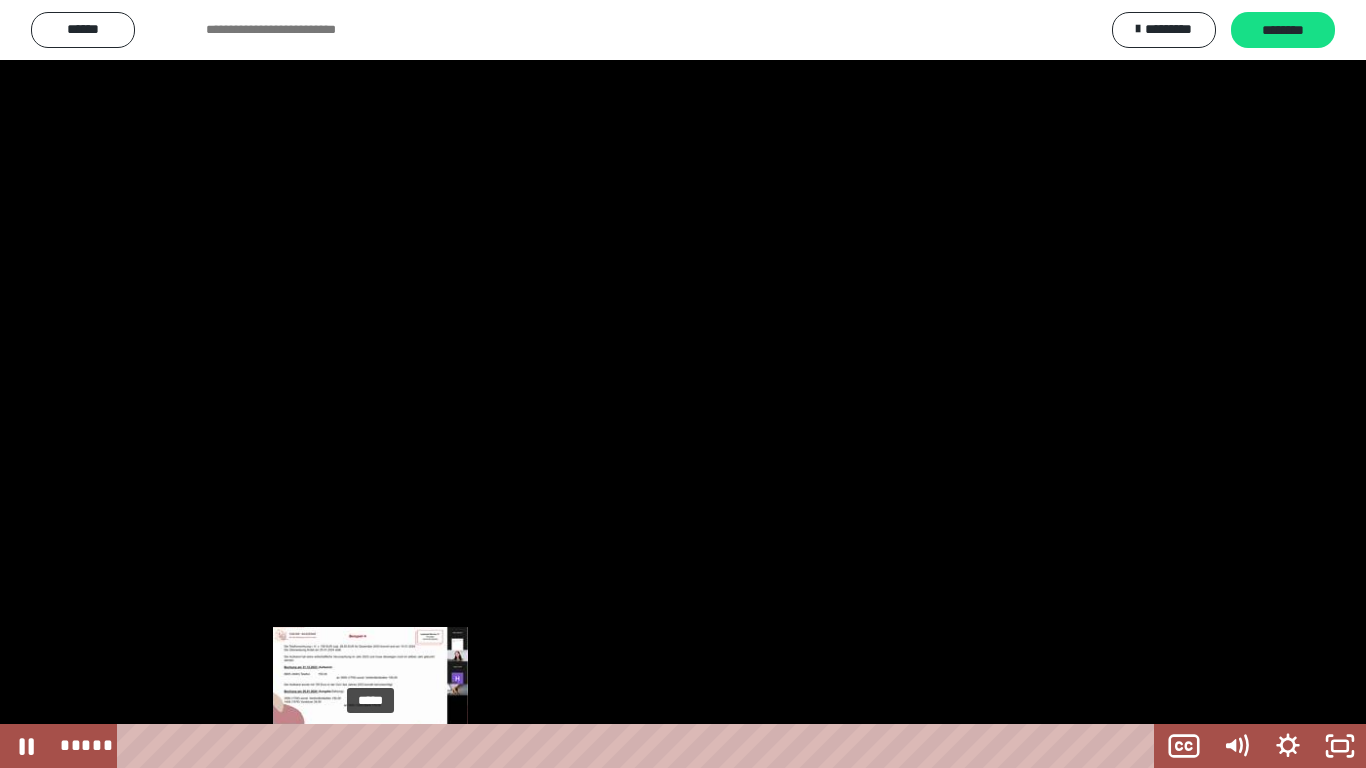 click on "*****" at bounding box center (640, 746) 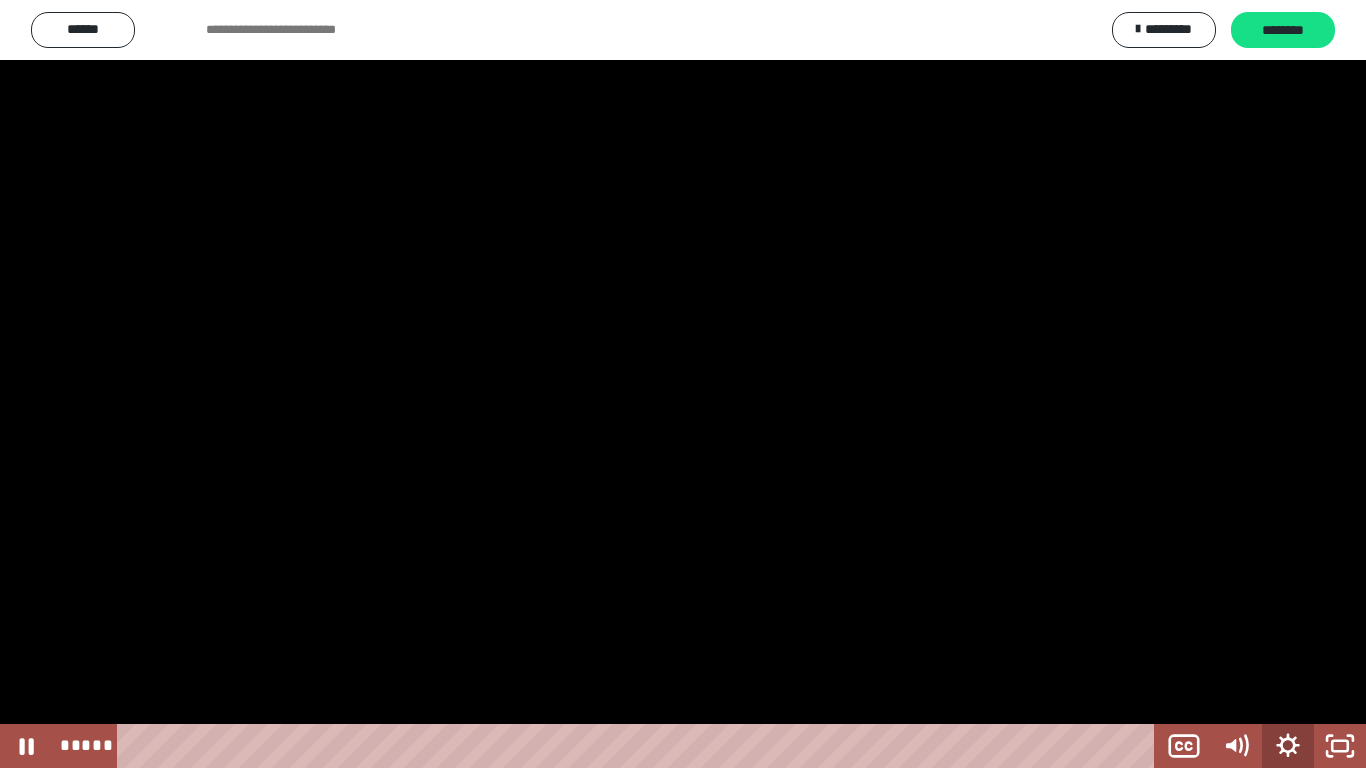 click 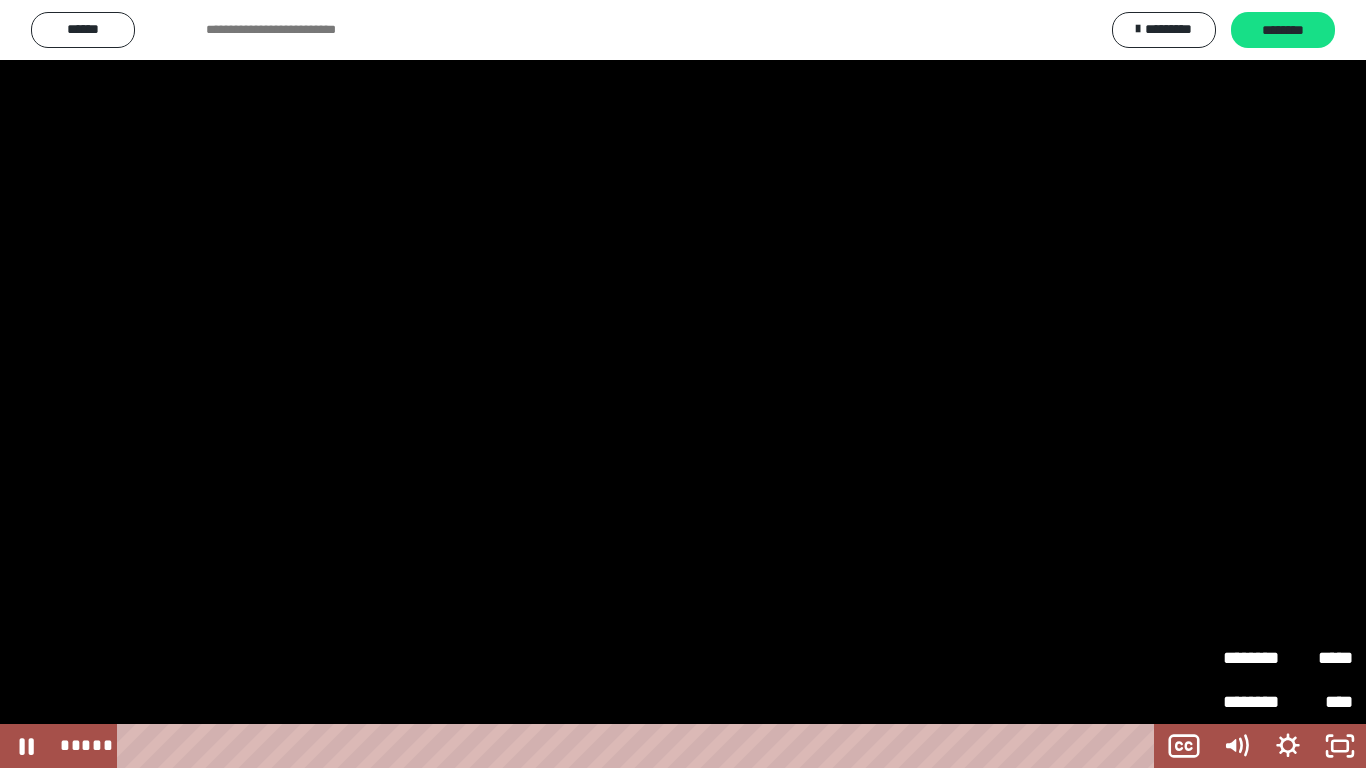 click on "********" at bounding box center (1255, 658) 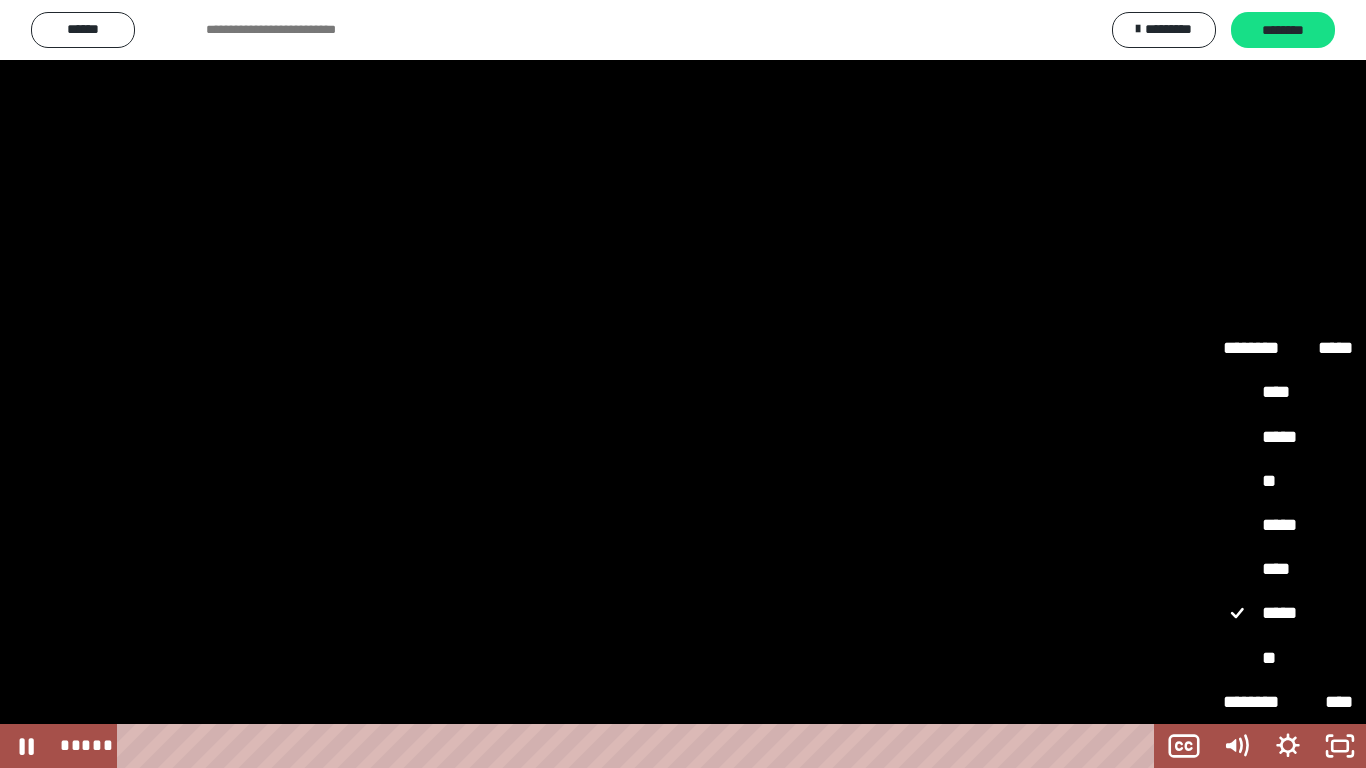 click on "**" at bounding box center [1288, 482] 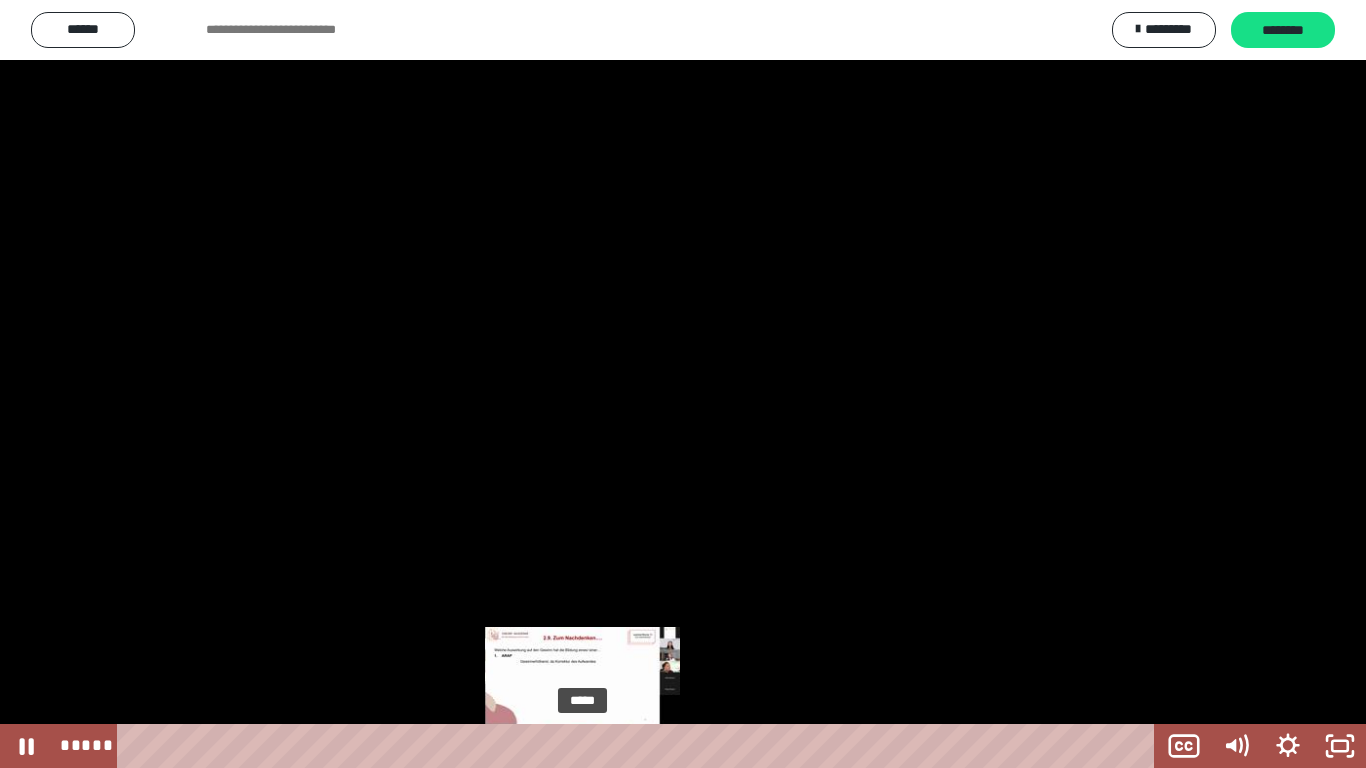 click on "*****" at bounding box center (640, 746) 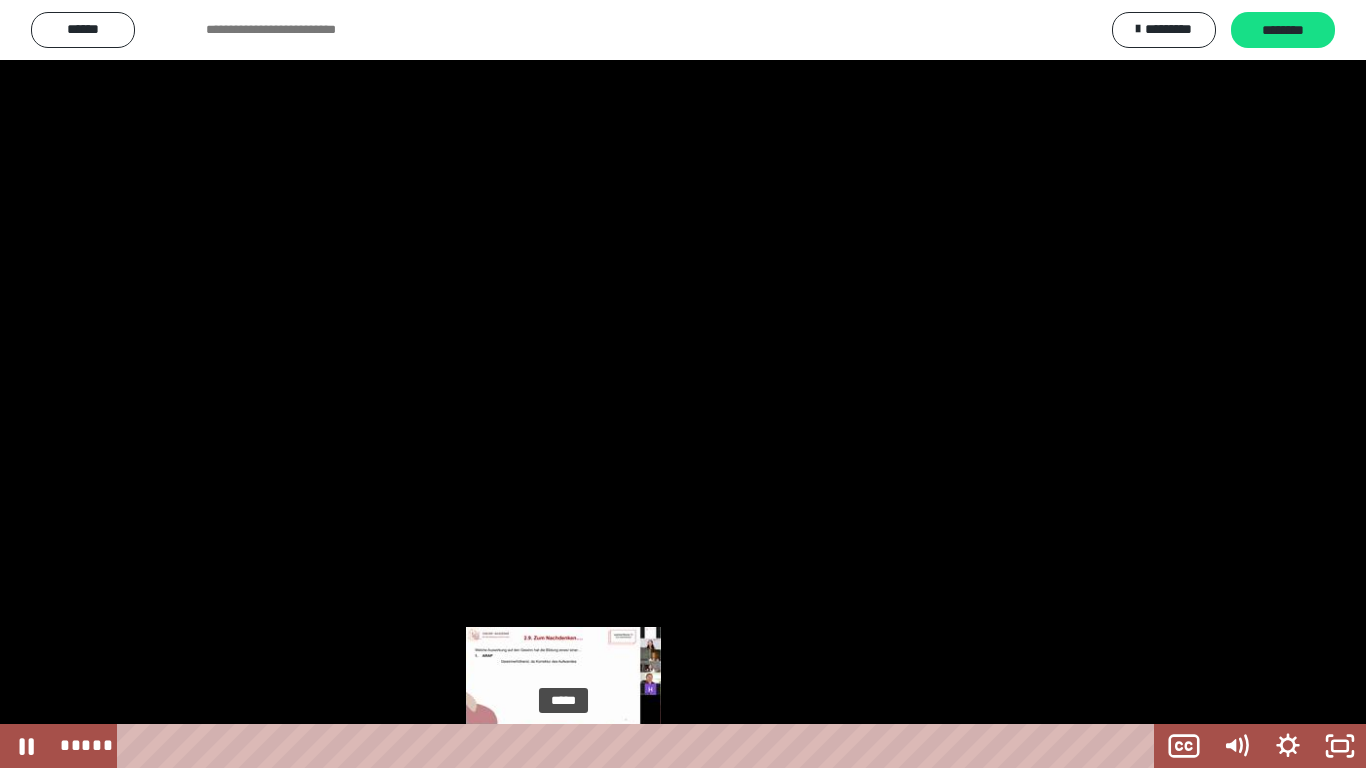 click on "*****" at bounding box center (640, 746) 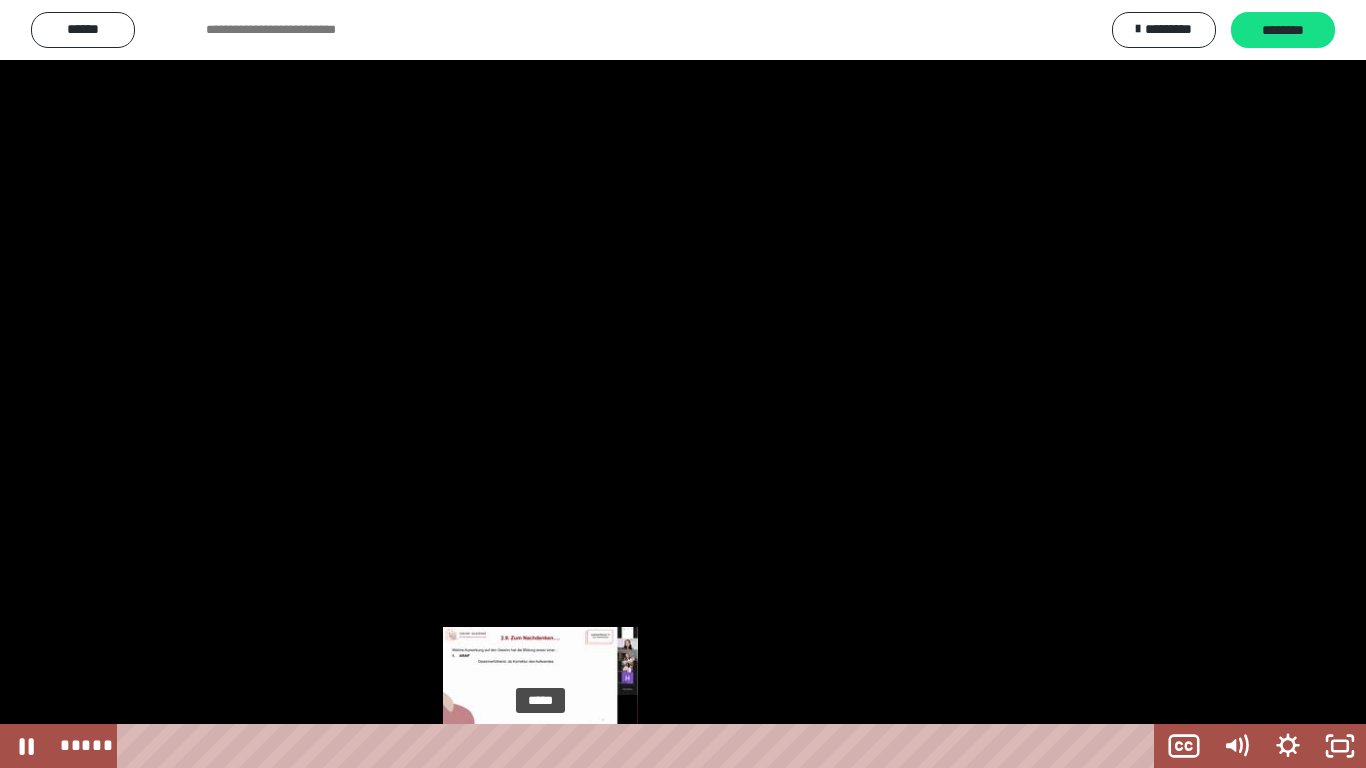 click on "*****" at bounding box center (640, 746) 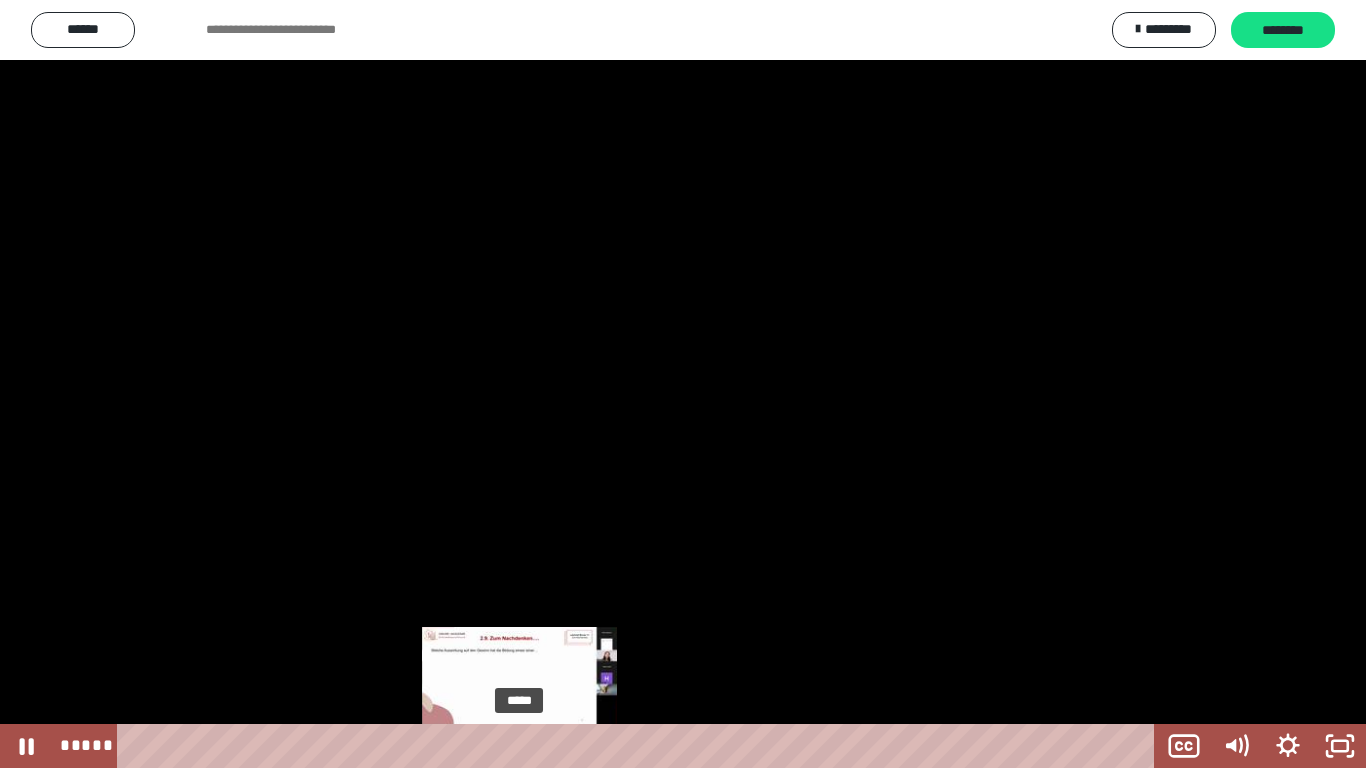 click on "*****" at bounding box center (640, 746) 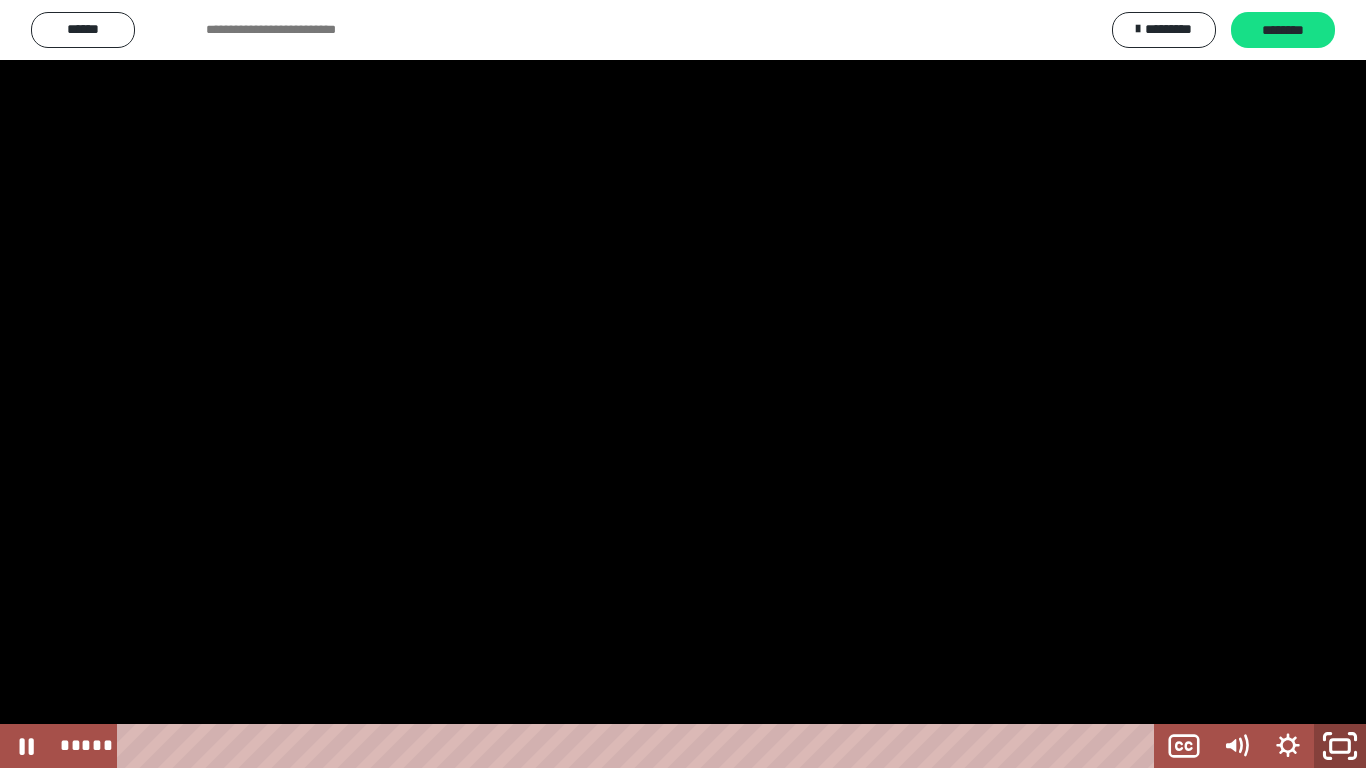 click 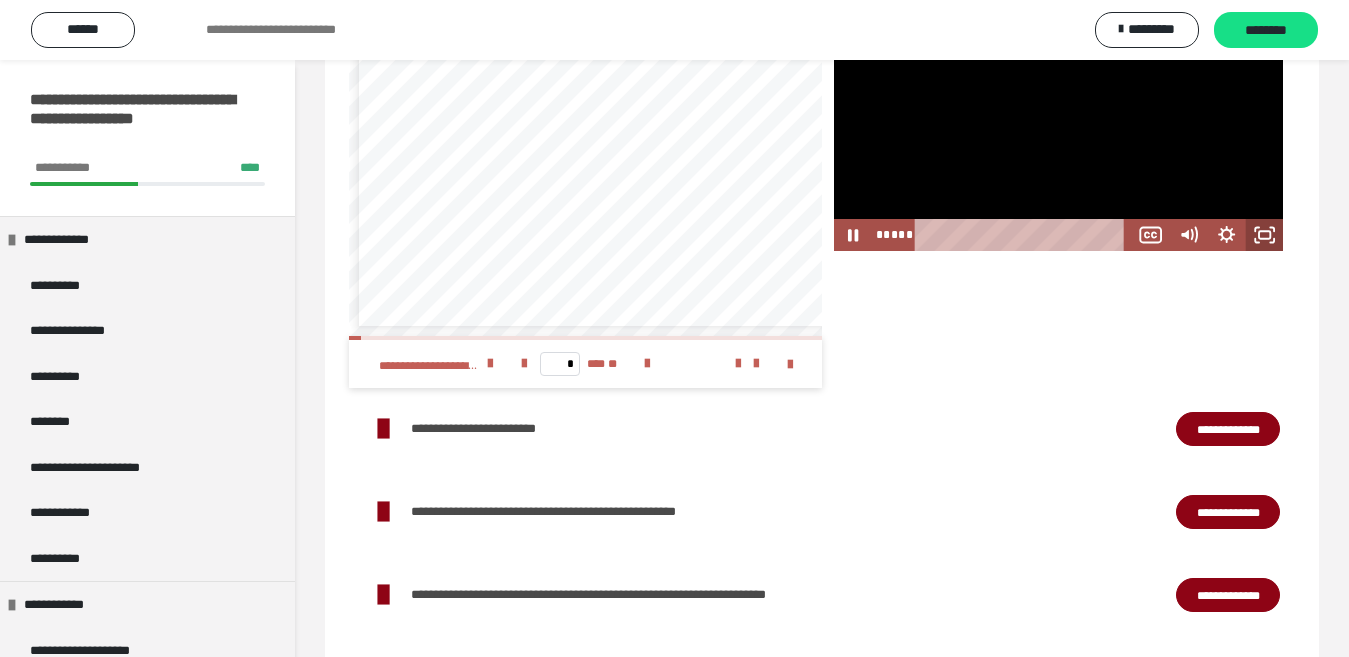click 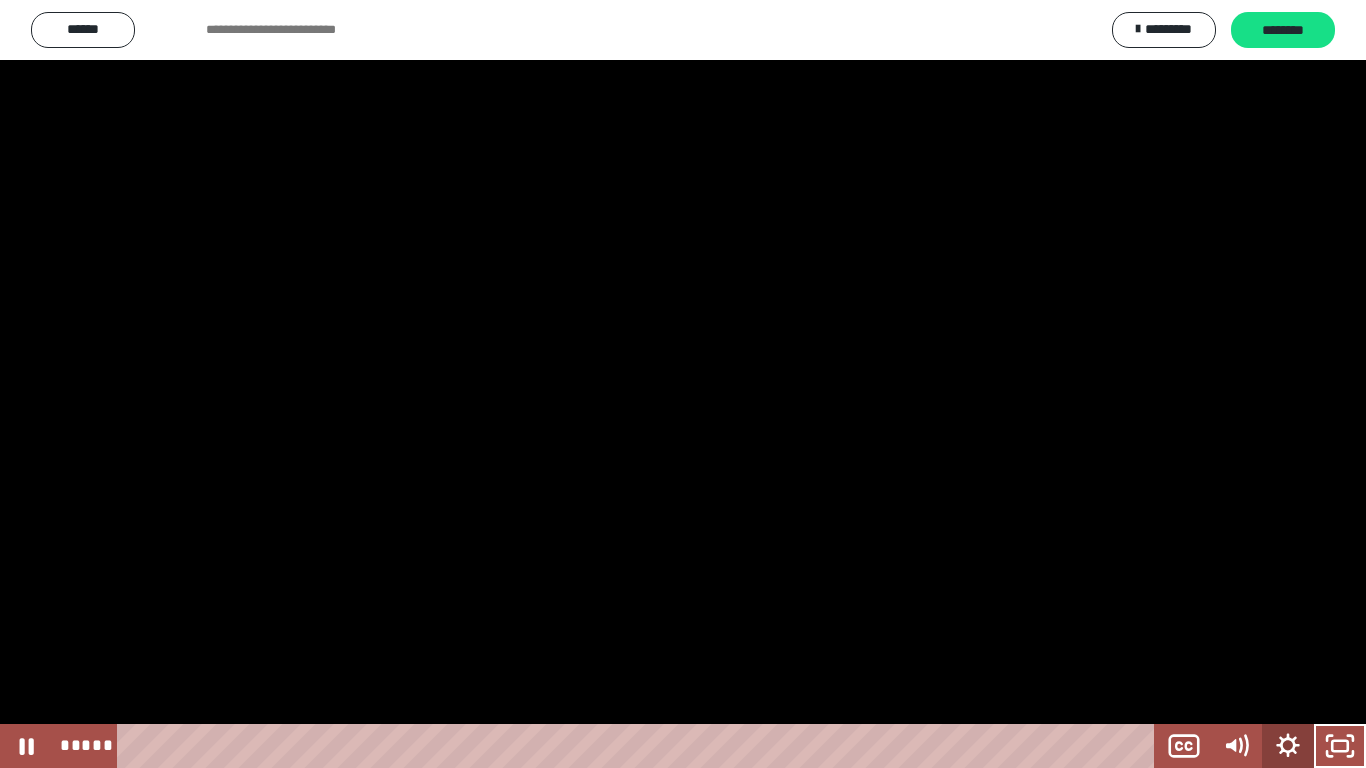 click 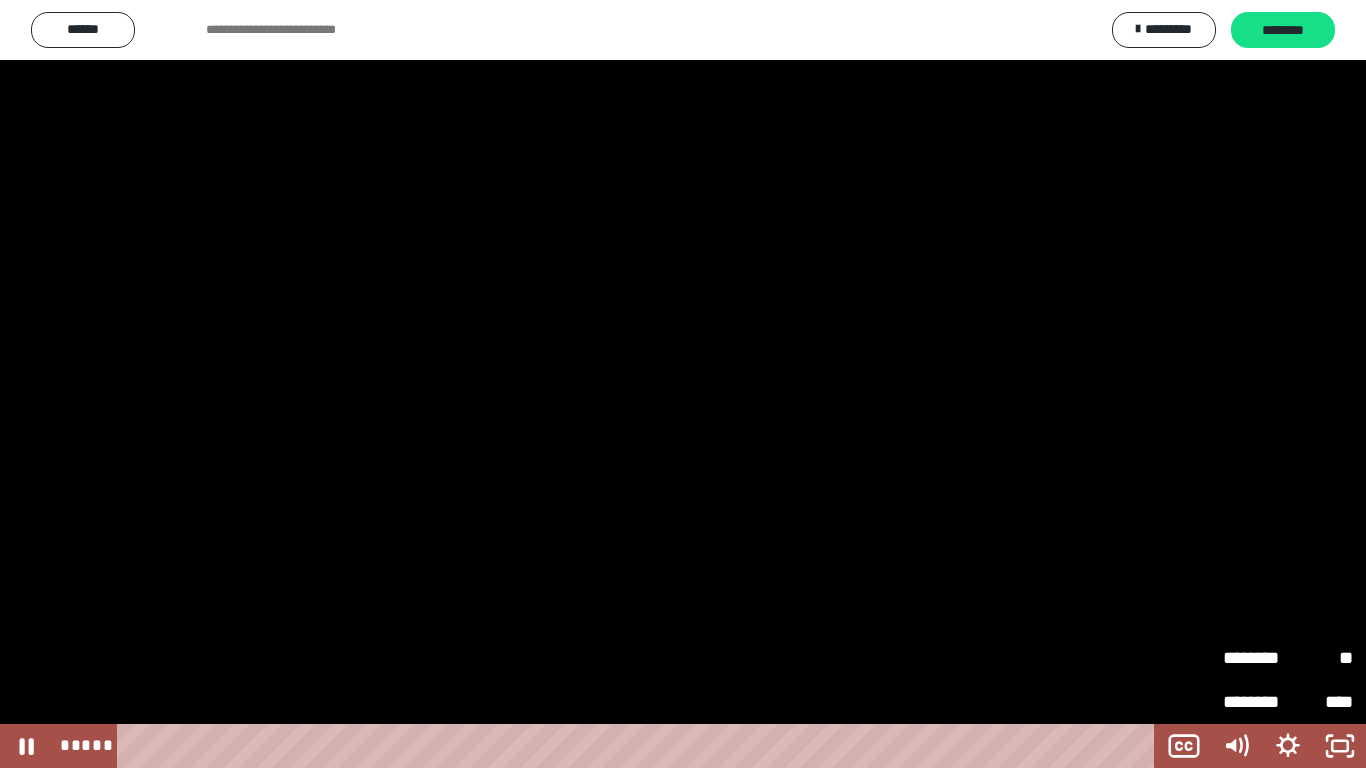 click on "**" at bounding box center (1320, 658) 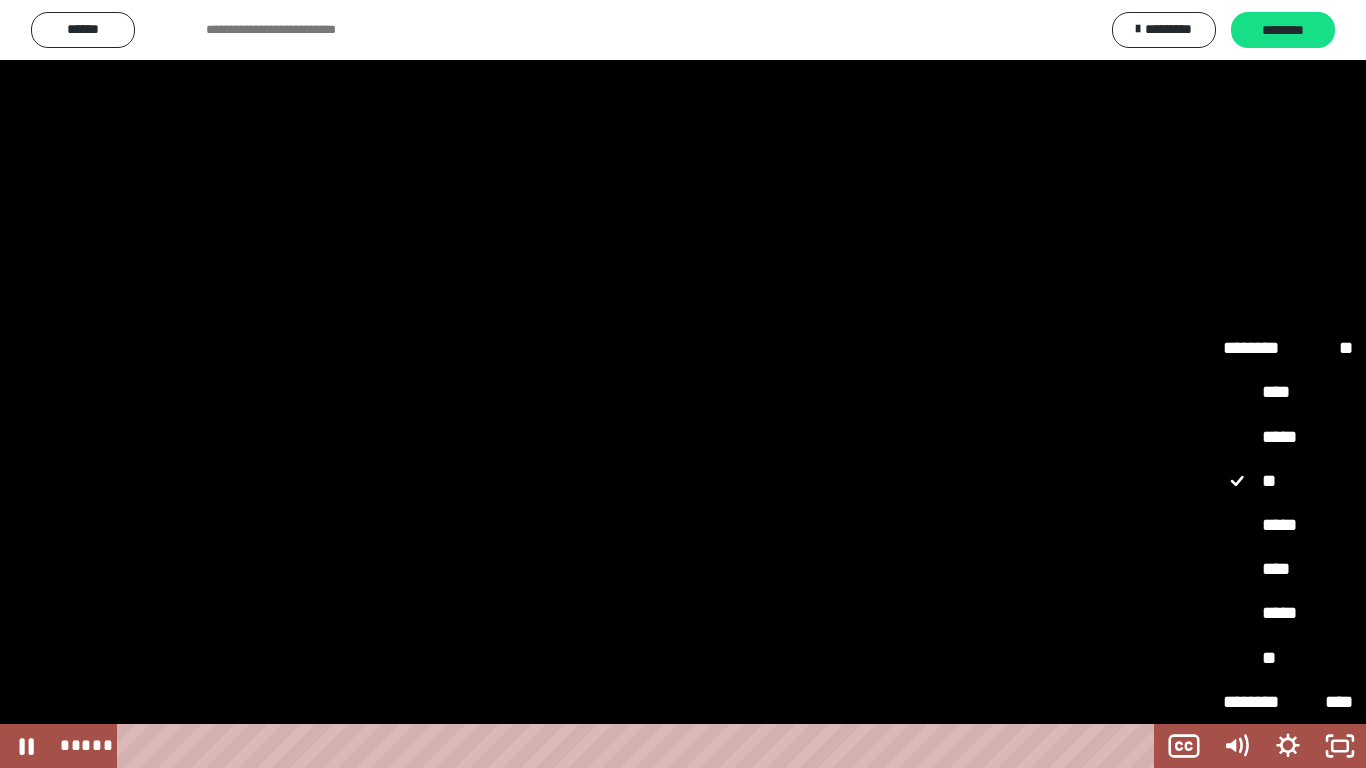 click on "****" at bounding box center [1288, 570] 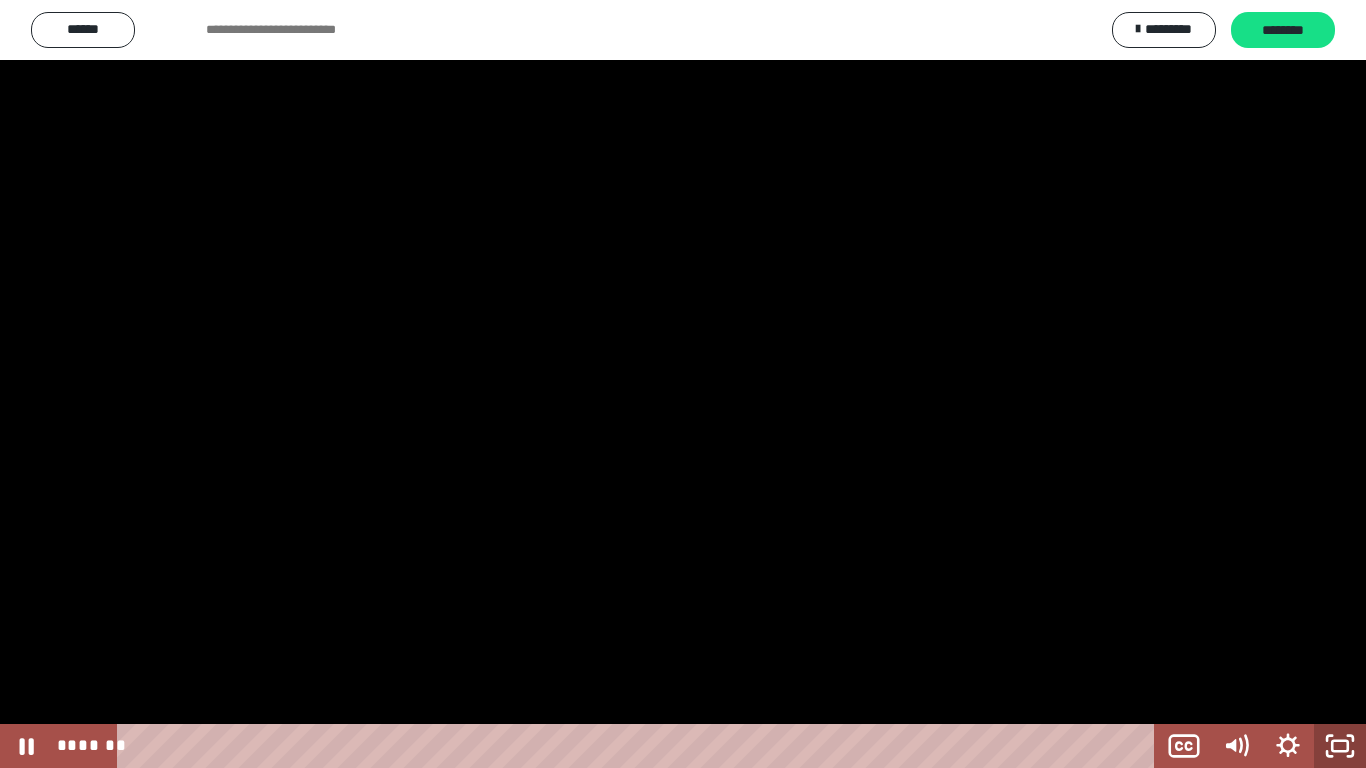 drag, startPoint x: 1342, startPoint y: 745, endPoint x: 1280, endPoint y: 647, distance: 115.965515 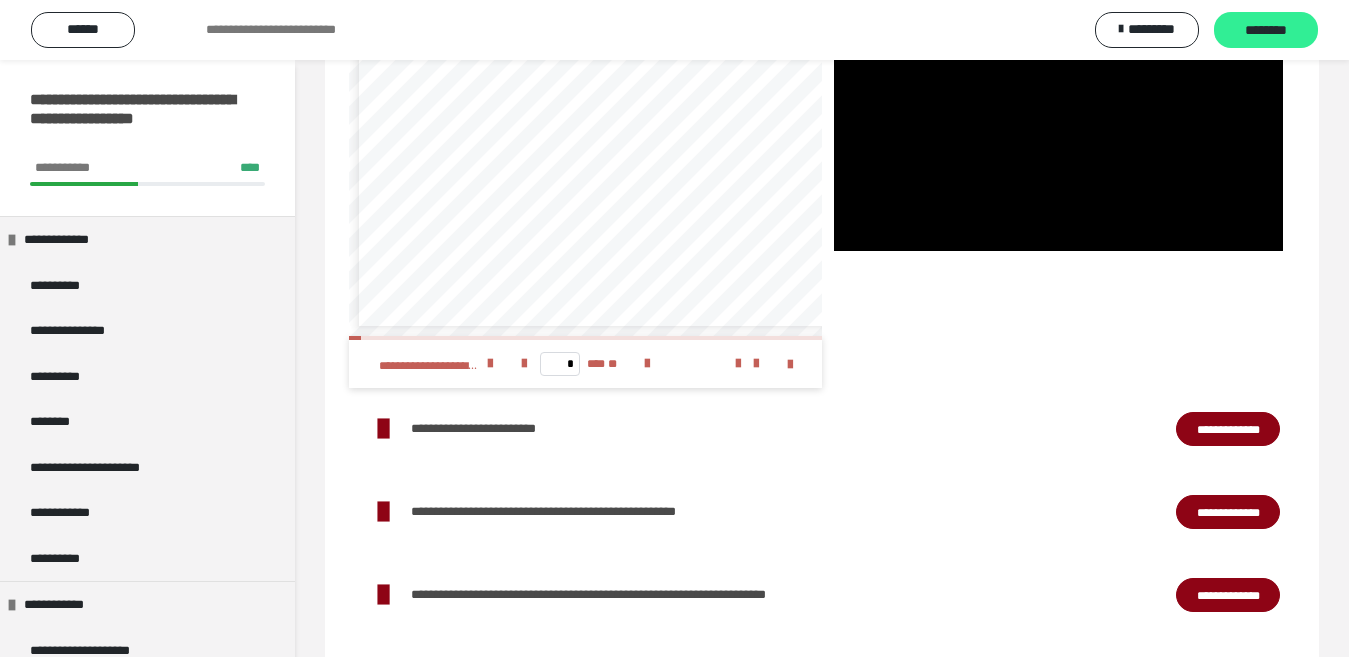 click on "********" at bounding box center [1266, 31] 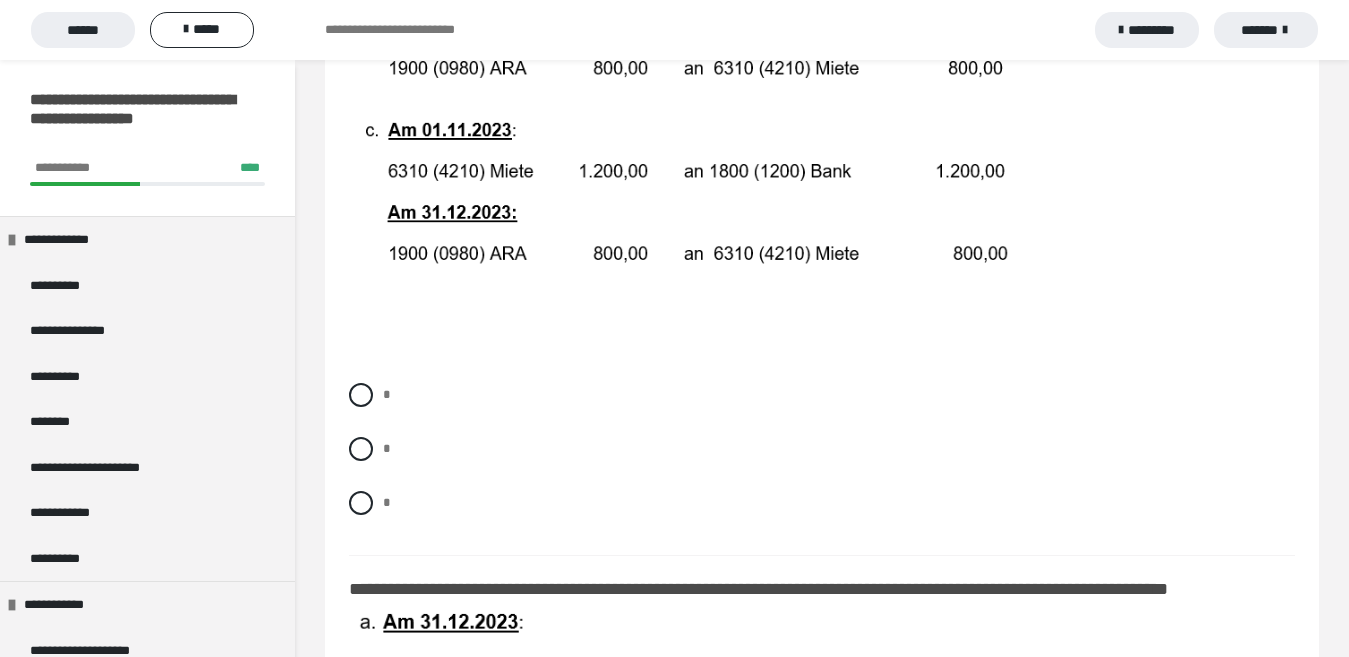 scroll, scrollTop: 800, scrollLeft: 0, axis: vertical 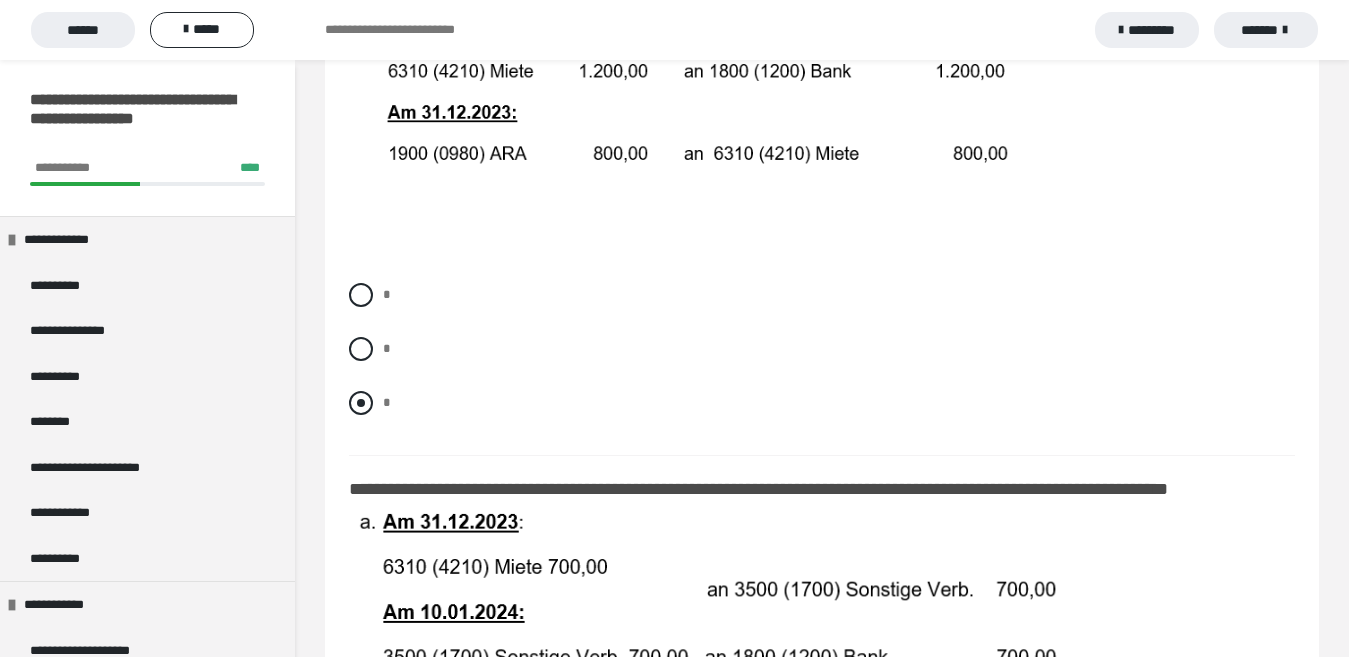 click at bounding box center [361, 403] 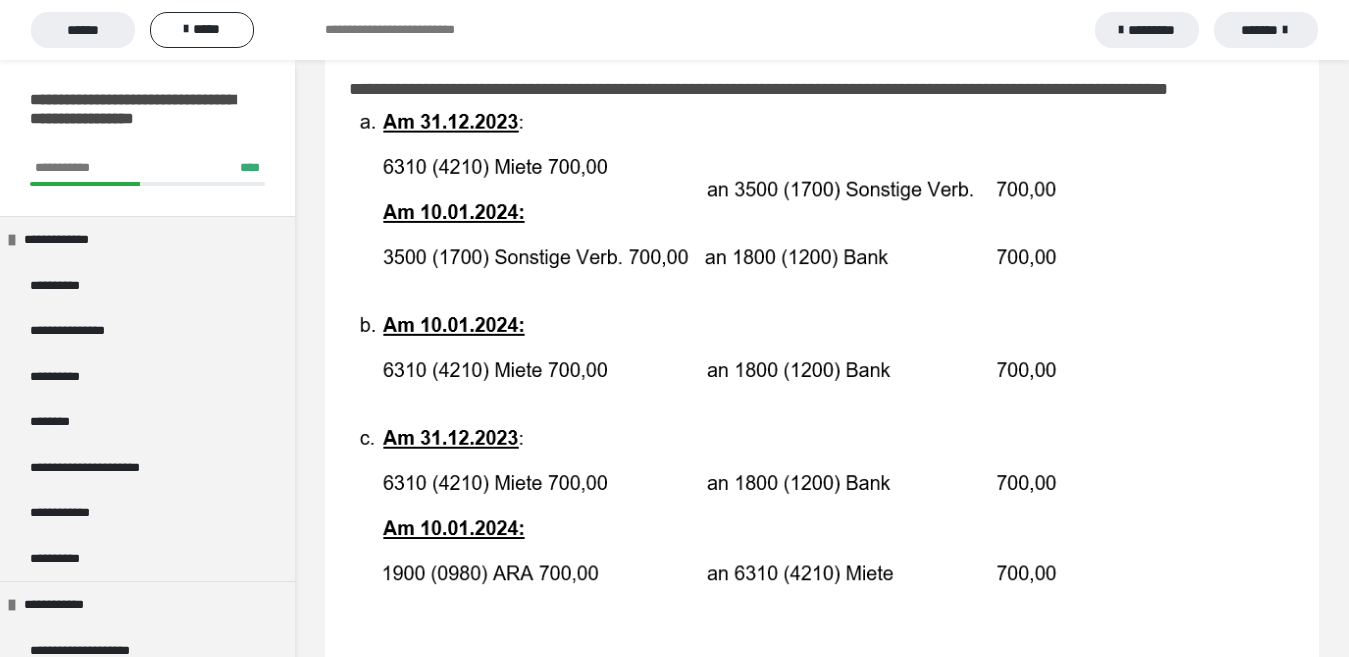 scroll, scrollTop: 1300, scrollLeft: 0, axis: vertical 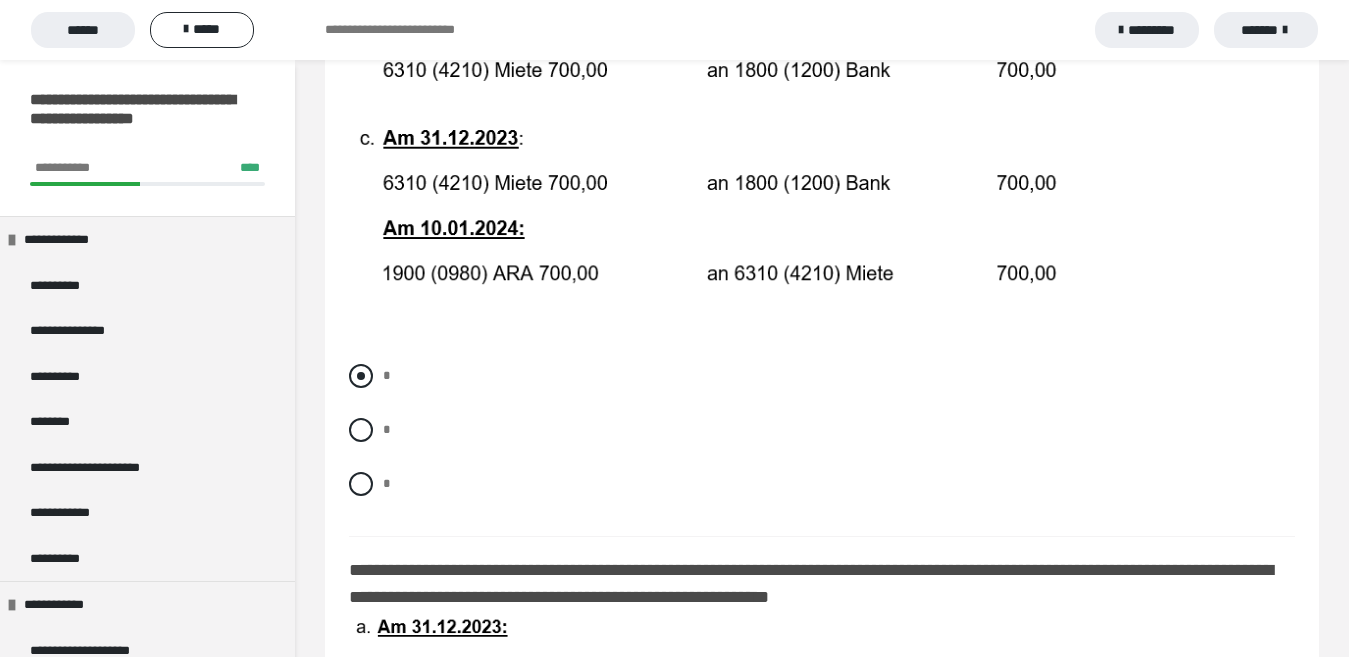 click at bounding box center (361, 376) 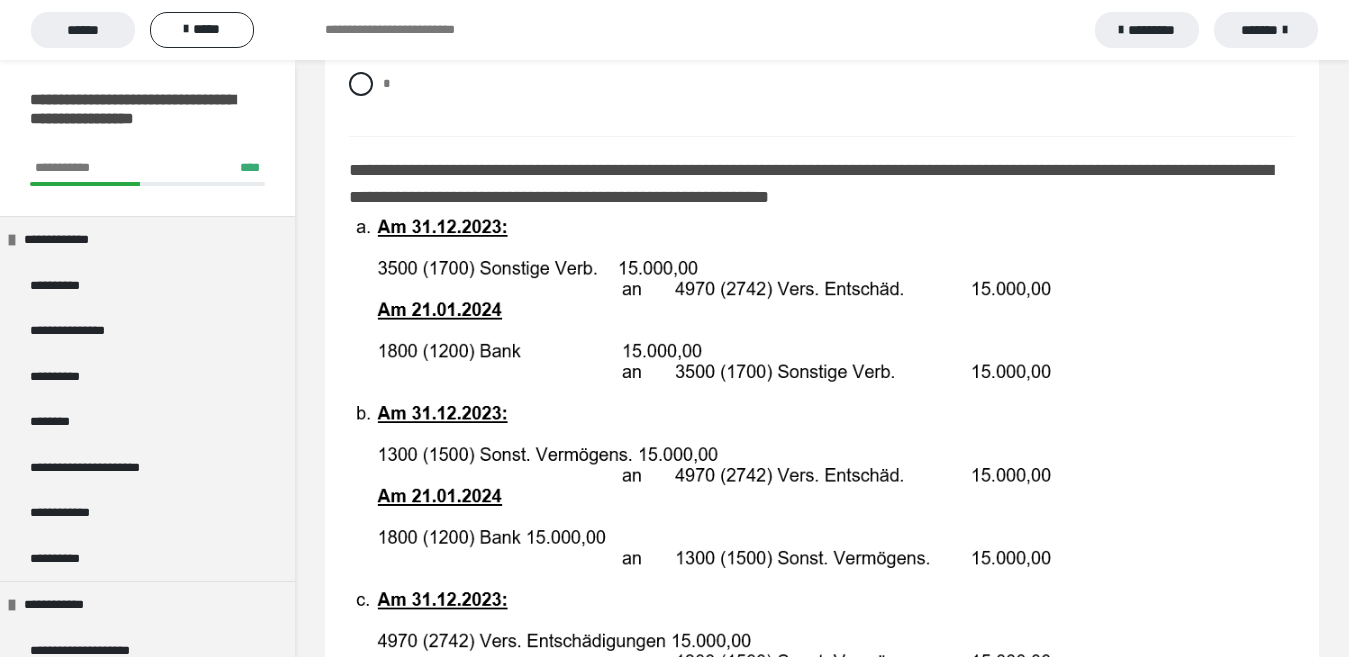 scroll, scrollTop: 2000, scrollLeft: 0, axis: vertical 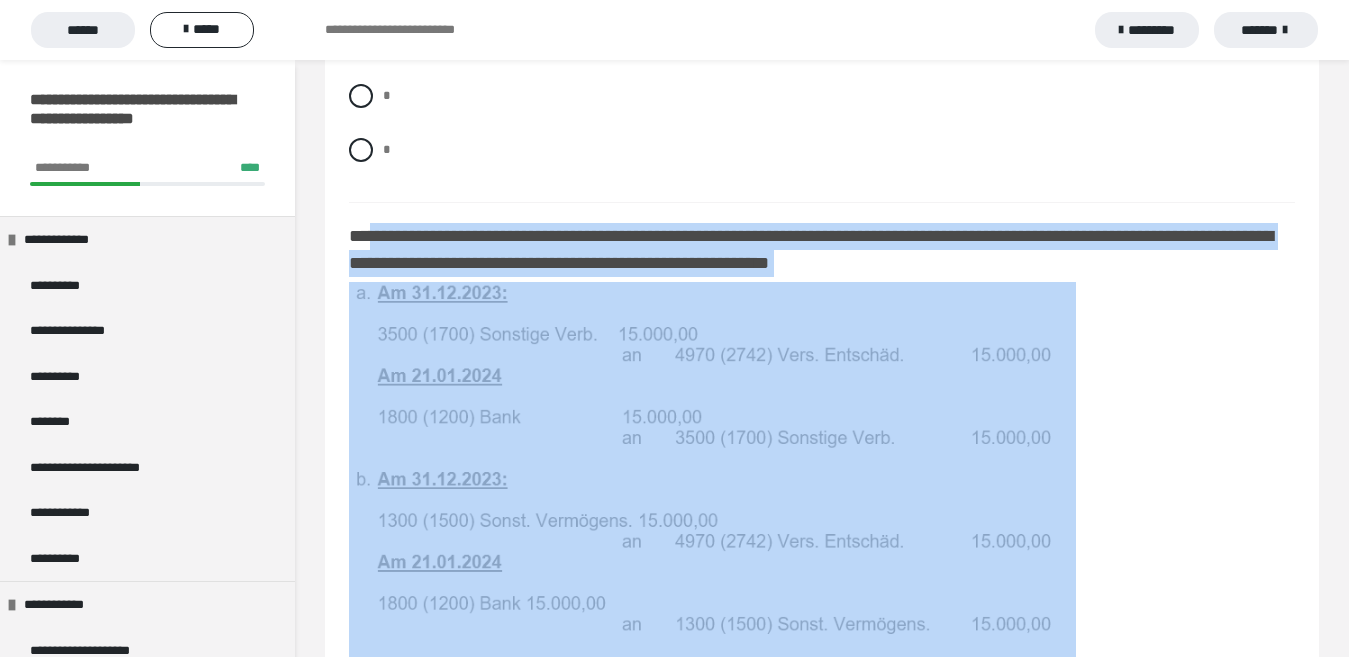 drag, startPoint x: 386, startPoint y: 279, endPoint x: 1088, endPoint y: 386, distance: 710.1077 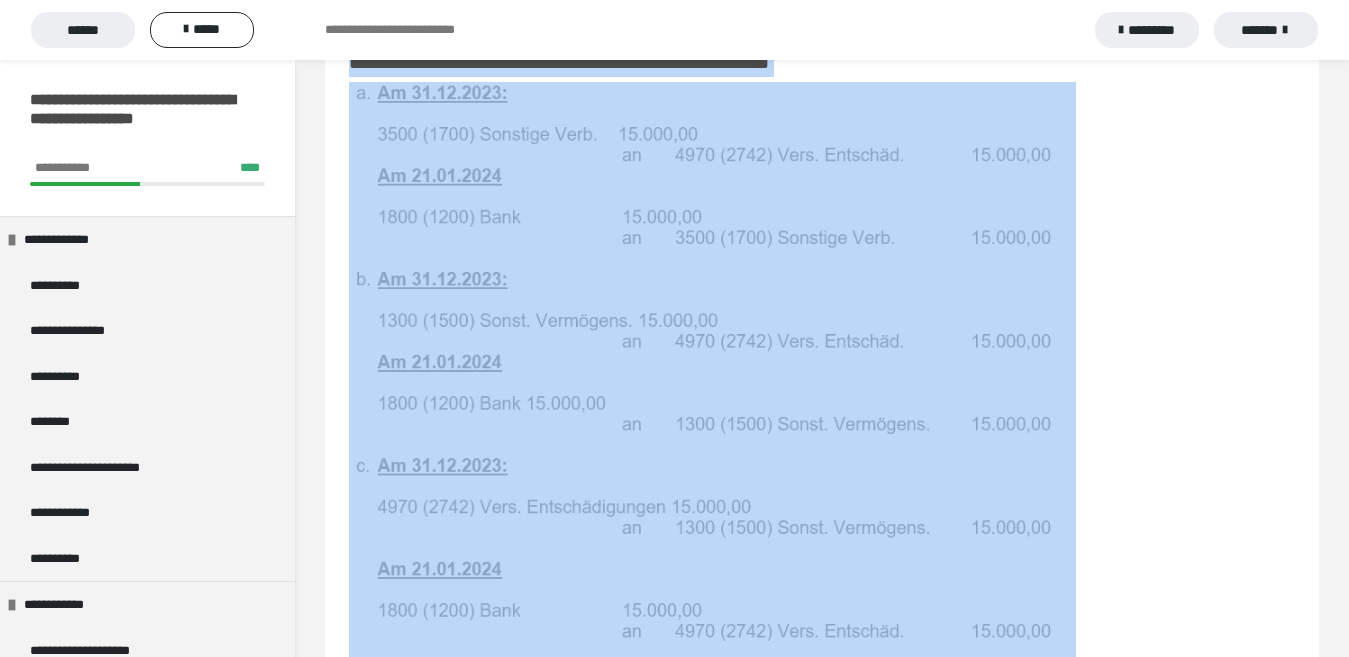 scroll, scrollTop: 2234, scrollLeft: 0, axis: vertical 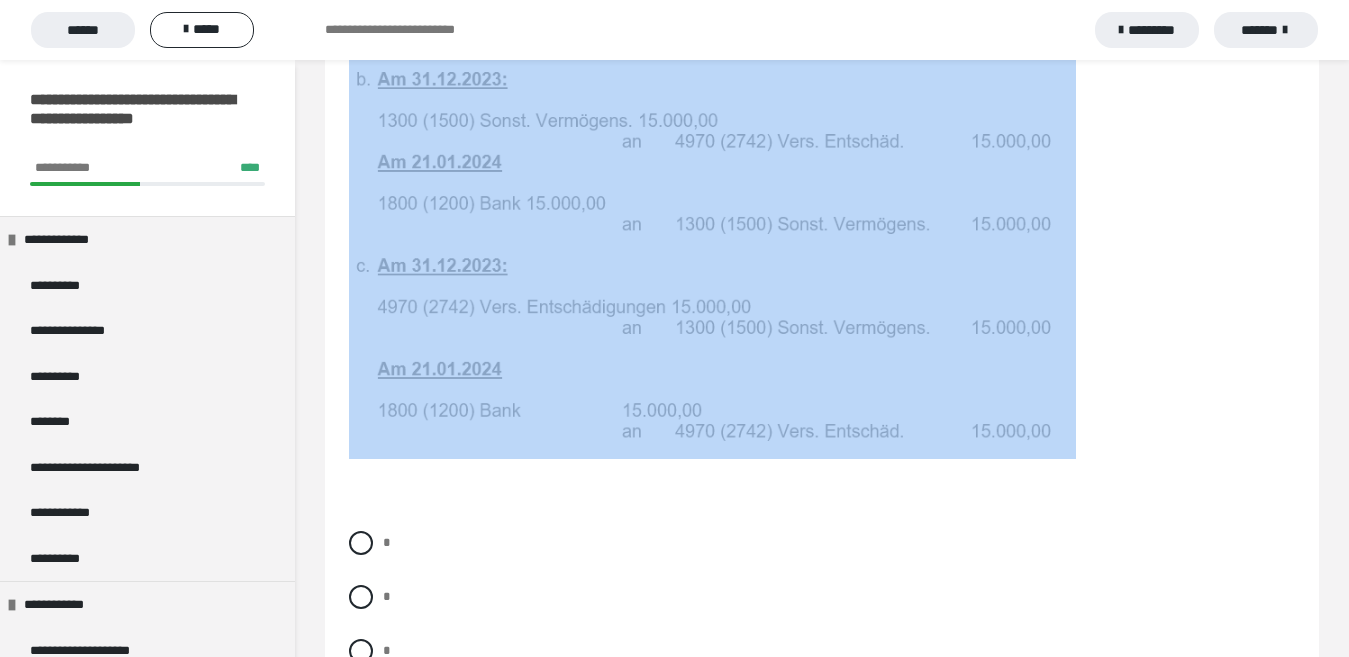 click at bounding box center (822, 170) 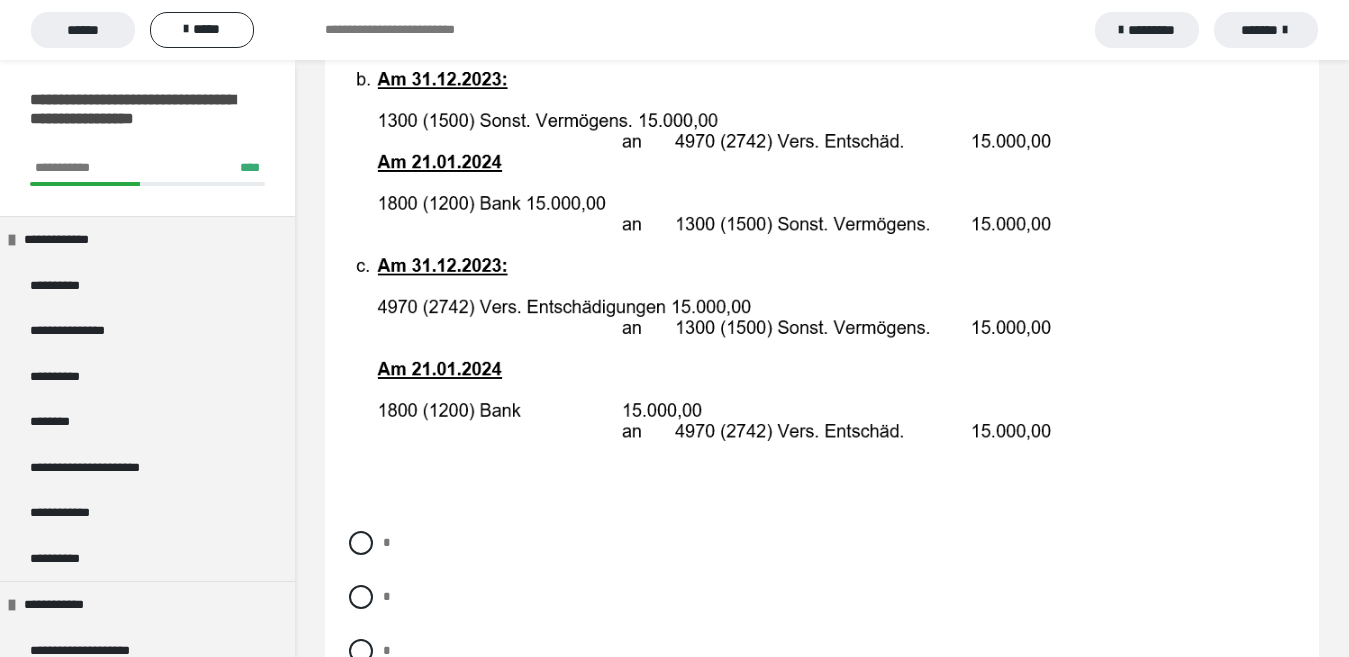 scroll, scrollTop: 2334, scrollLeft: 0, axis: vertical 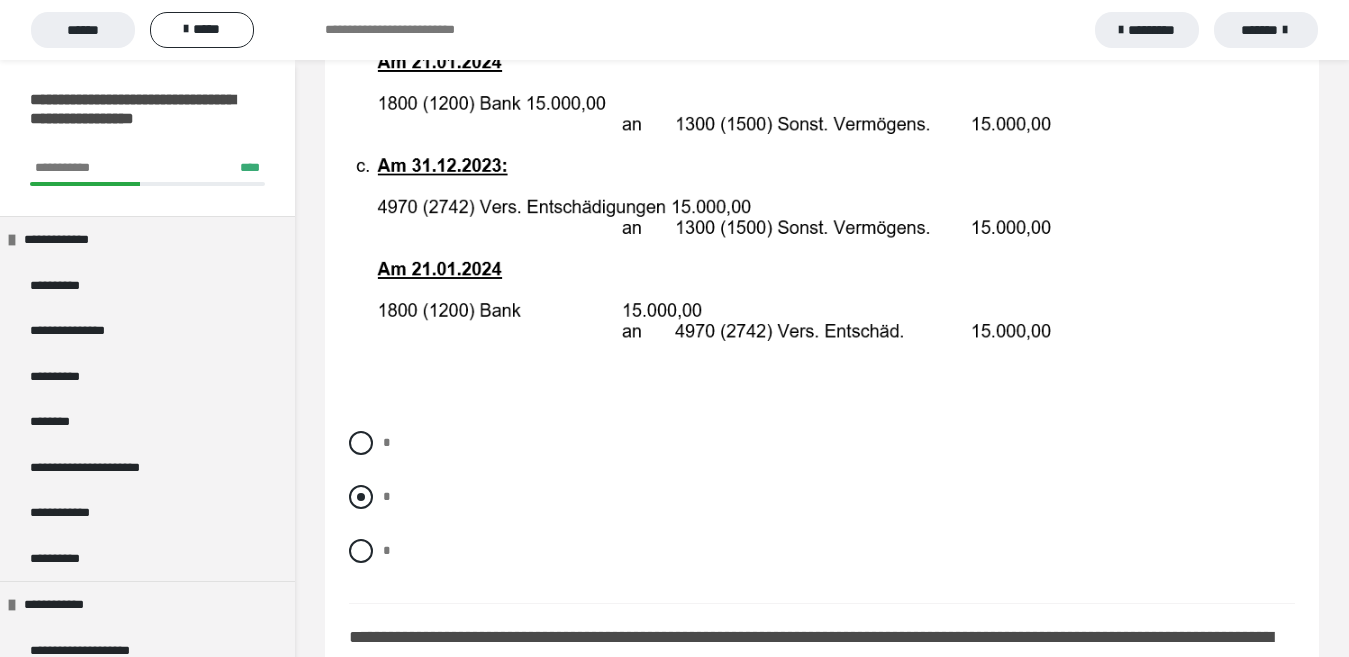 click at bounding box center (361, 497) 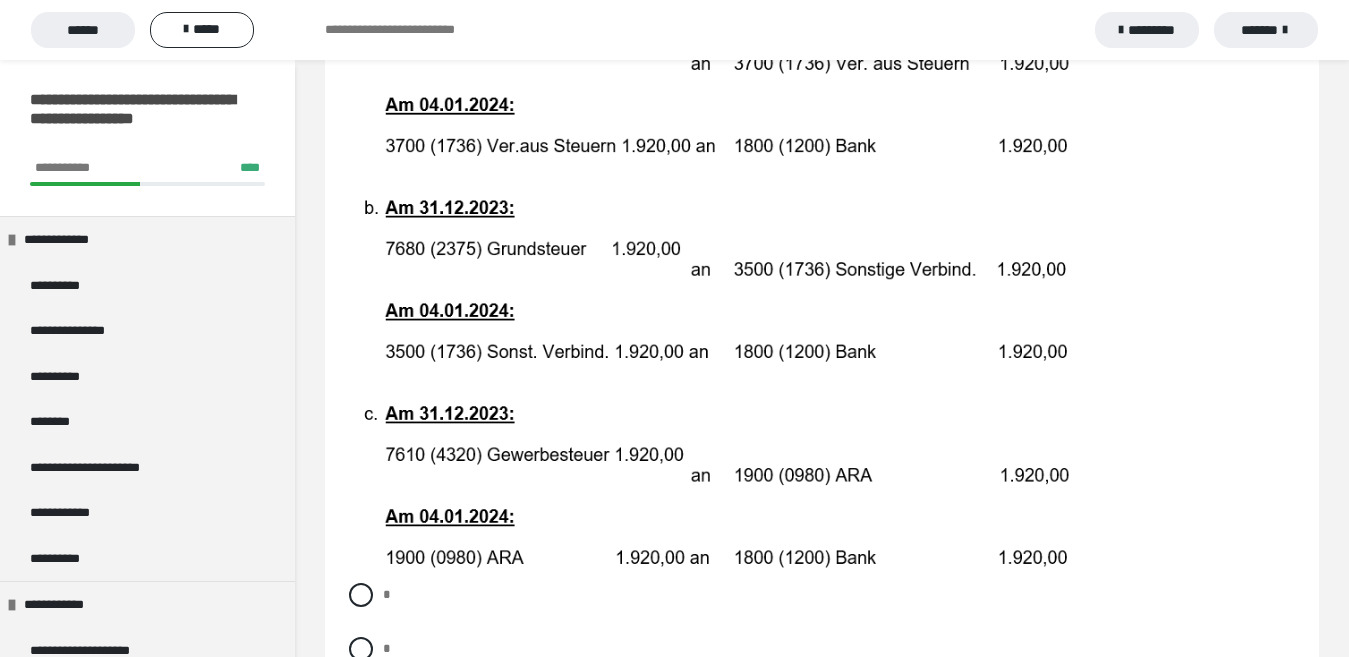 scroll, scrollTop: 2834, scrollLeft: 0, axis: vertical 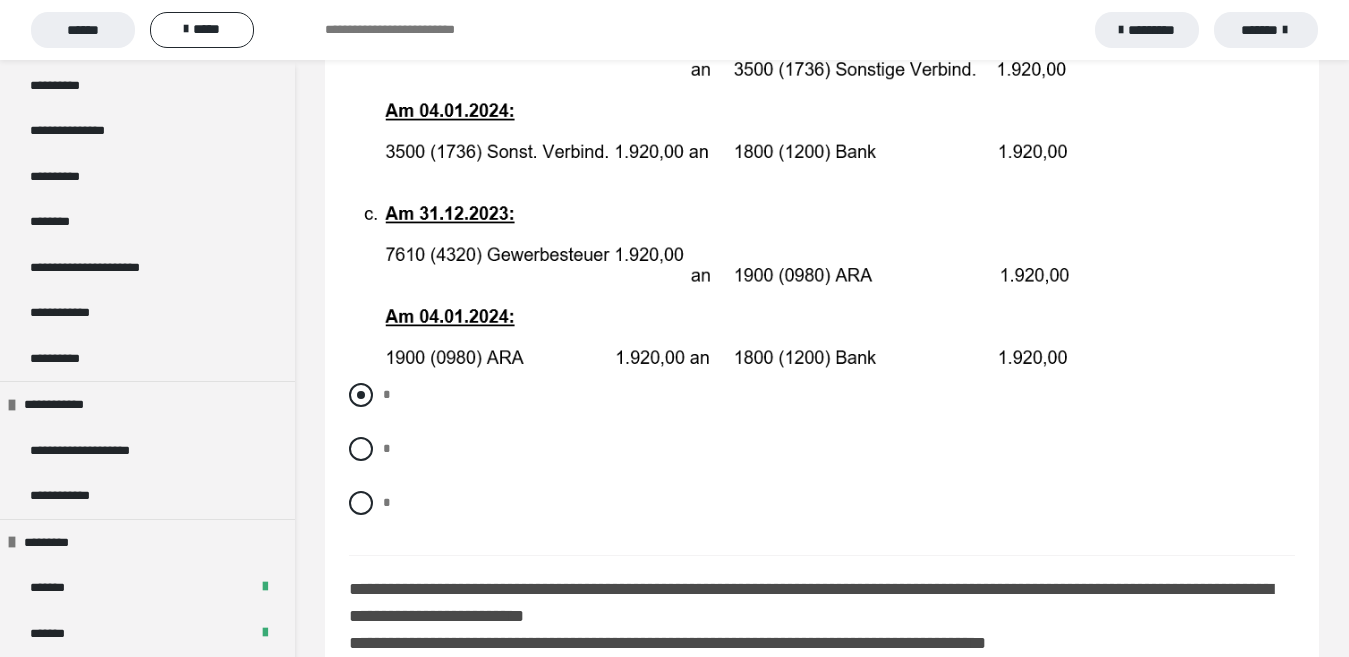 drag, startPoint x: 356, startPoint y: 440, endPoint x: 370, endPoint y: 431, distance: 16.643316 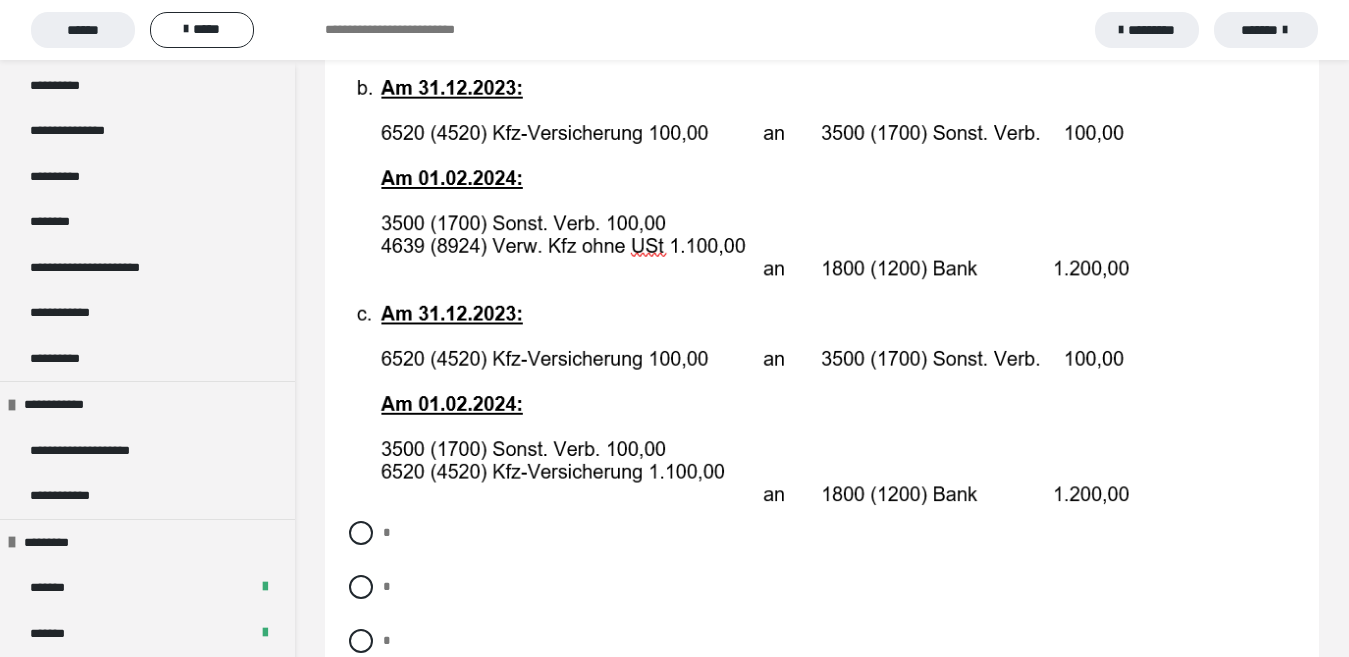 scroll, scrollTop: 4234, scrollLeft: 0, axis: vertical 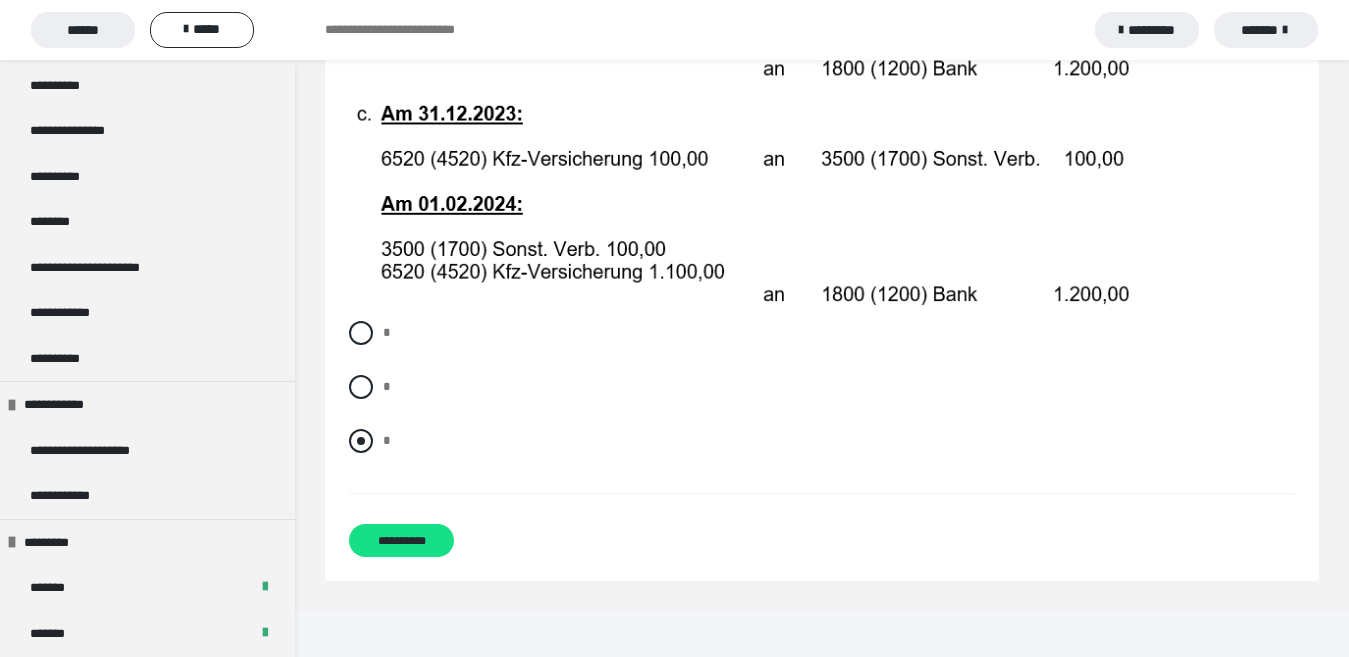 click at bounding box center (361, 441) 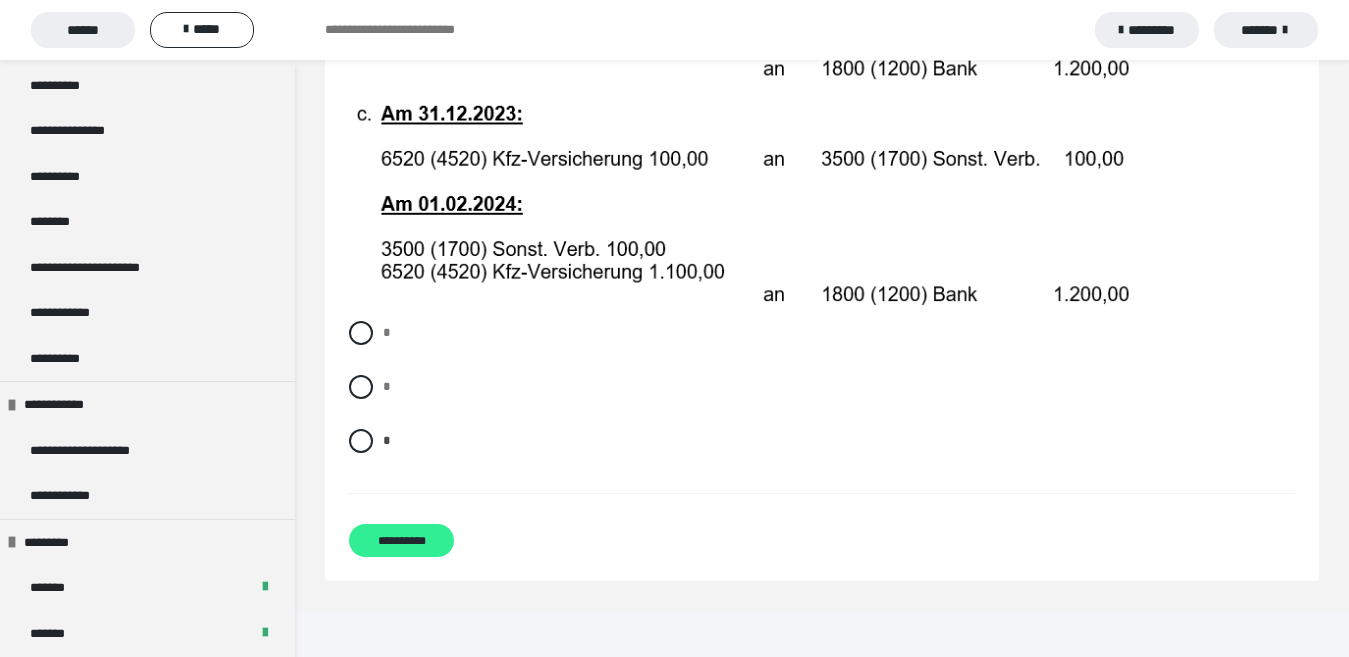 click on "**********" at bounding box center (401, 540) 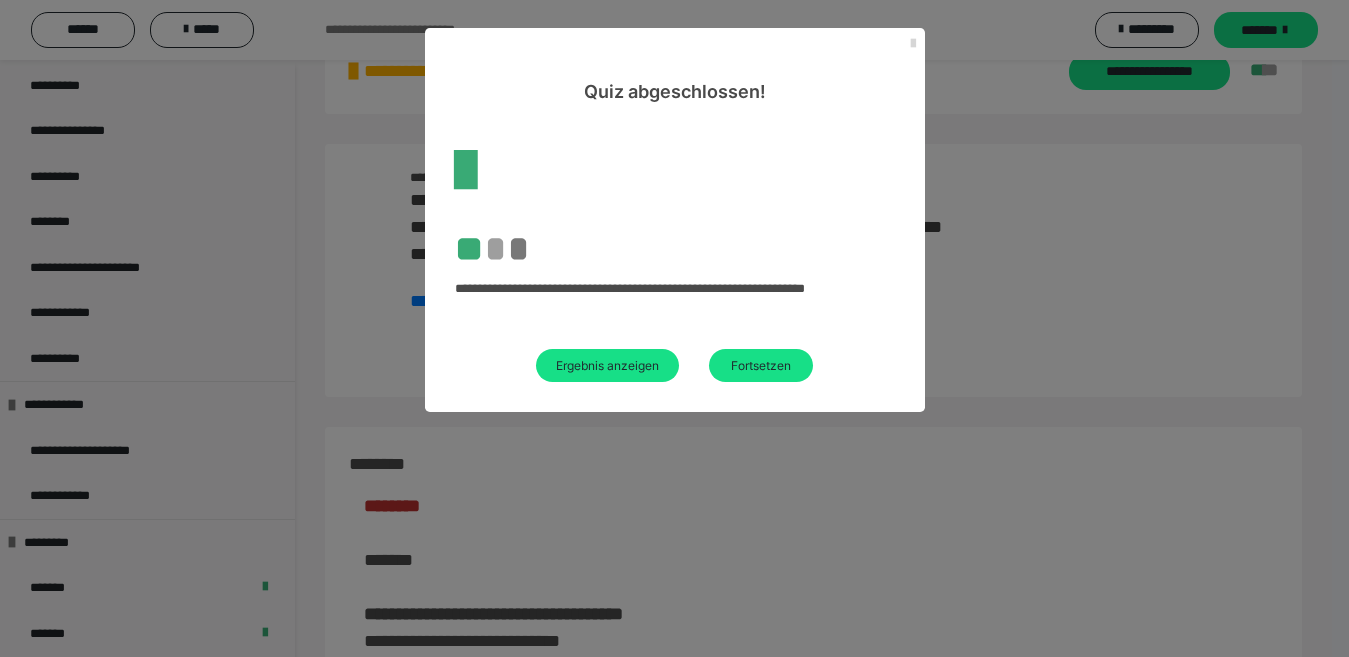 scroll, scrollTop: 3553, scrollLeft: 0, axis: vertical 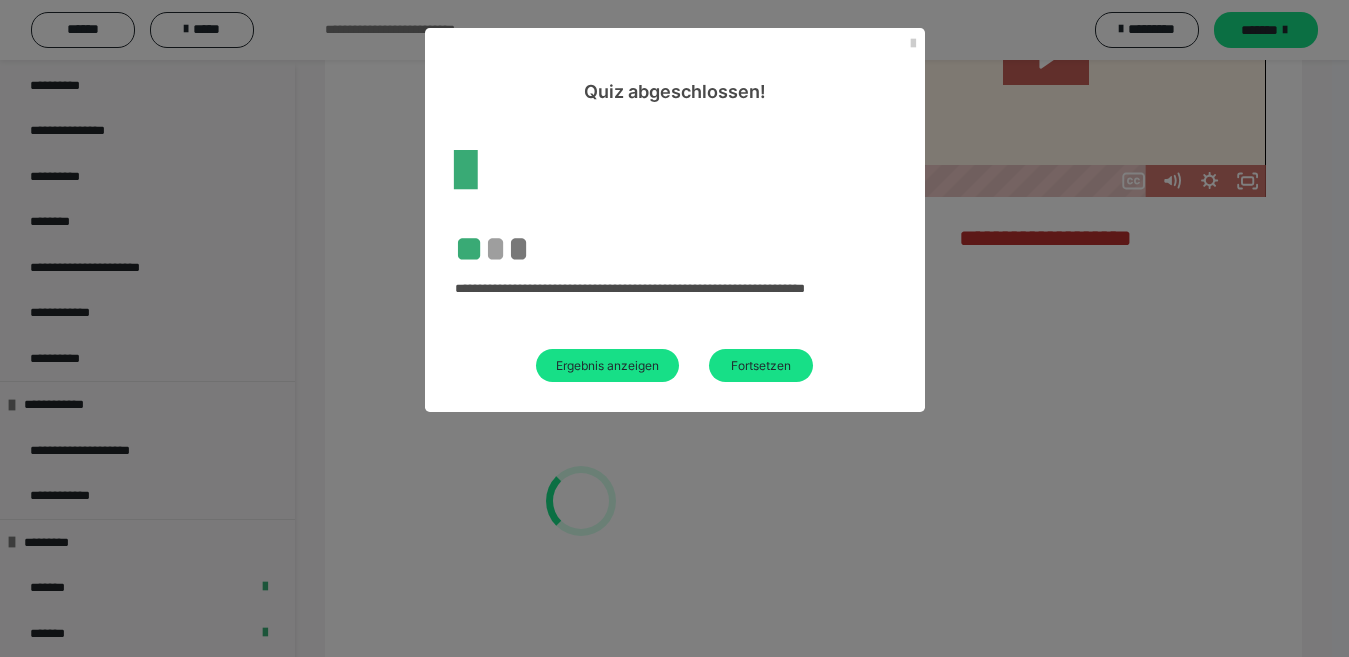 click on "Quiz abgeschlossen!" at bounding box center (675, 66) 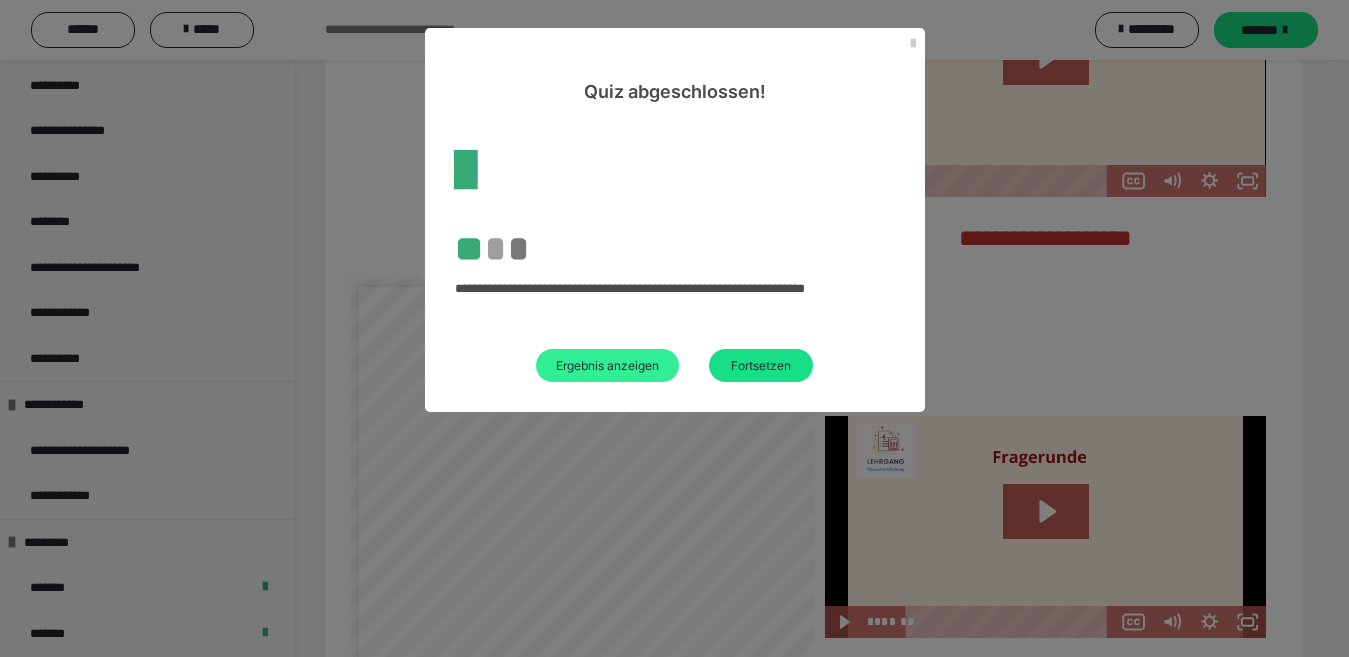 click on "Ergebnis anzeigen" at bounding box center [607, 365] 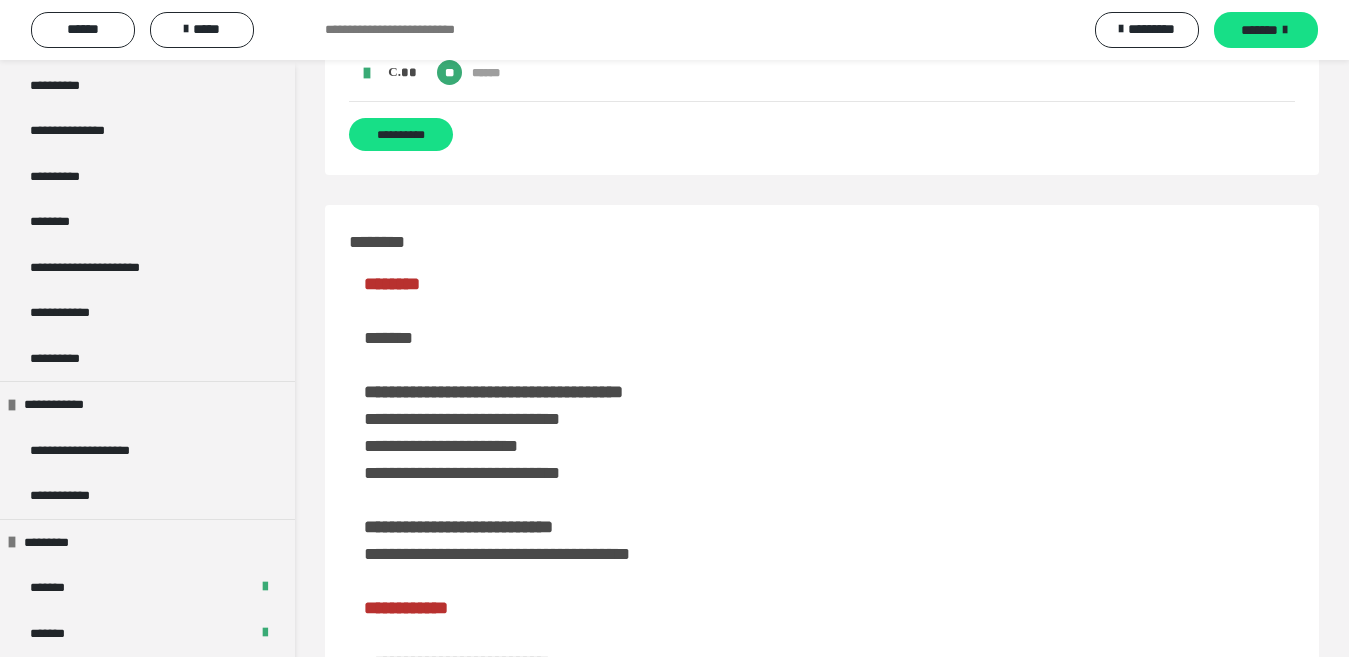 scroll, scrollTop: 4500, scrollLeft: 0, axis: vertical 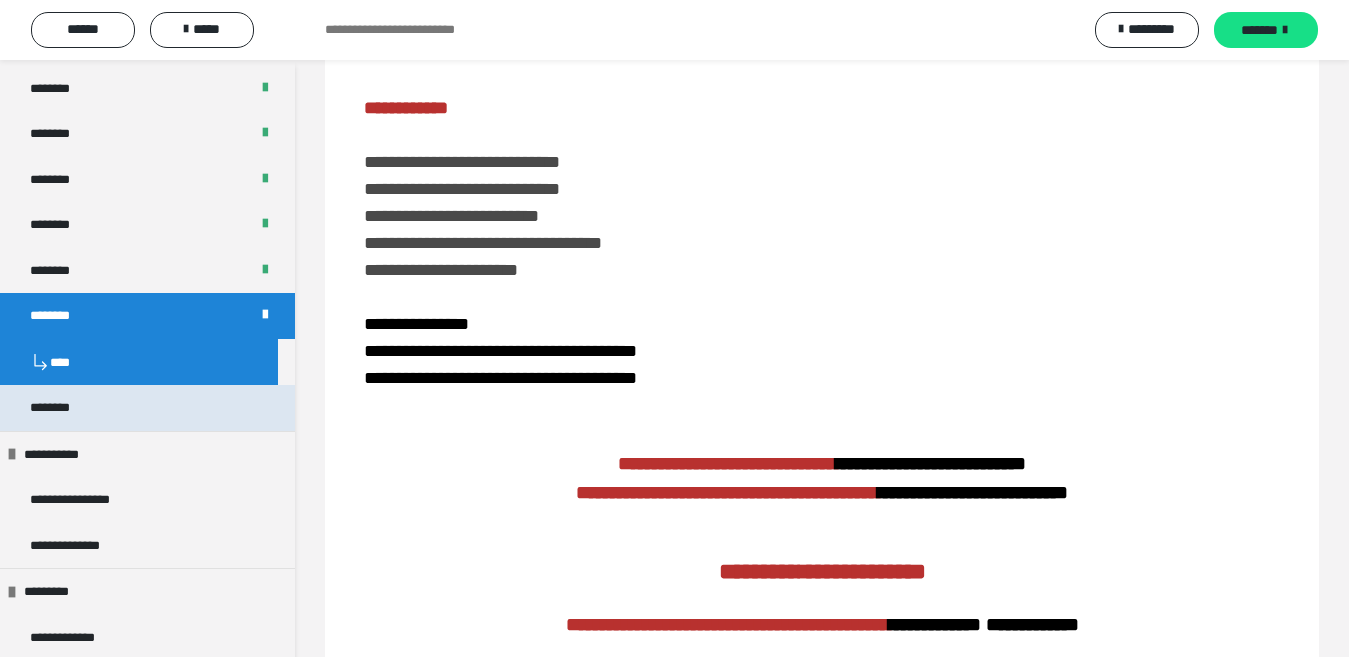 click on "********" at bounding box center [147, 408] 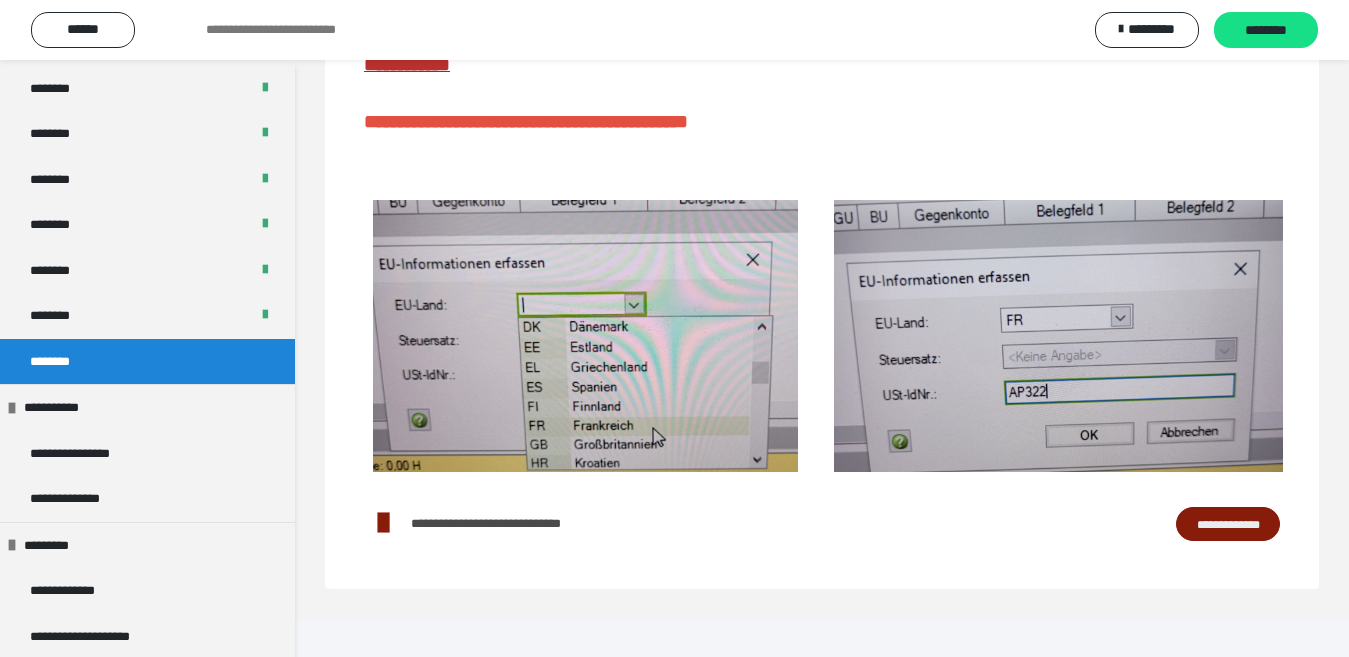 scroll, scrollTop: 363, scrollLeft: 0, axis: vertical 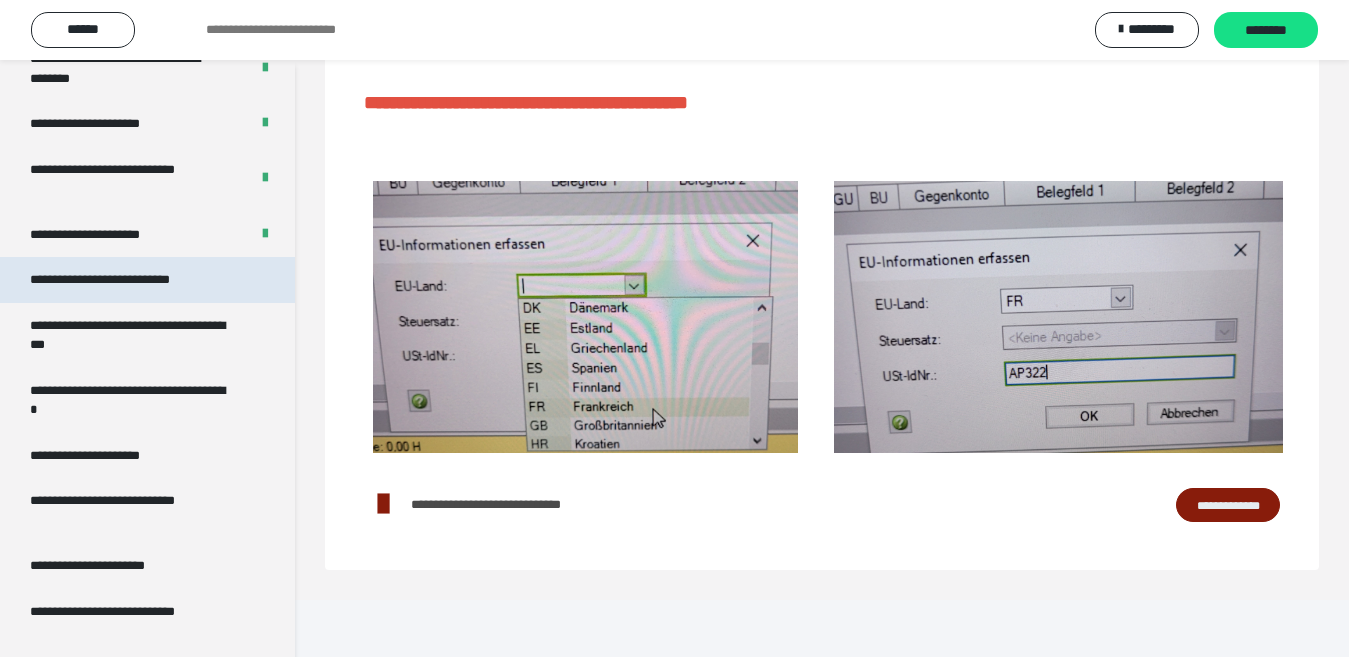 click on "**********" at bounding box center (129, 280) 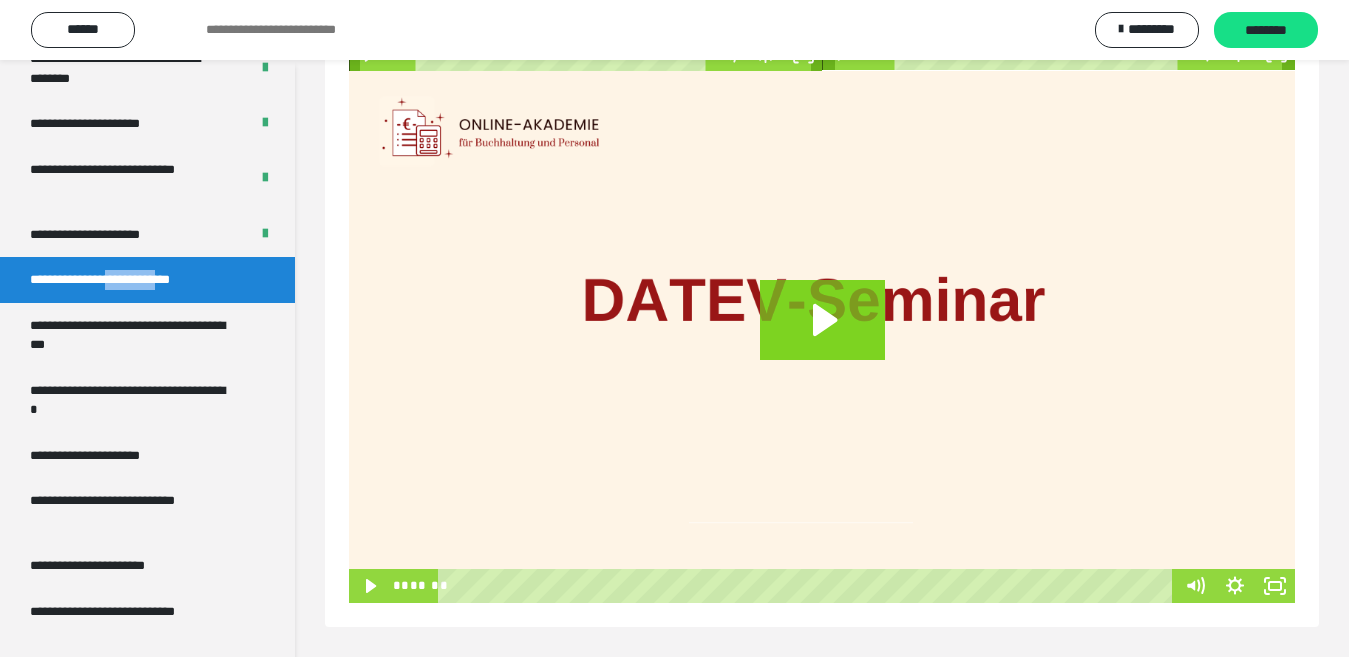scroll, scrollTop: 0, scrollLeft: 0, axis: both 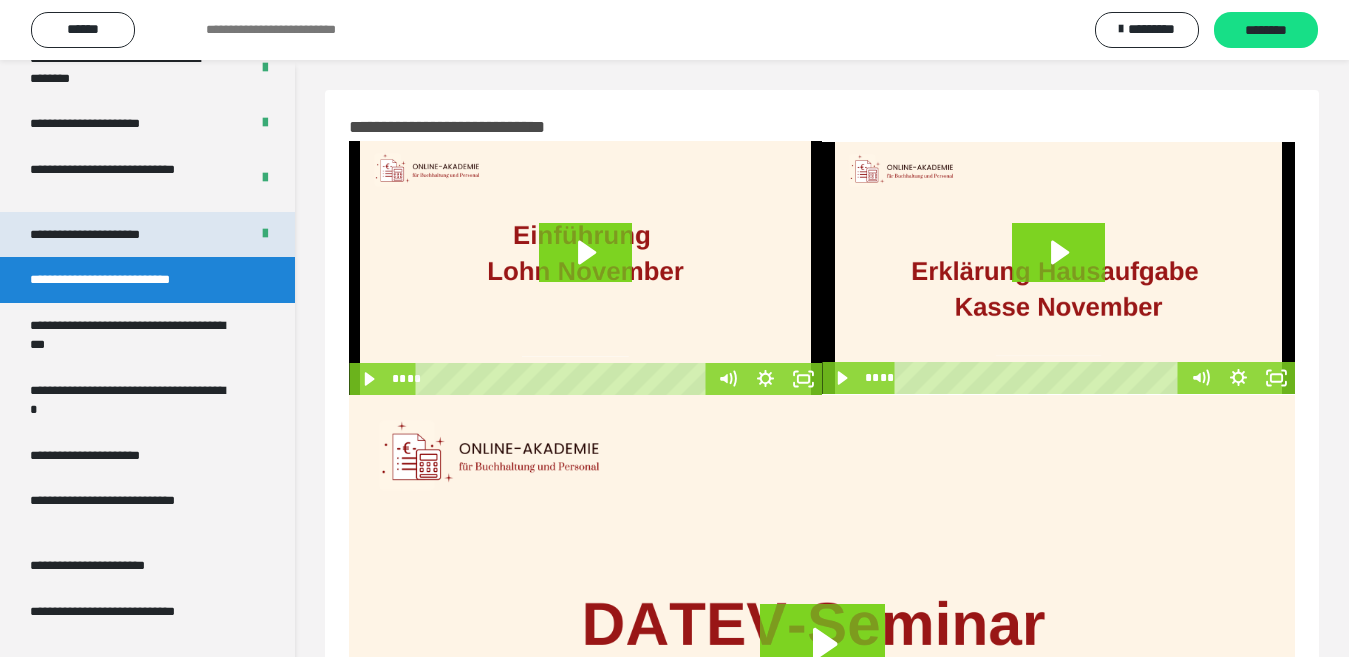 click on "**********" at bounding box center [108, 235] 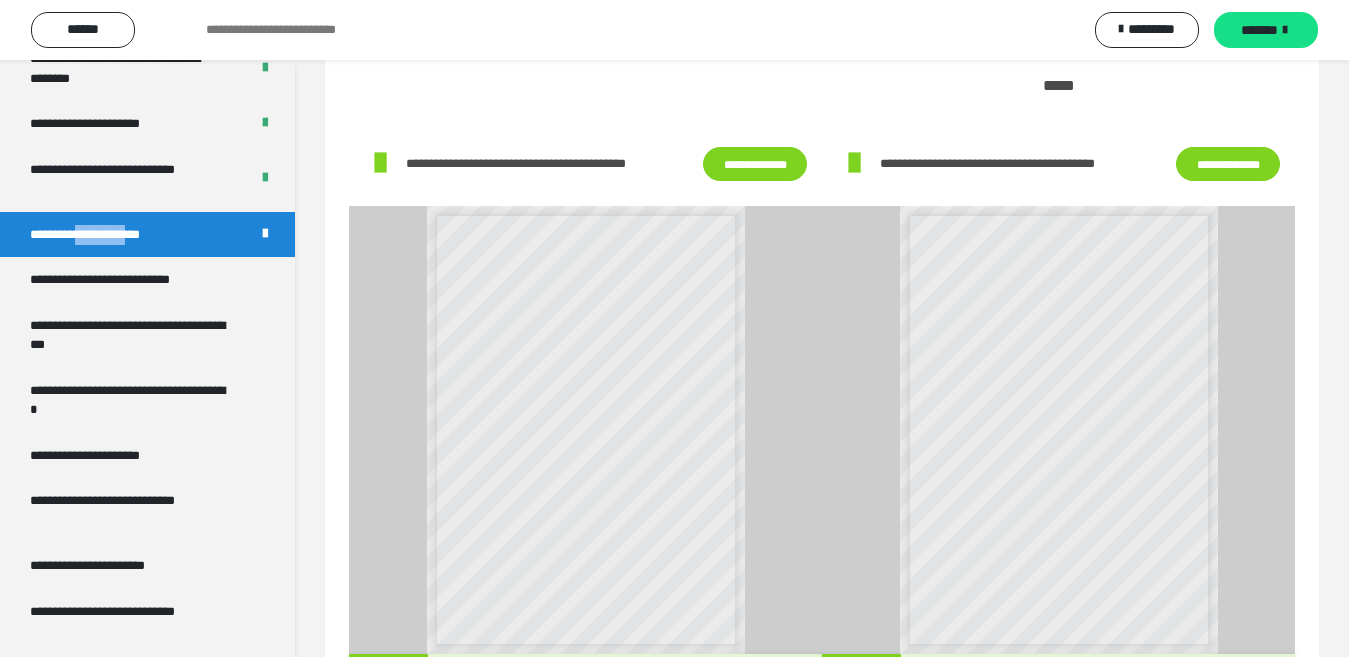 scroll, scrollTop: 1100, scrollLeft: 0, axis: vertical 